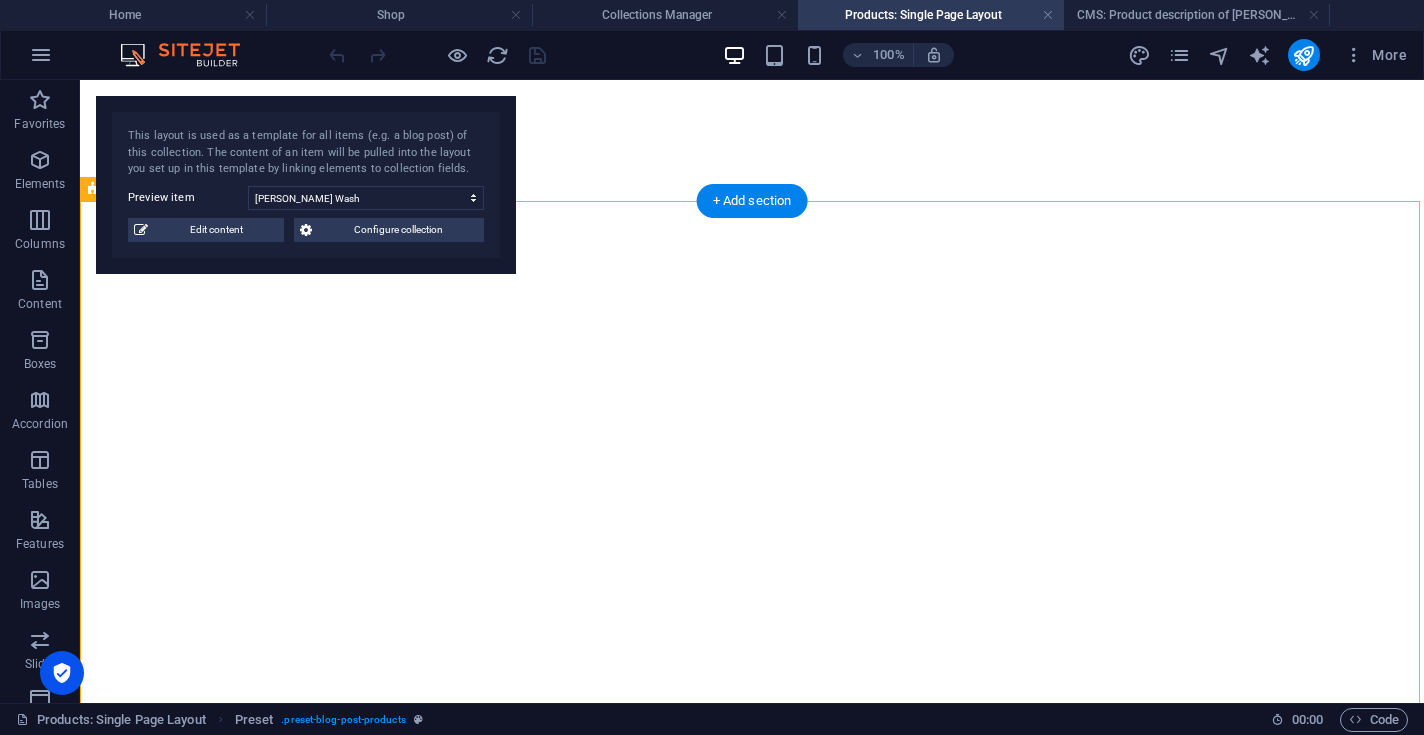 select on "68702f054eb0d2762e000603" 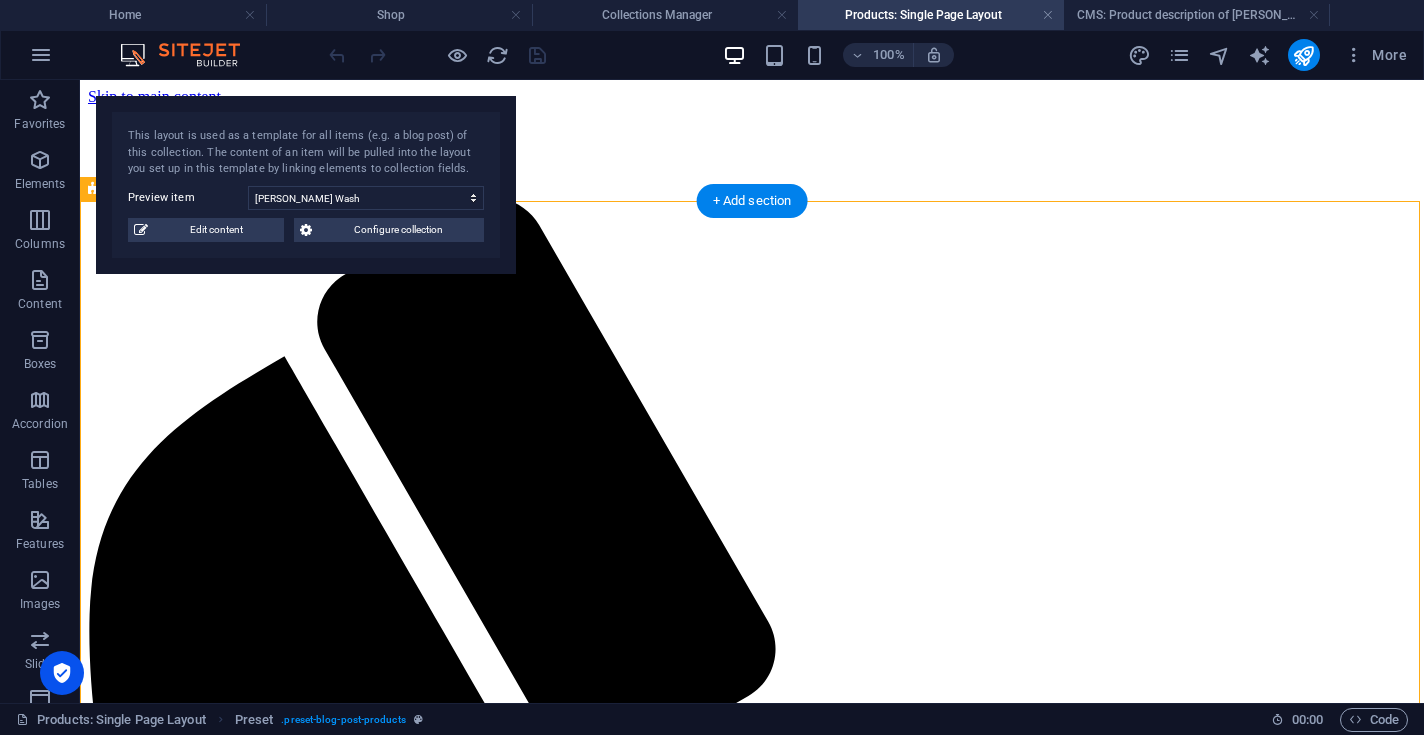 scroll, scrollTop: 0, scrollLeft: 0, axis: both 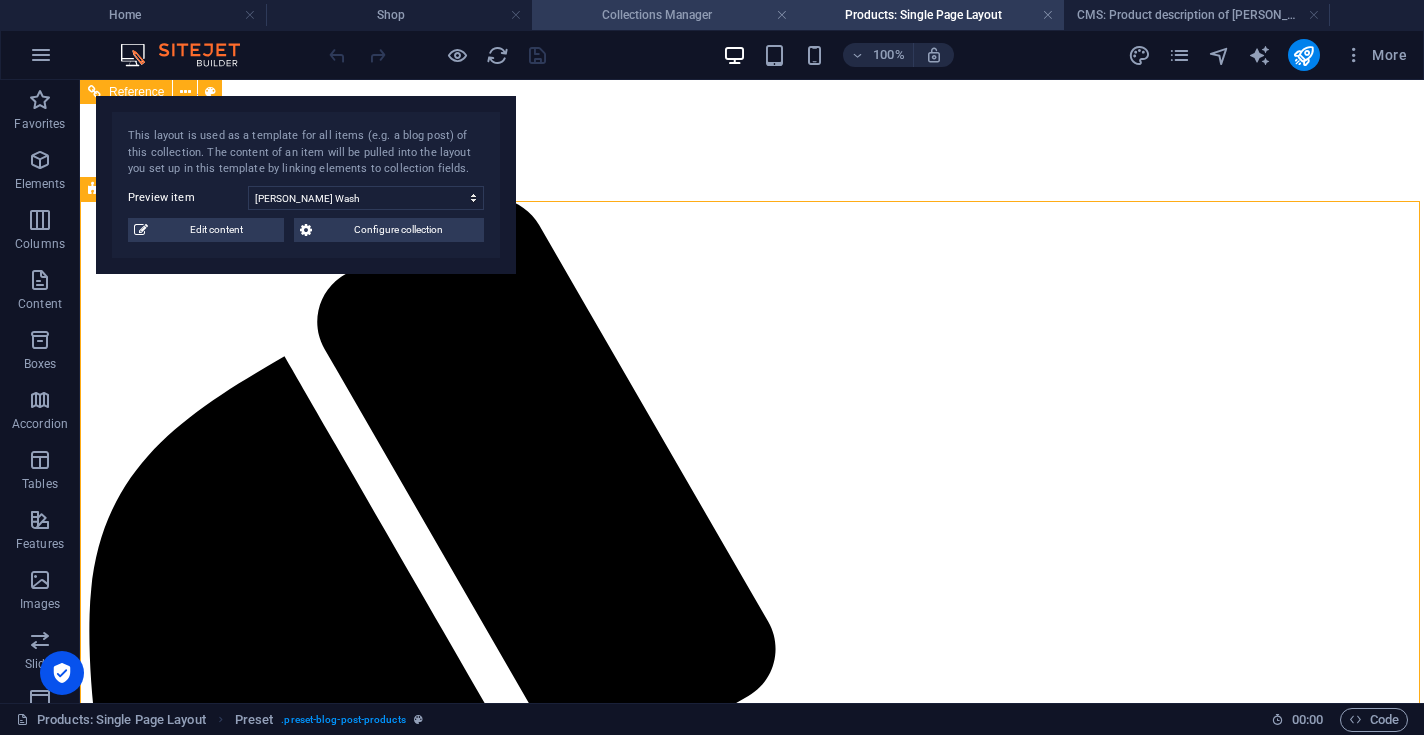 click on "Collections Manager" at bounding box center (665, 15) 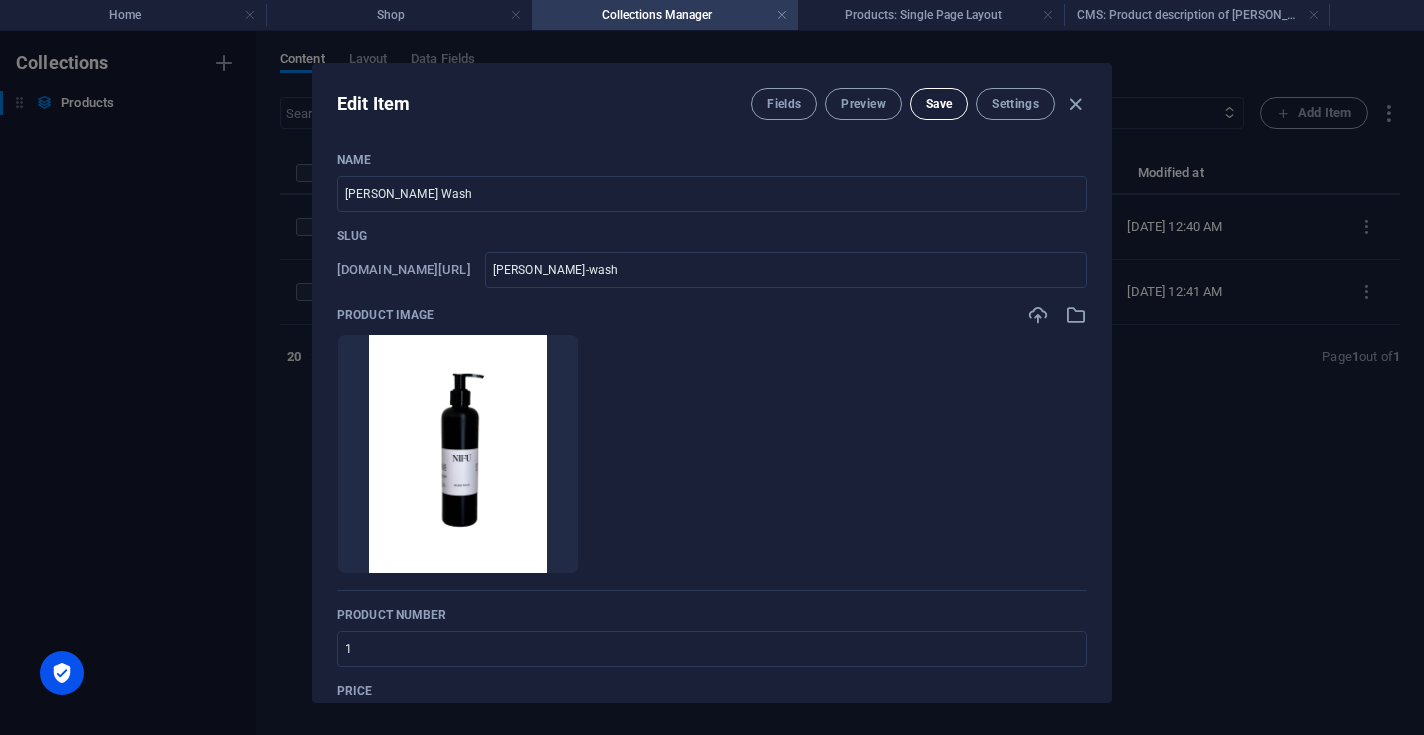 click on "Save" at bounding box center [939, 104] 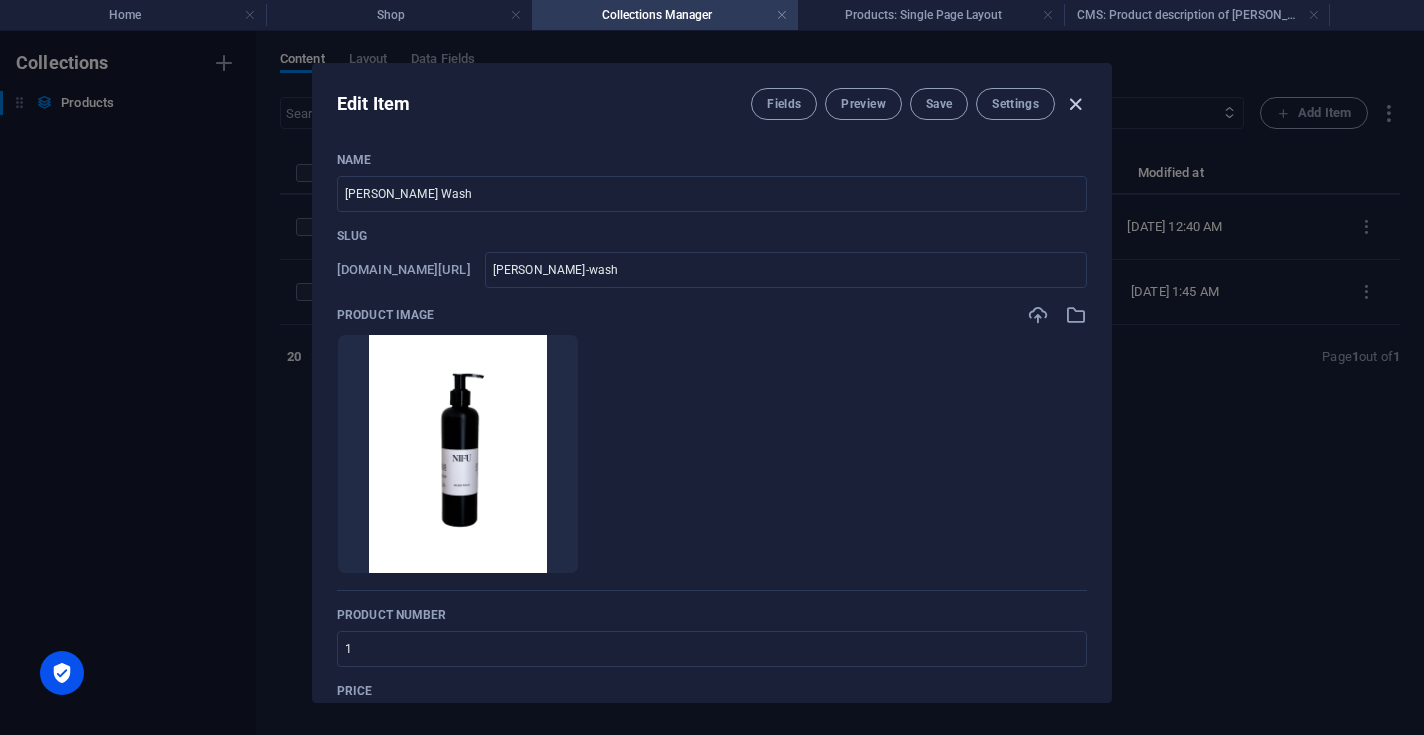 click at bounding box center [1075, 104] 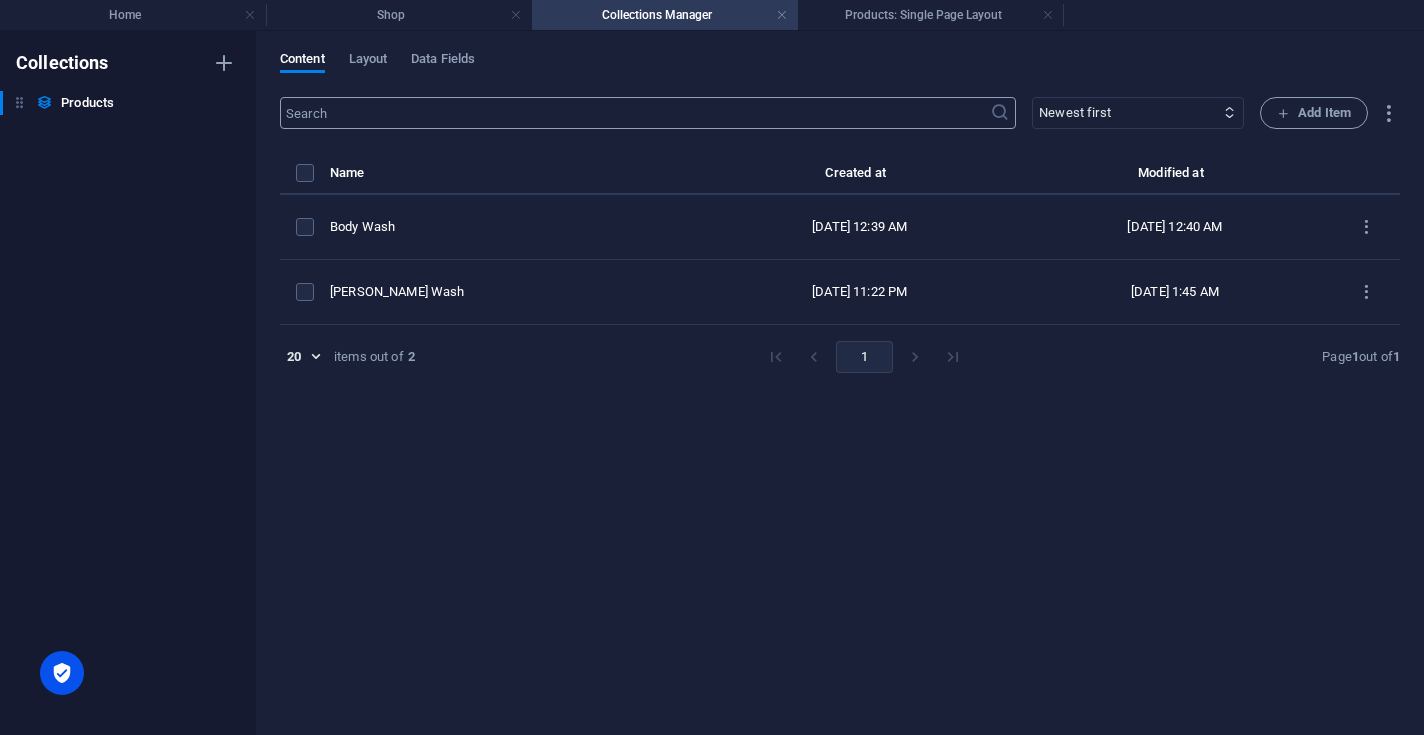 scroll, scrollTop: 0, scrollLeft: 0, axis: both 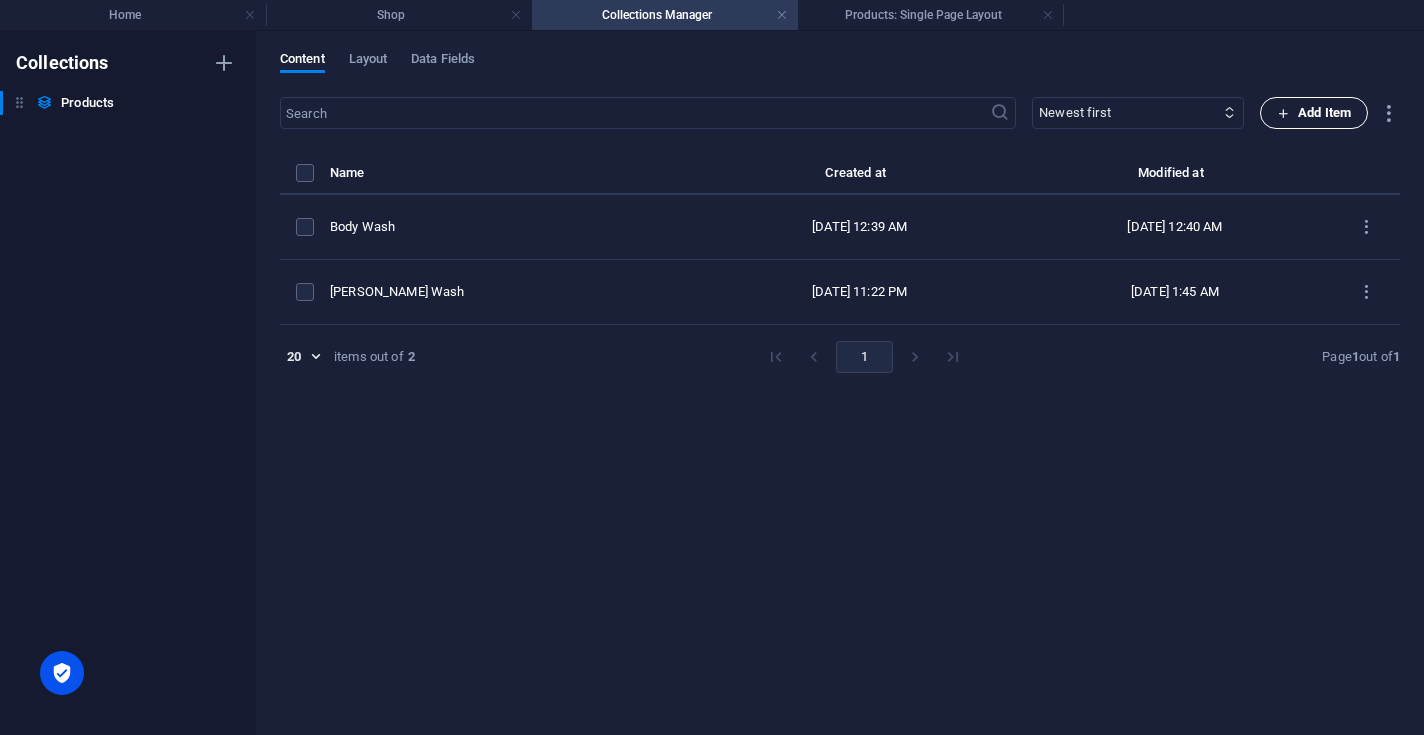 click on "Add Item" at bounding box center (1314, 113) 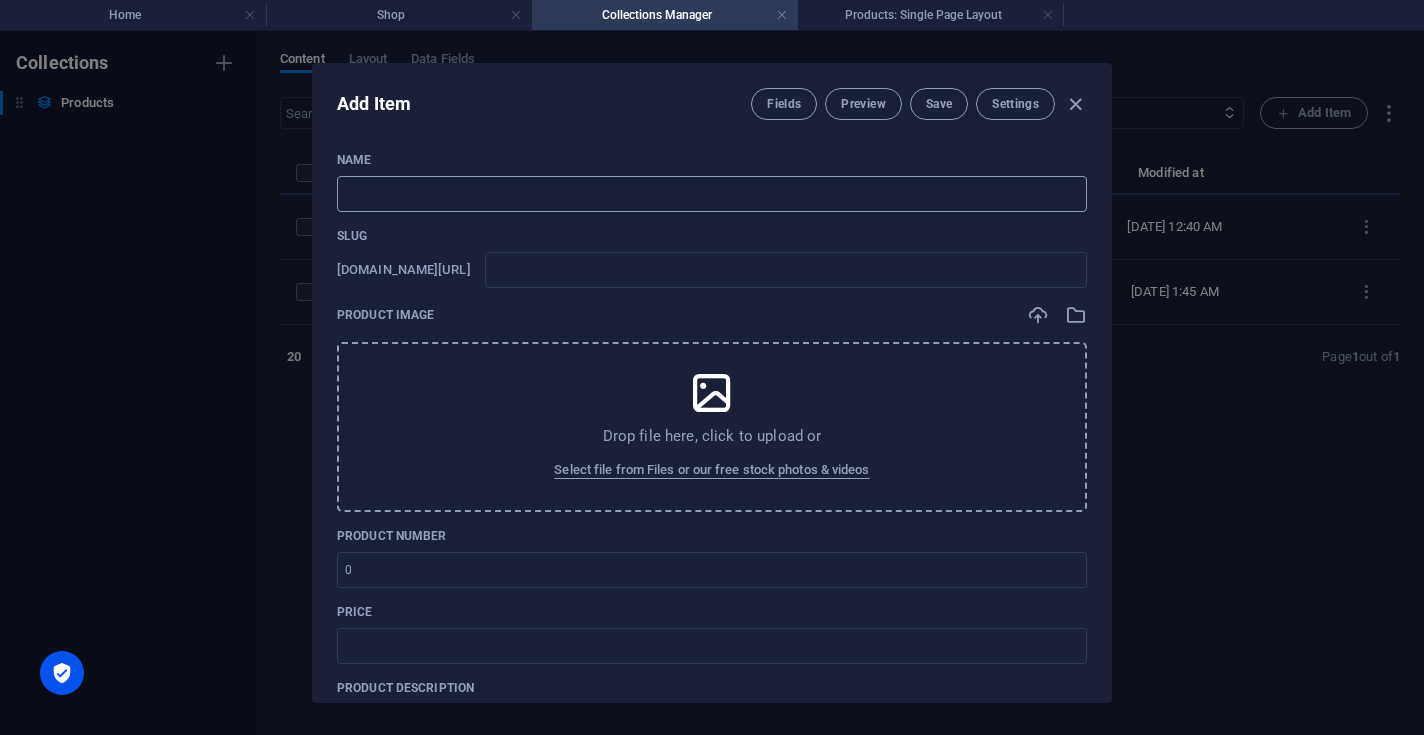 click at bounding box center (712, 194) 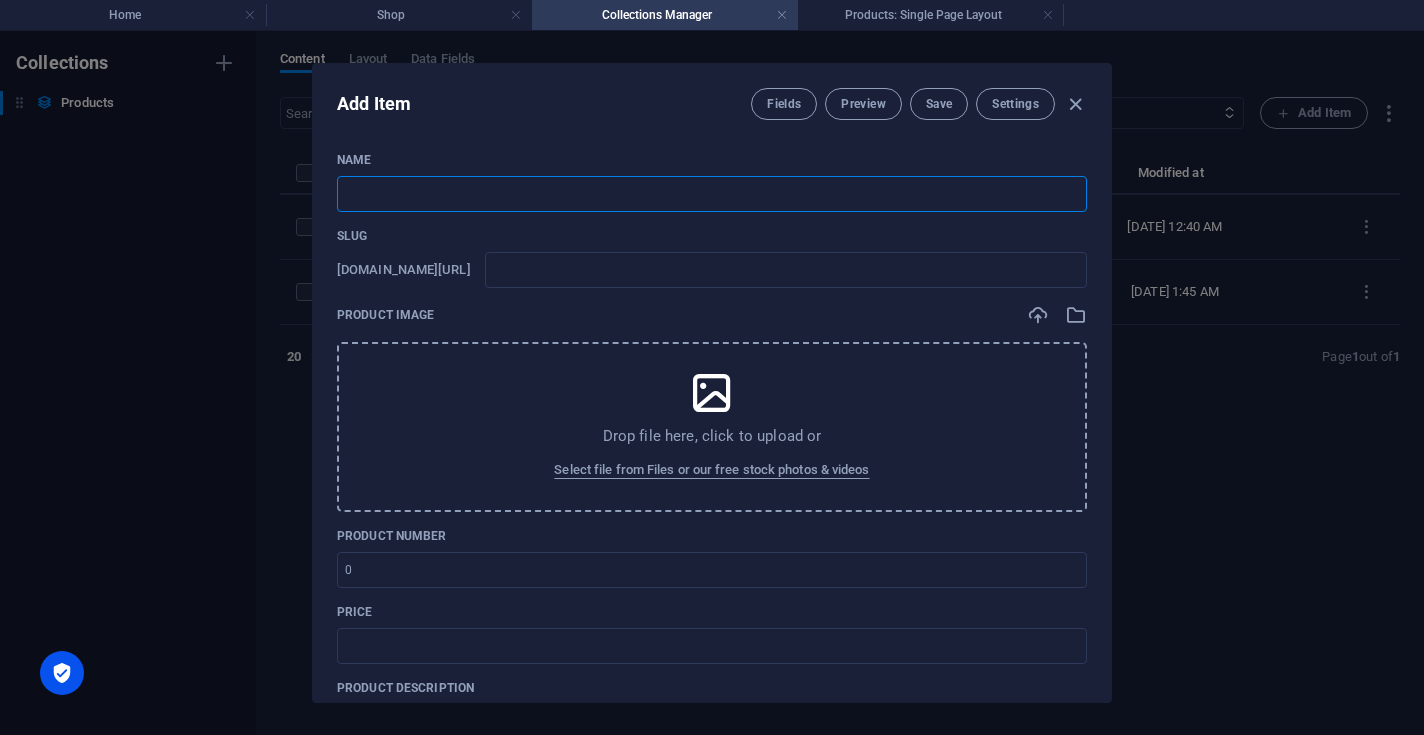 type on "C" 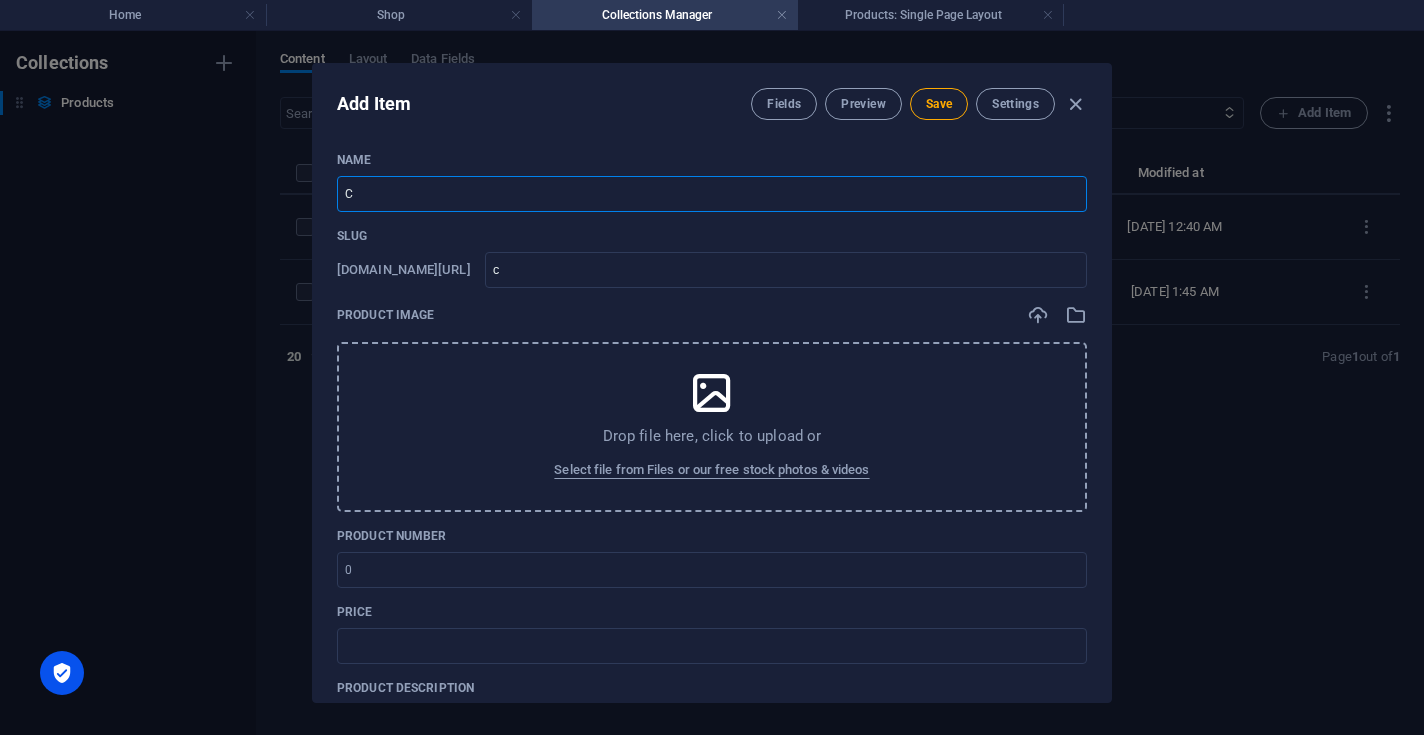 type on "Co" 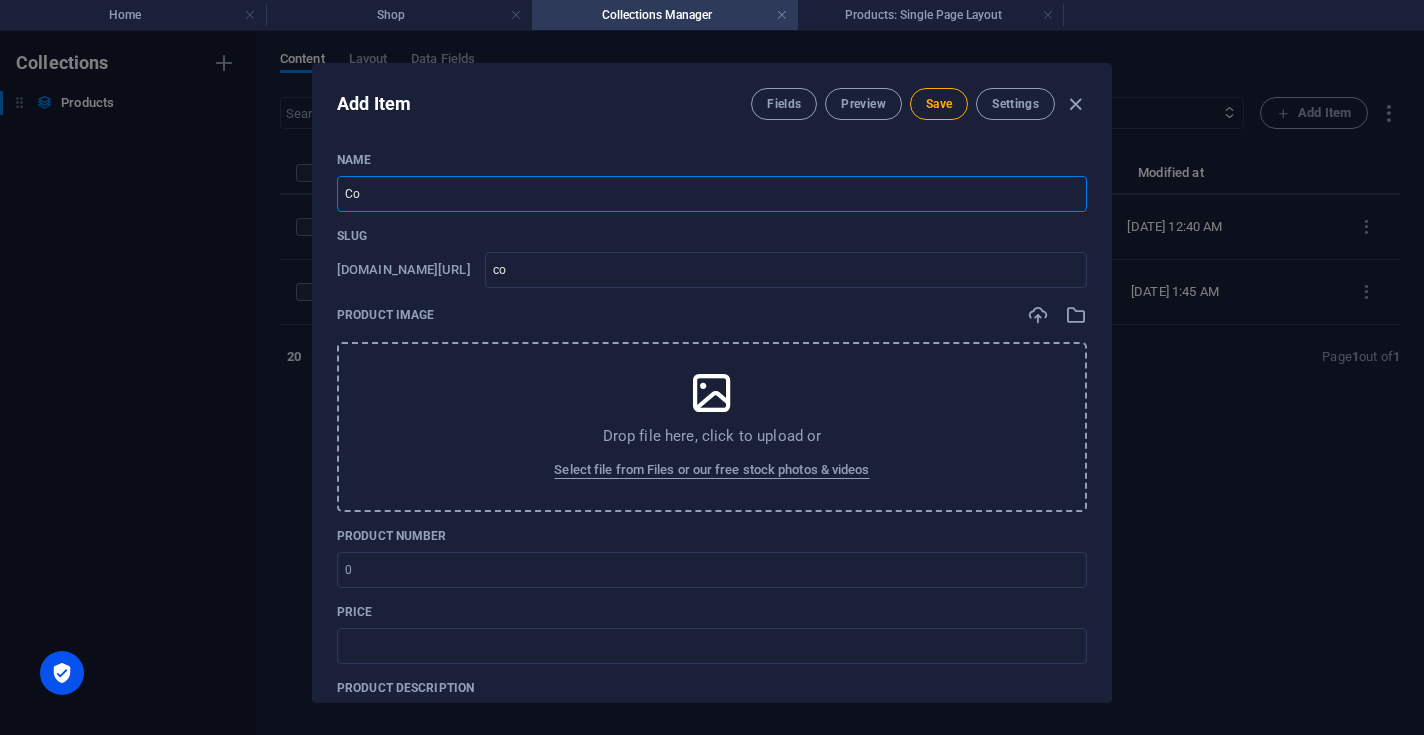 type on "Con" 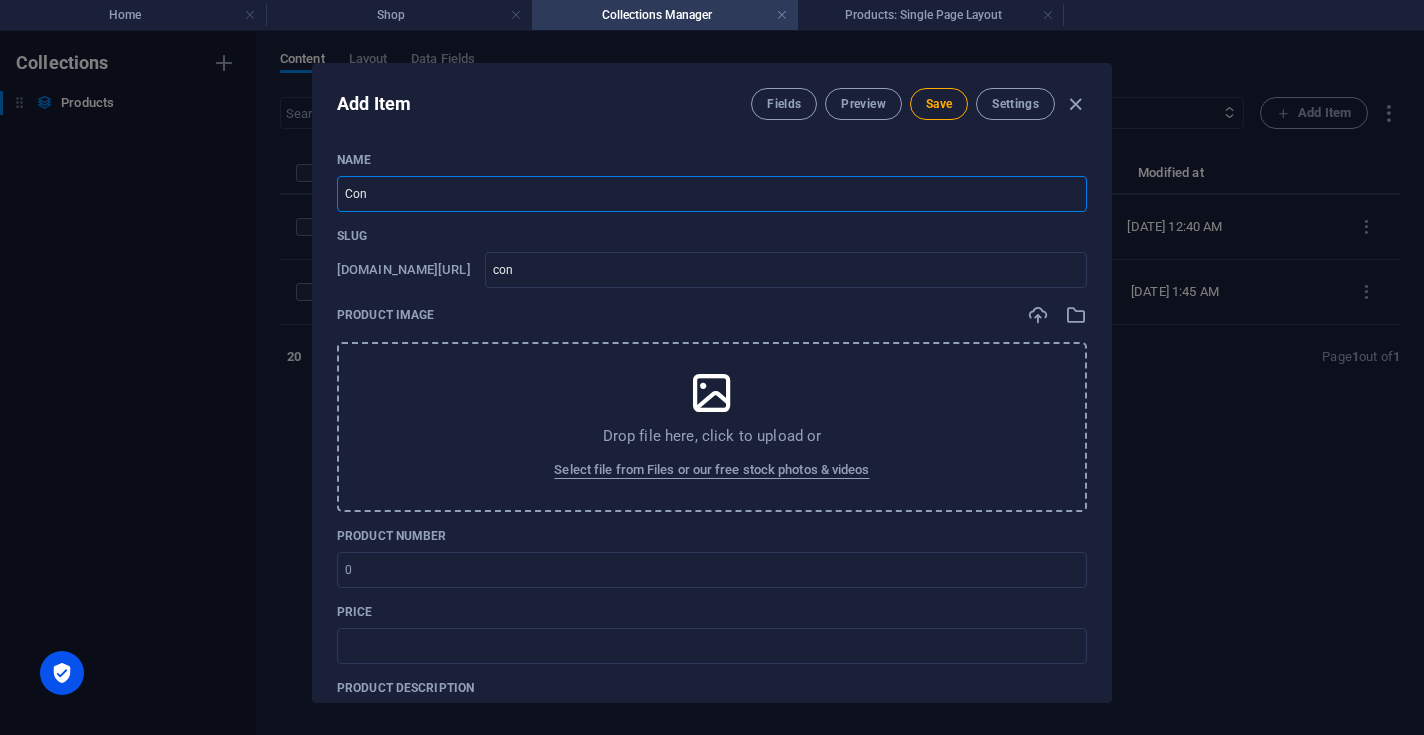type on "Cond" 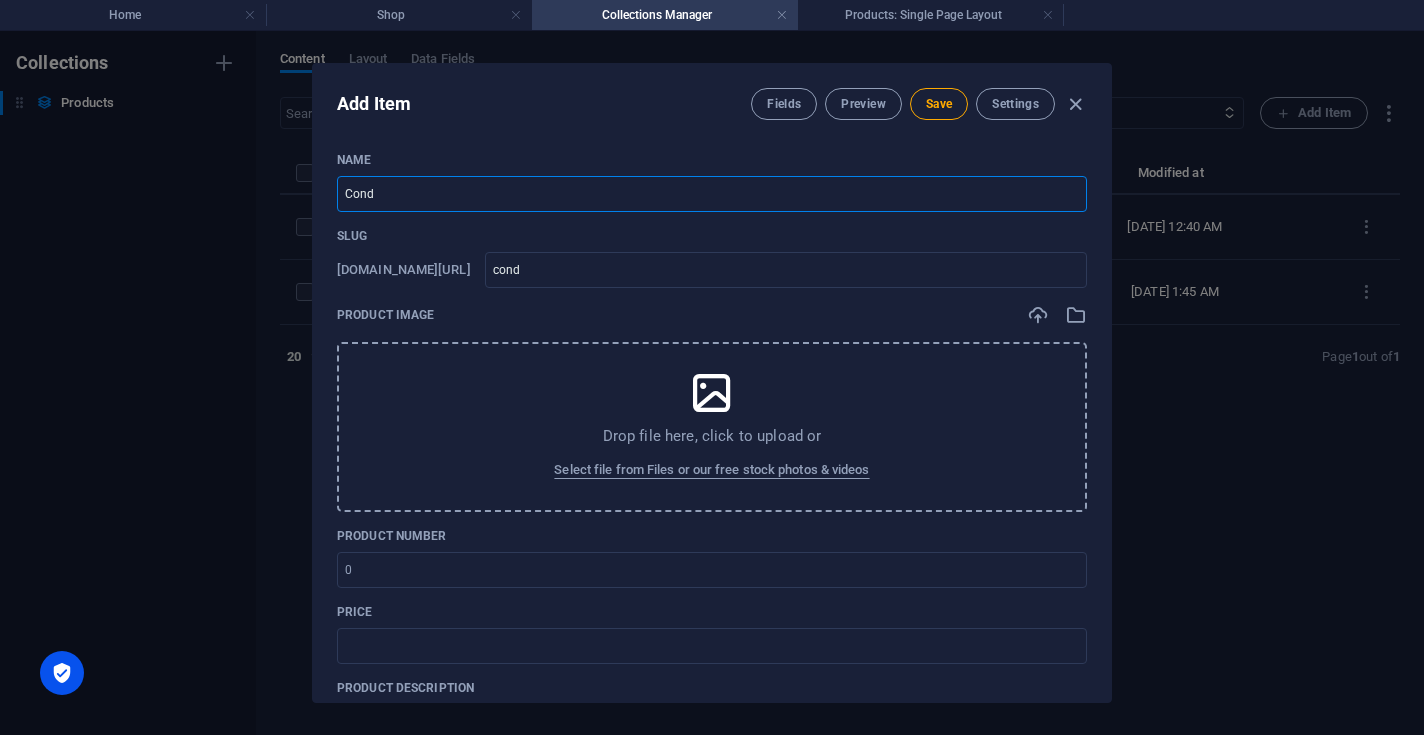 type on "Condi" 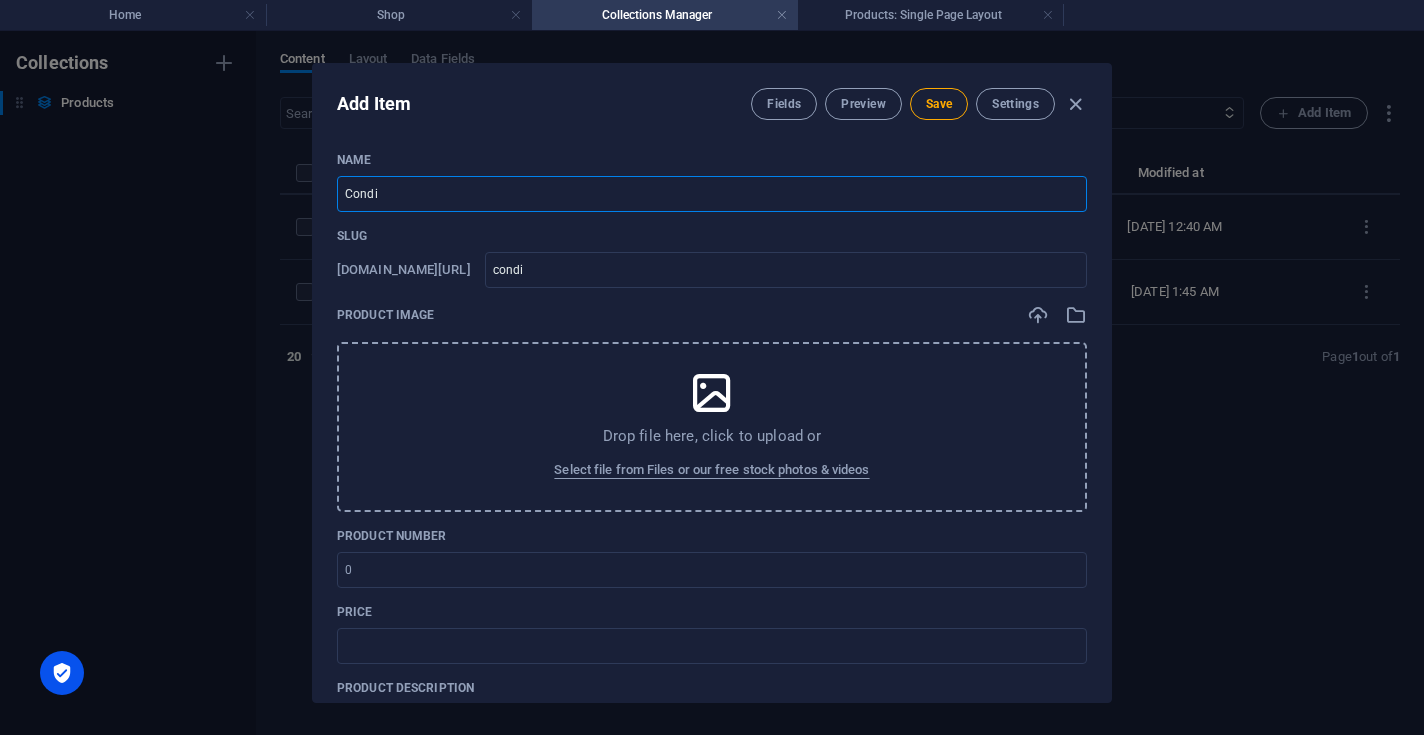 type on "[PERSON_NAME]" 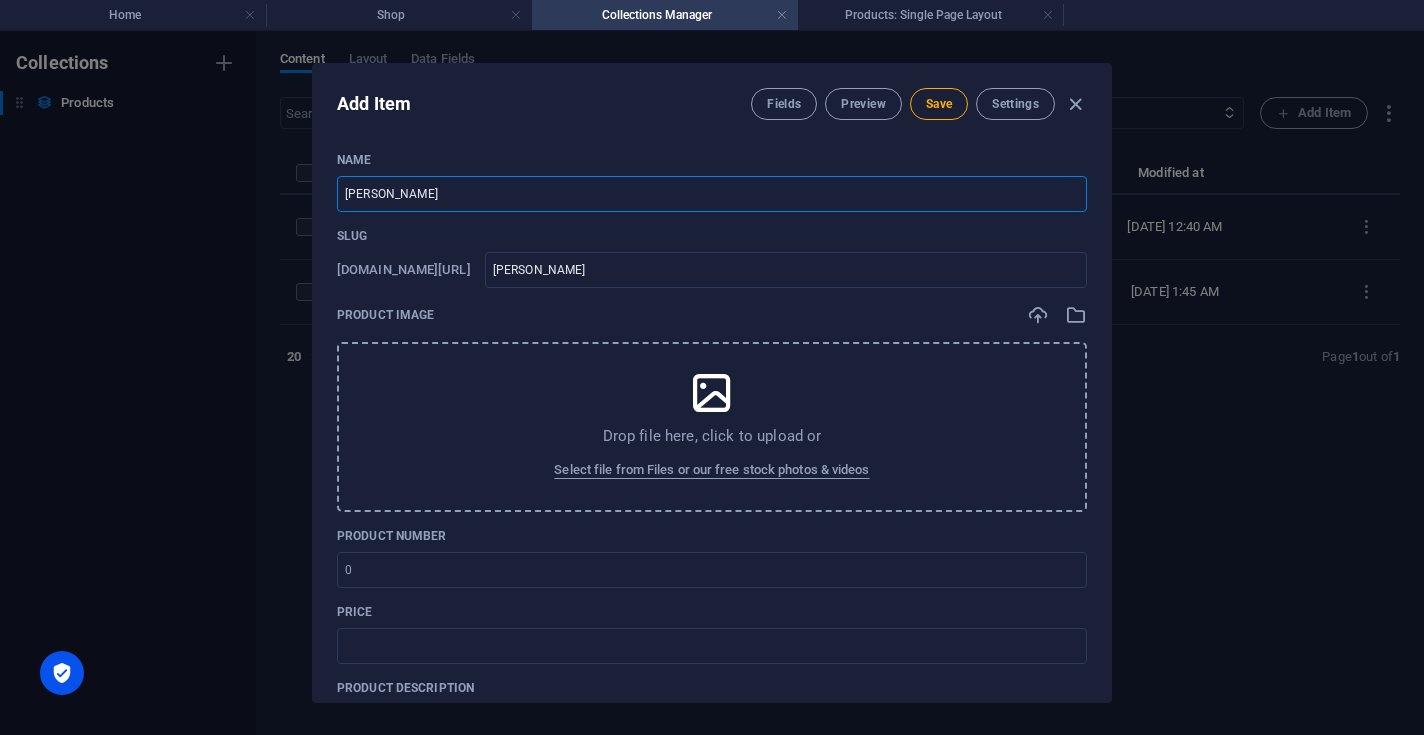 type on "Conditi" 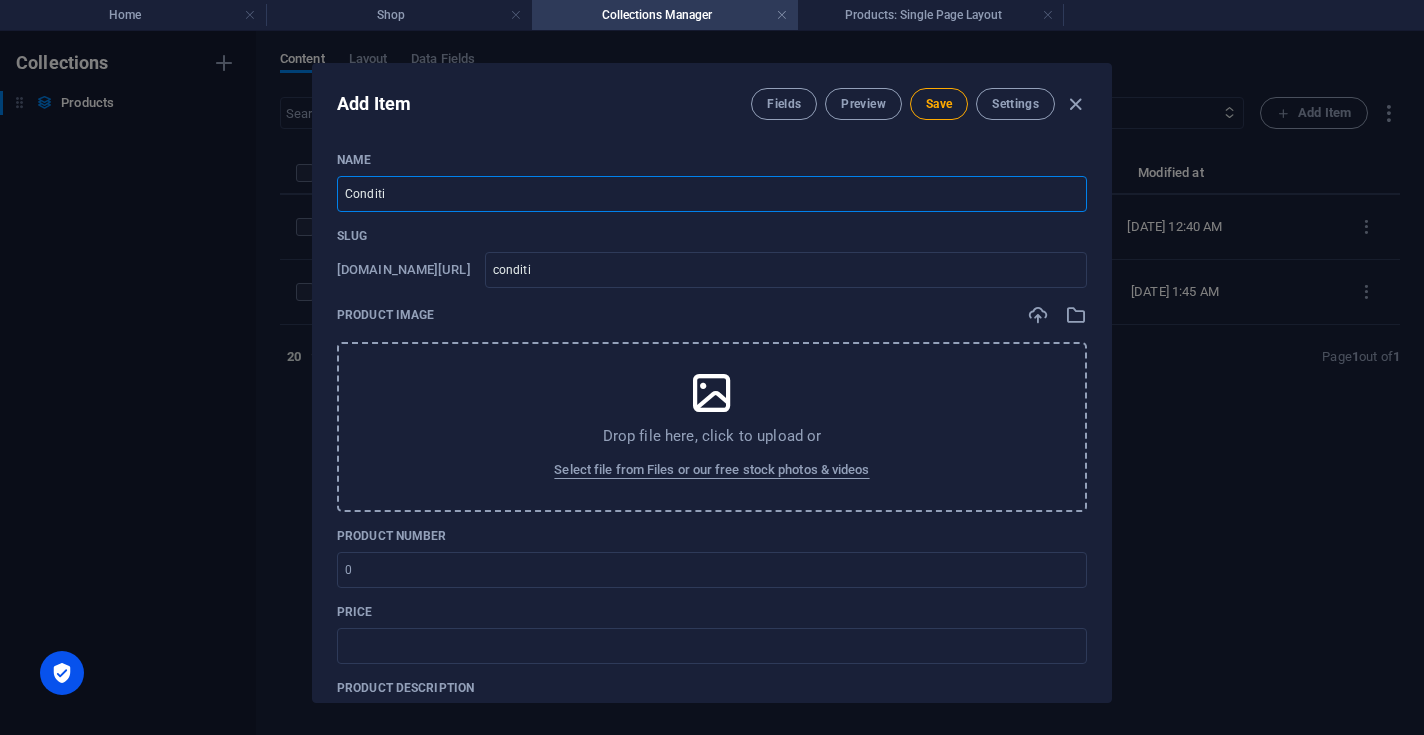 type on "Conditio" 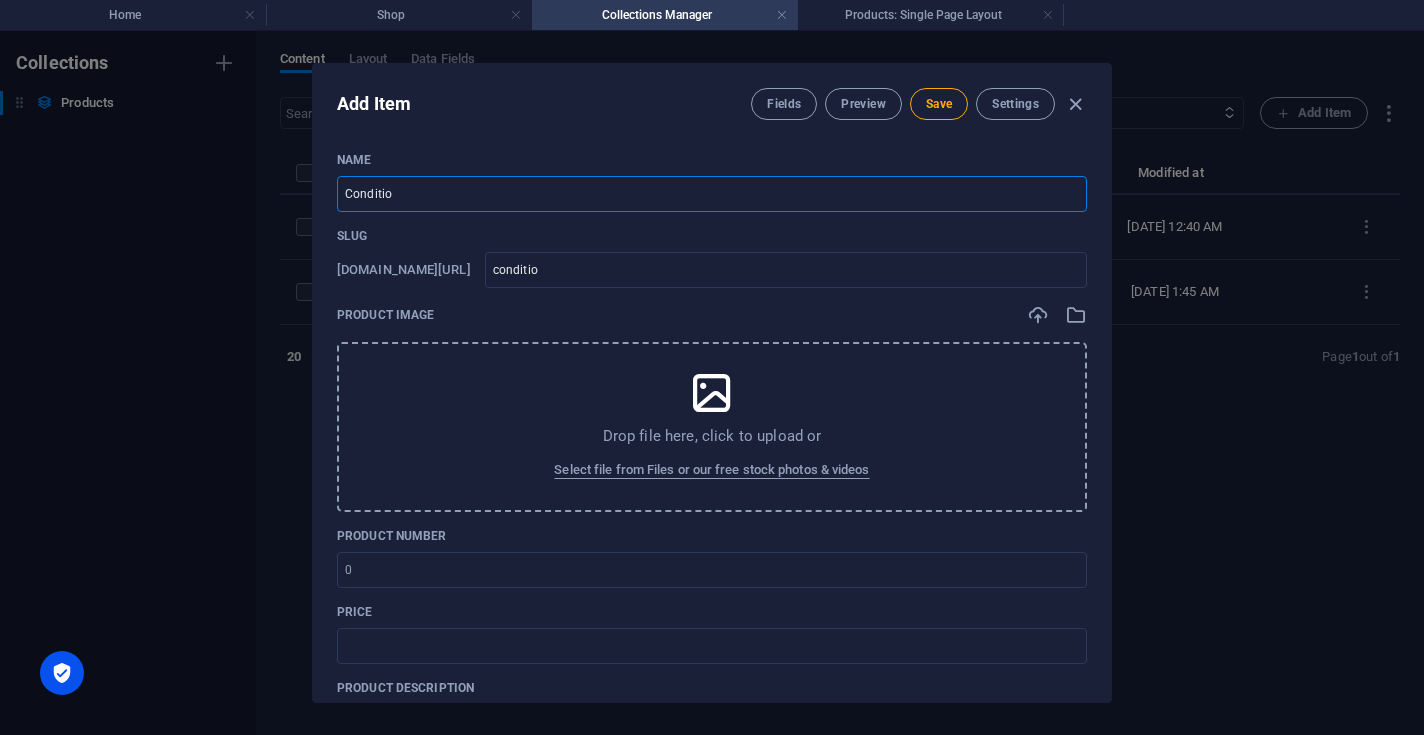 type on "Condition" 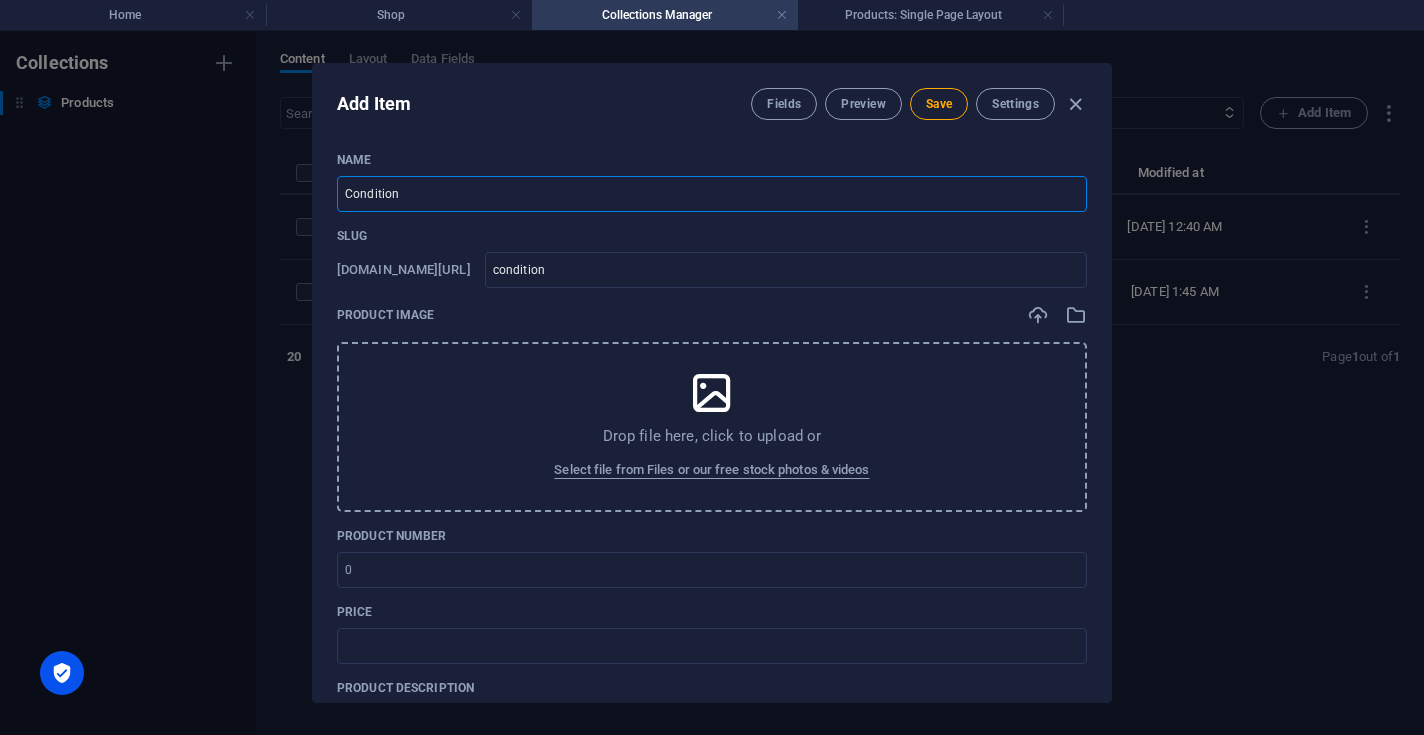 type on "Conditioni" 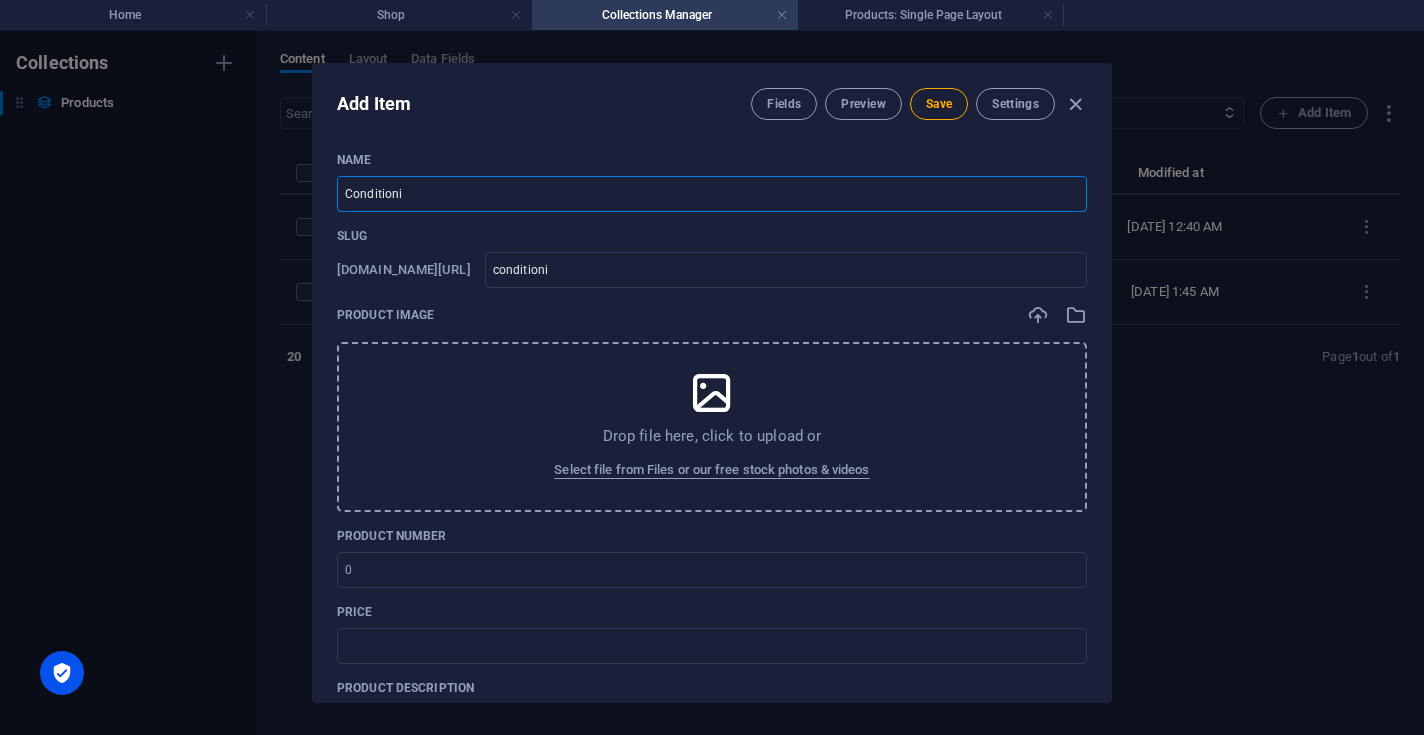 type on "Conditionin" 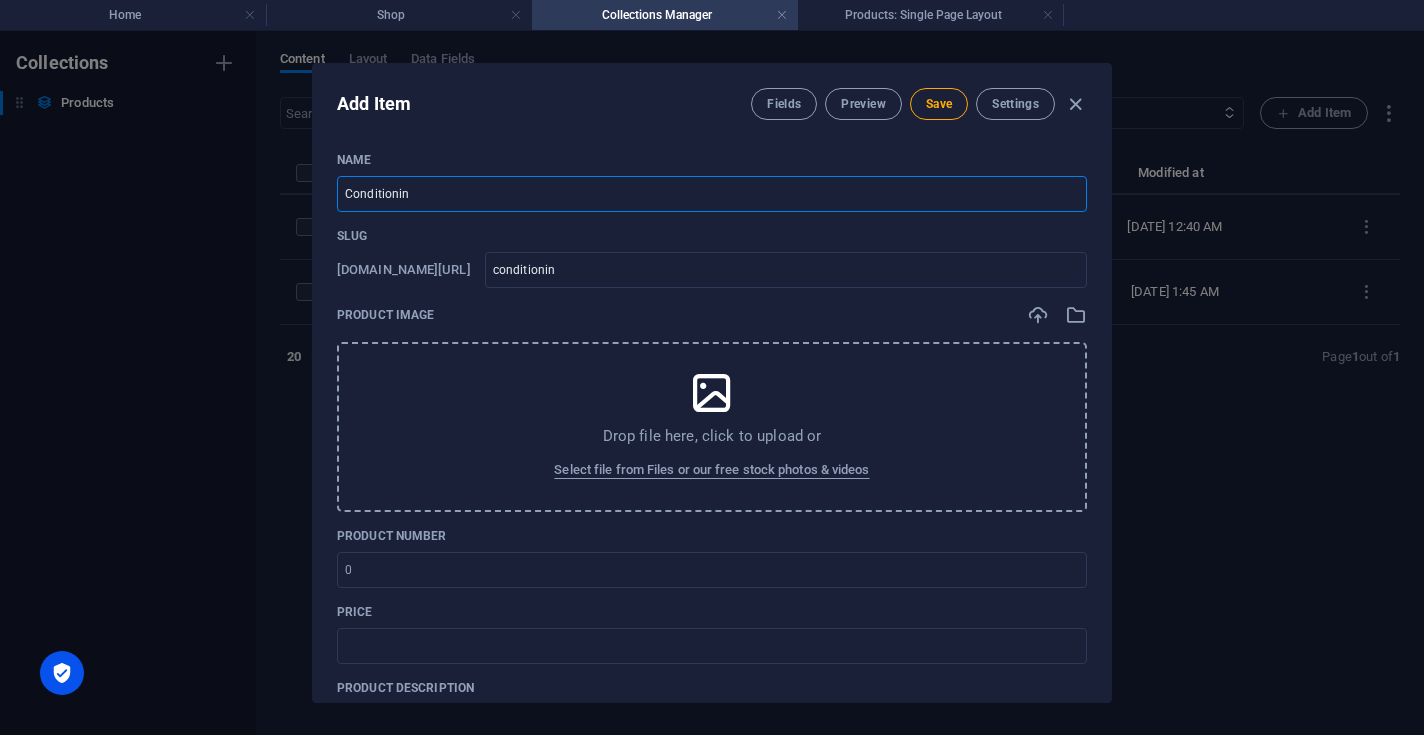 type on "Conditioning" 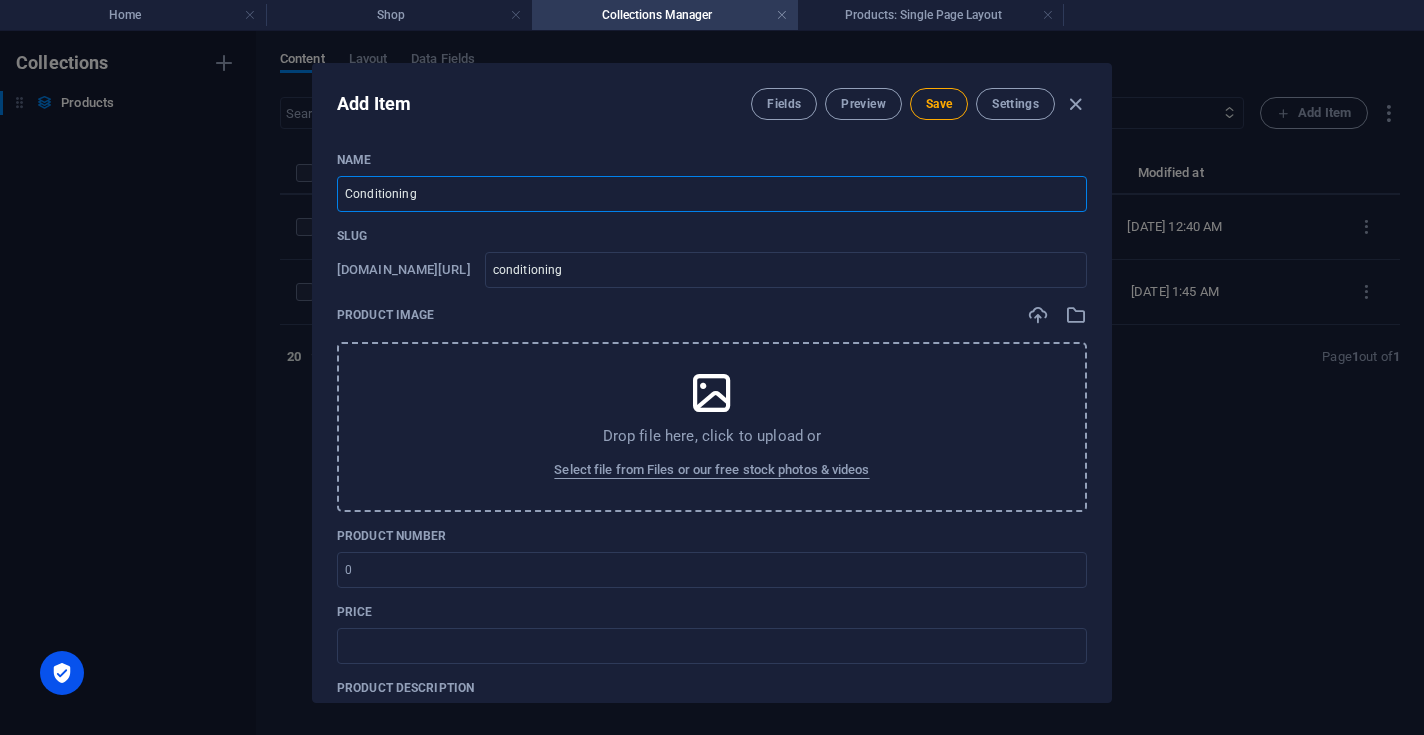 type on "Conditioning S" 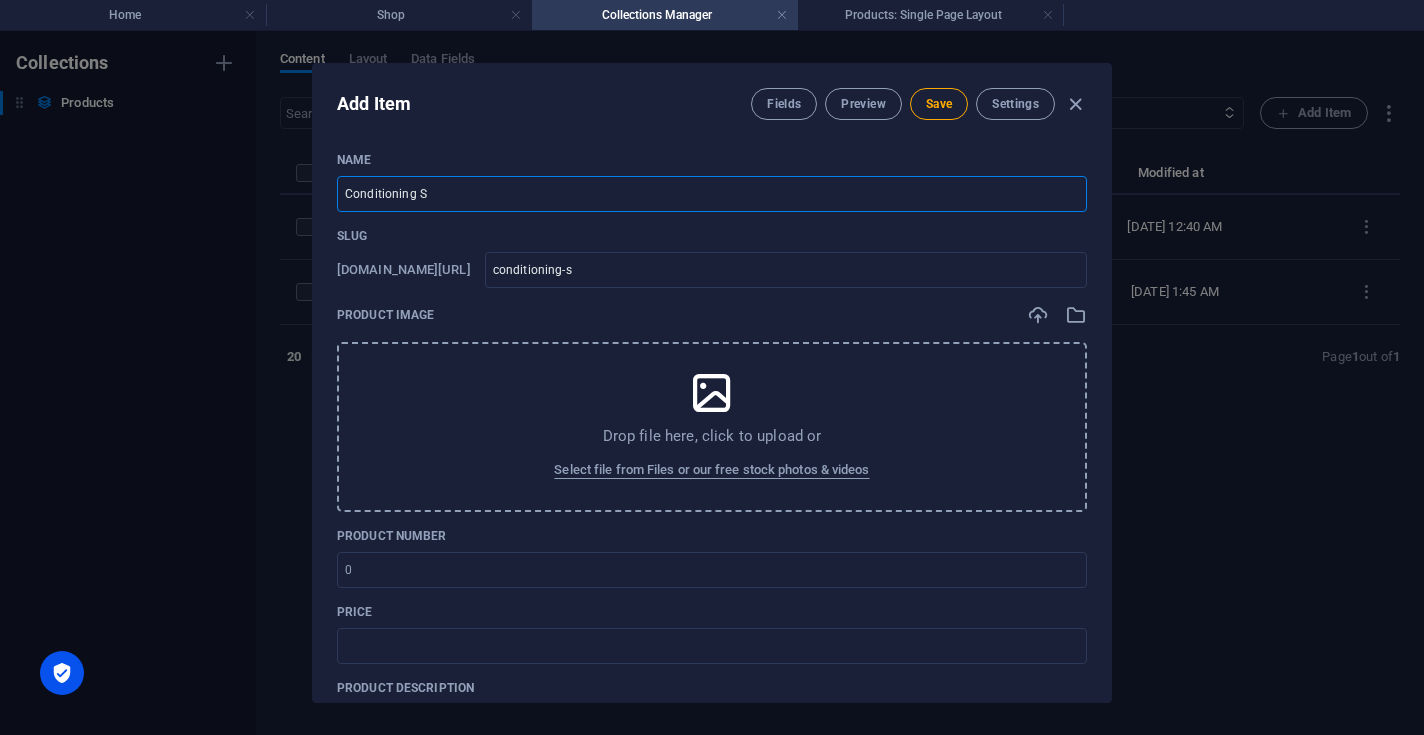 type on "Conditioning Sp" 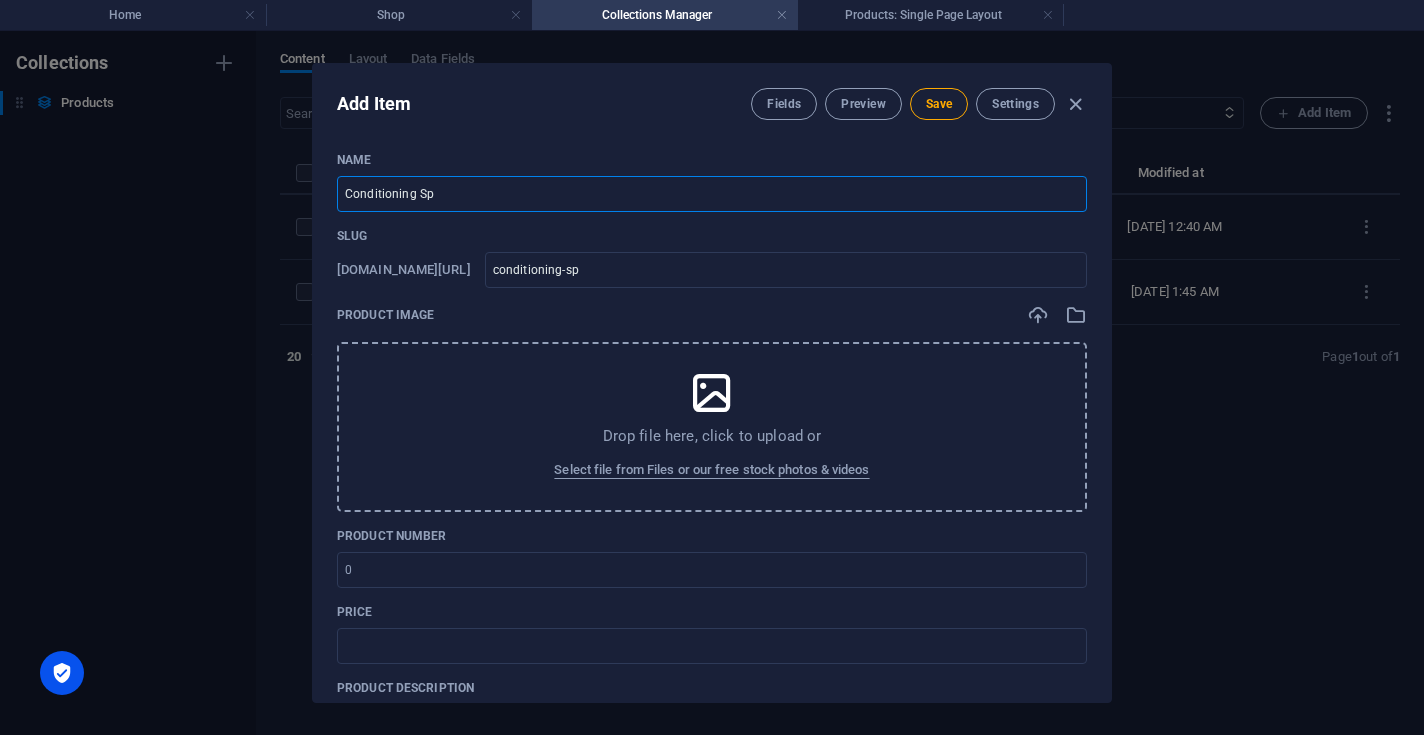 type on "Conditioning Spr" 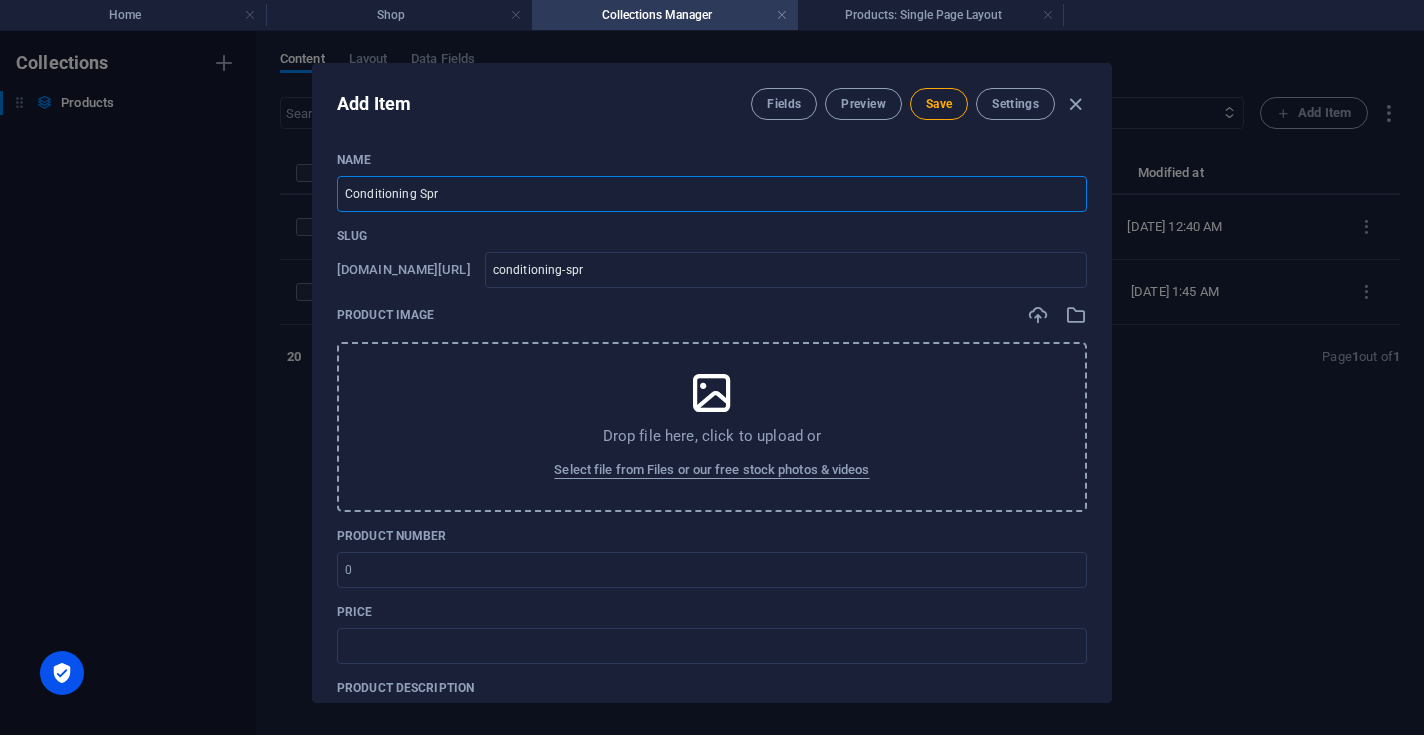 type on "Conditioning Spra" 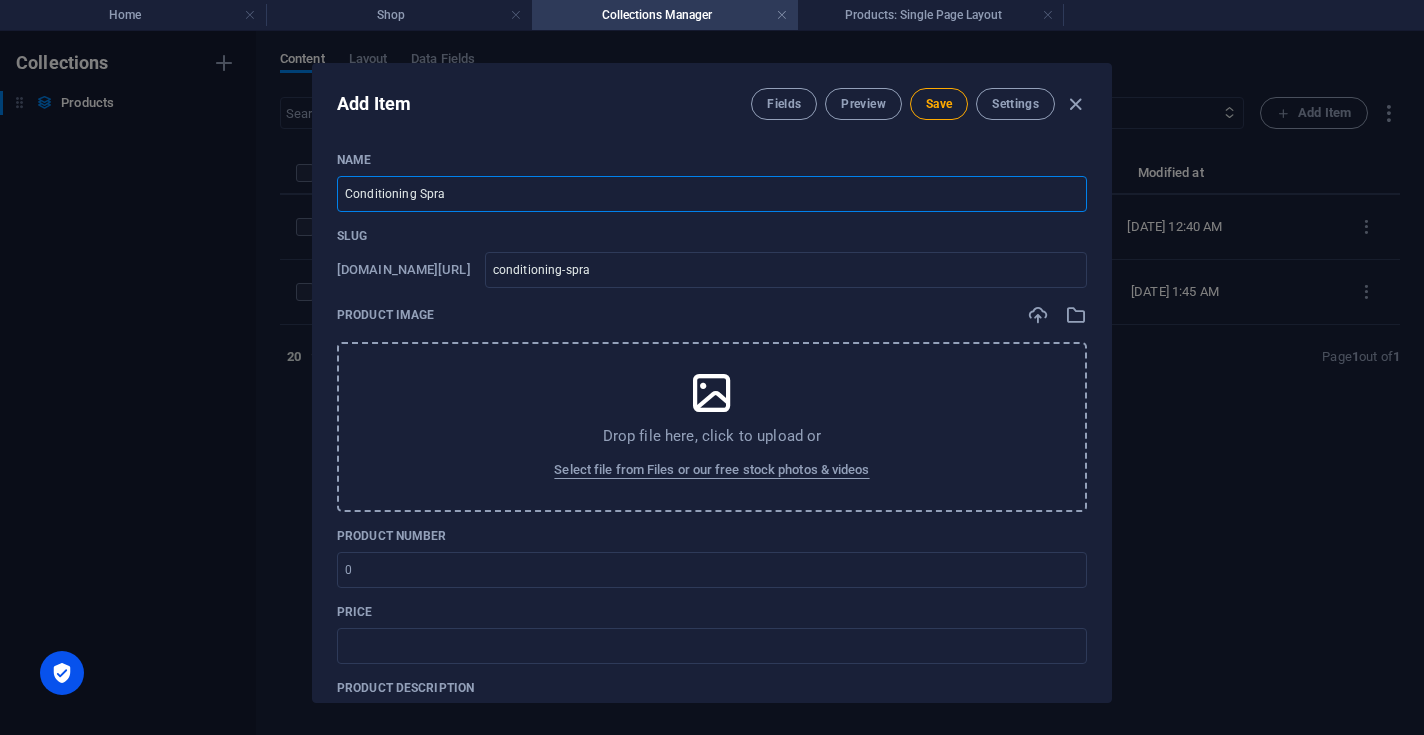 type on "Conditioning Spray" 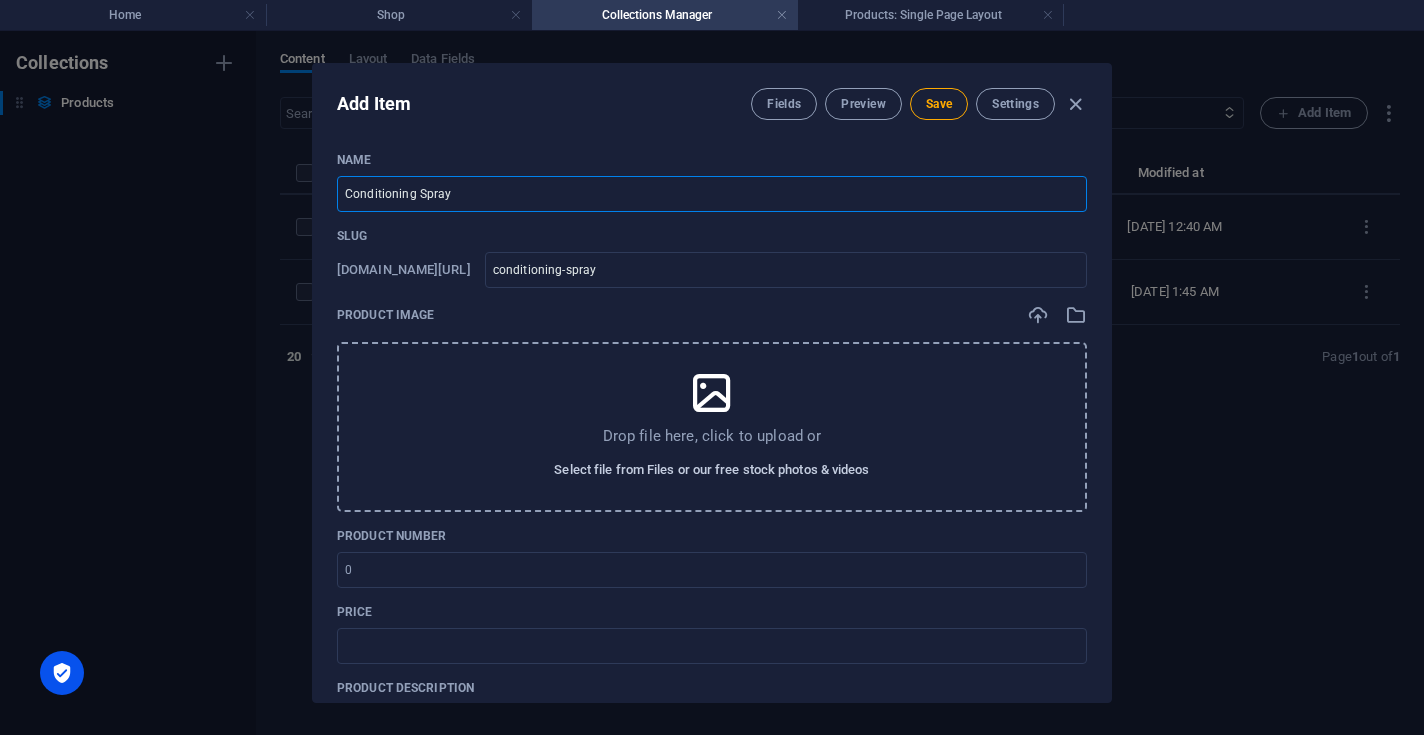 type on "Conditioning Spray" 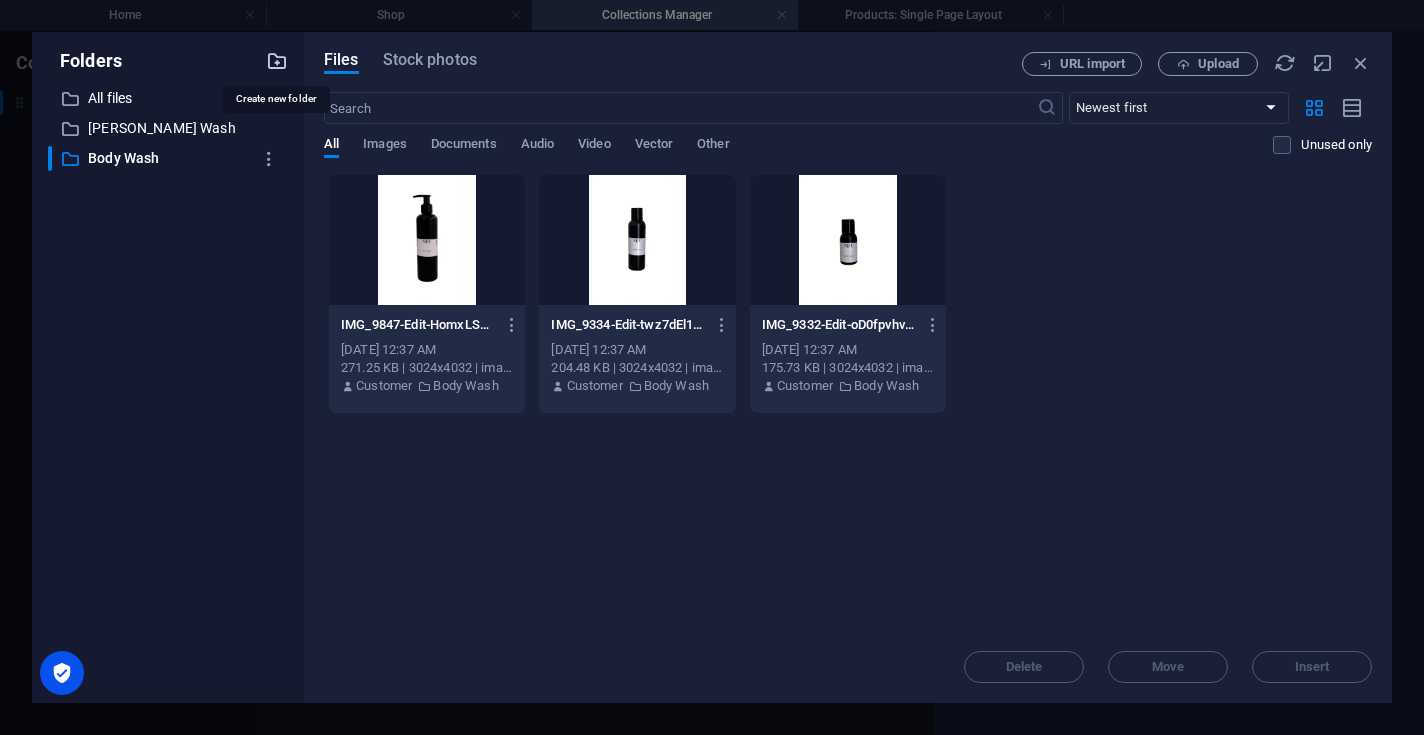 click at bounding box center (277, 61) 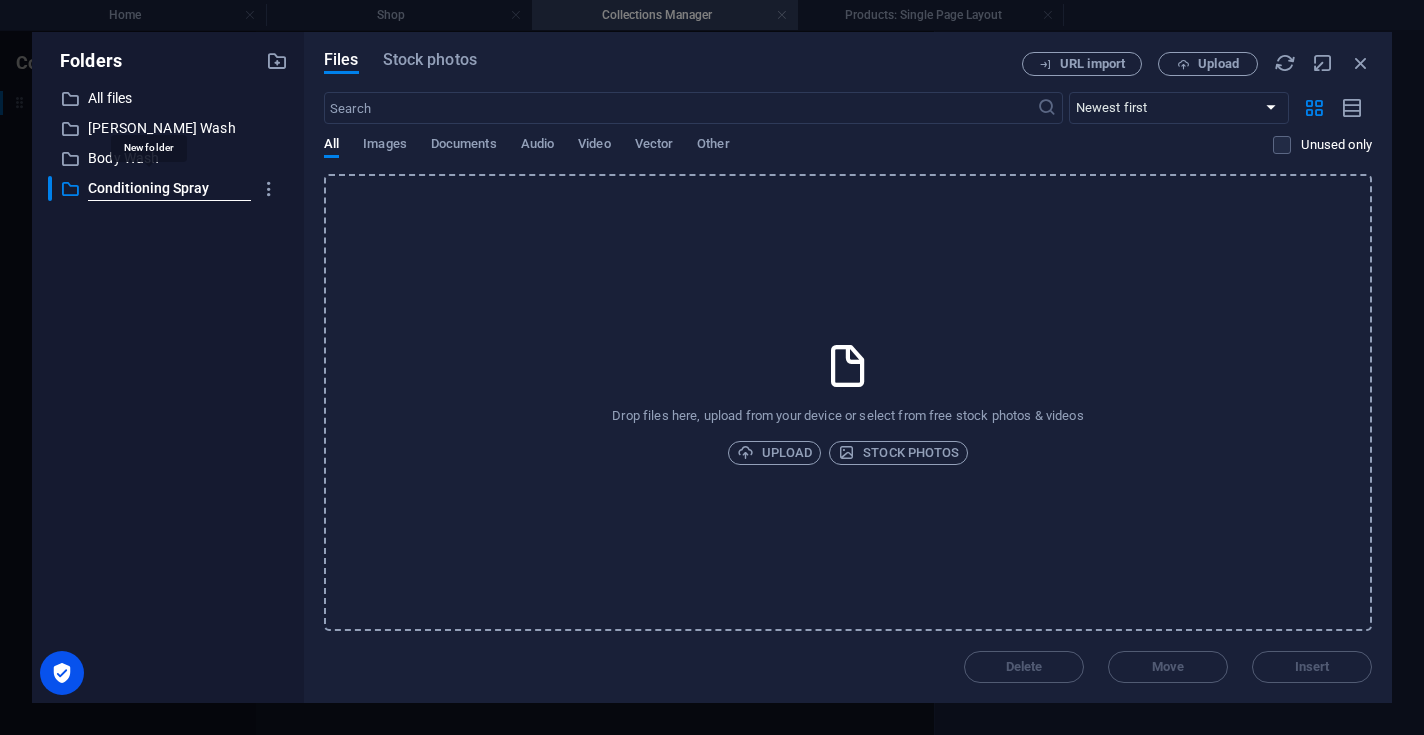 type on "Conditioning Spray" 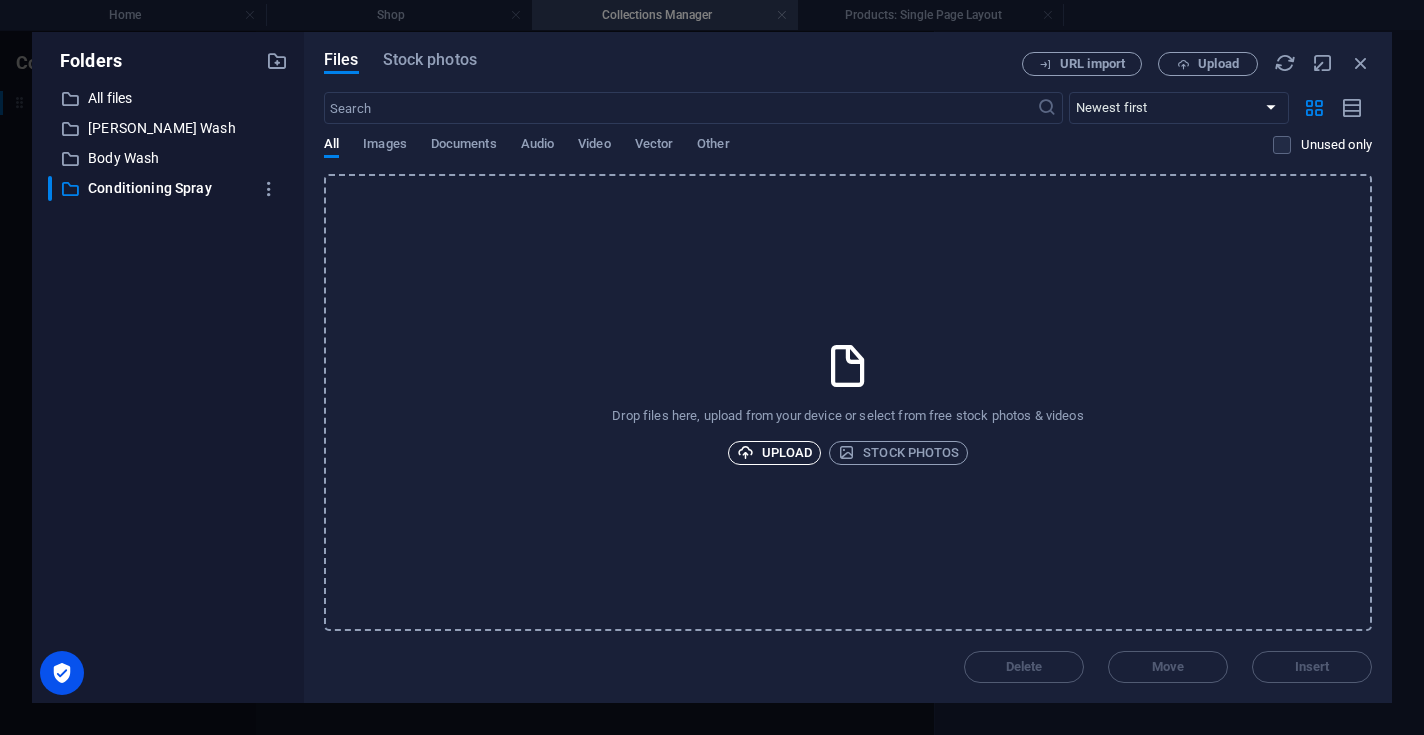 click on "Upload" at bounding box center (775, 453) 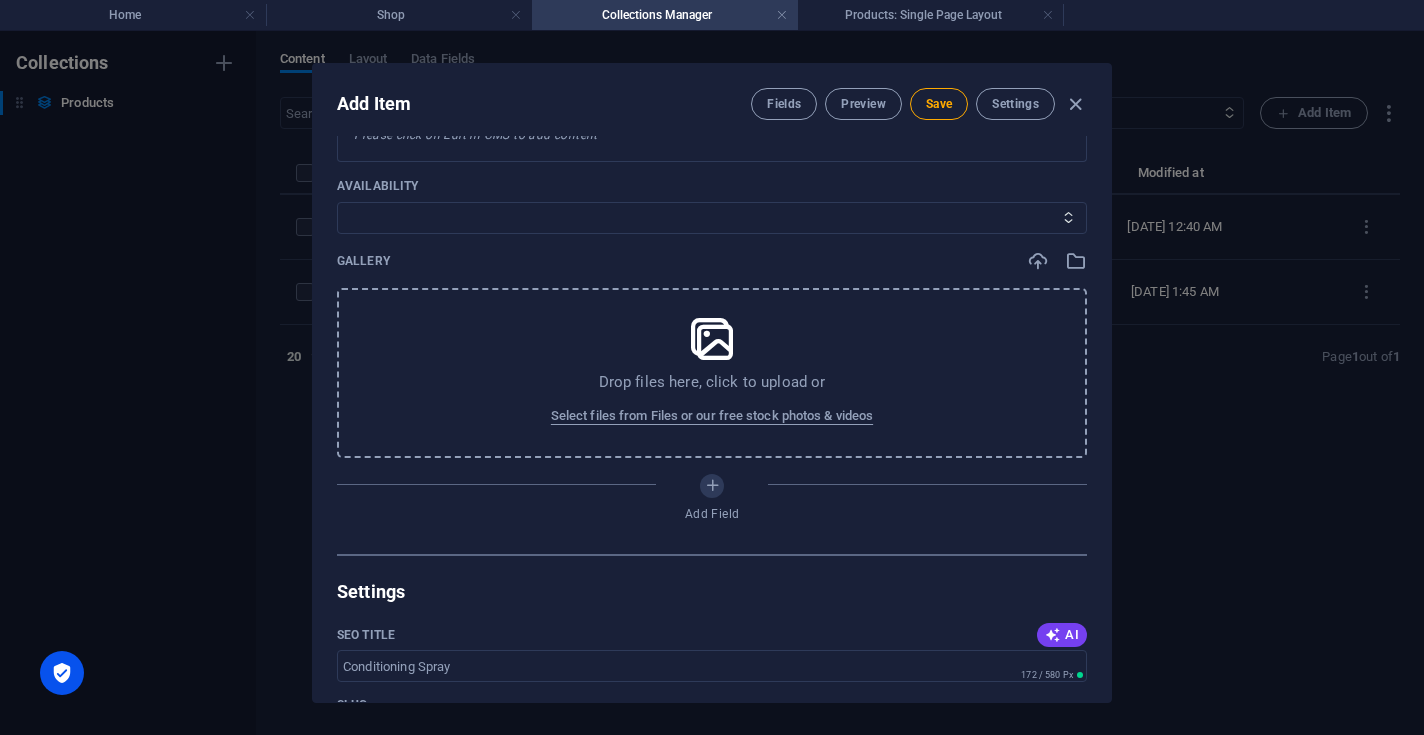 scroll, scrollTop: 701, scrollLeft: 0, axis: vertical 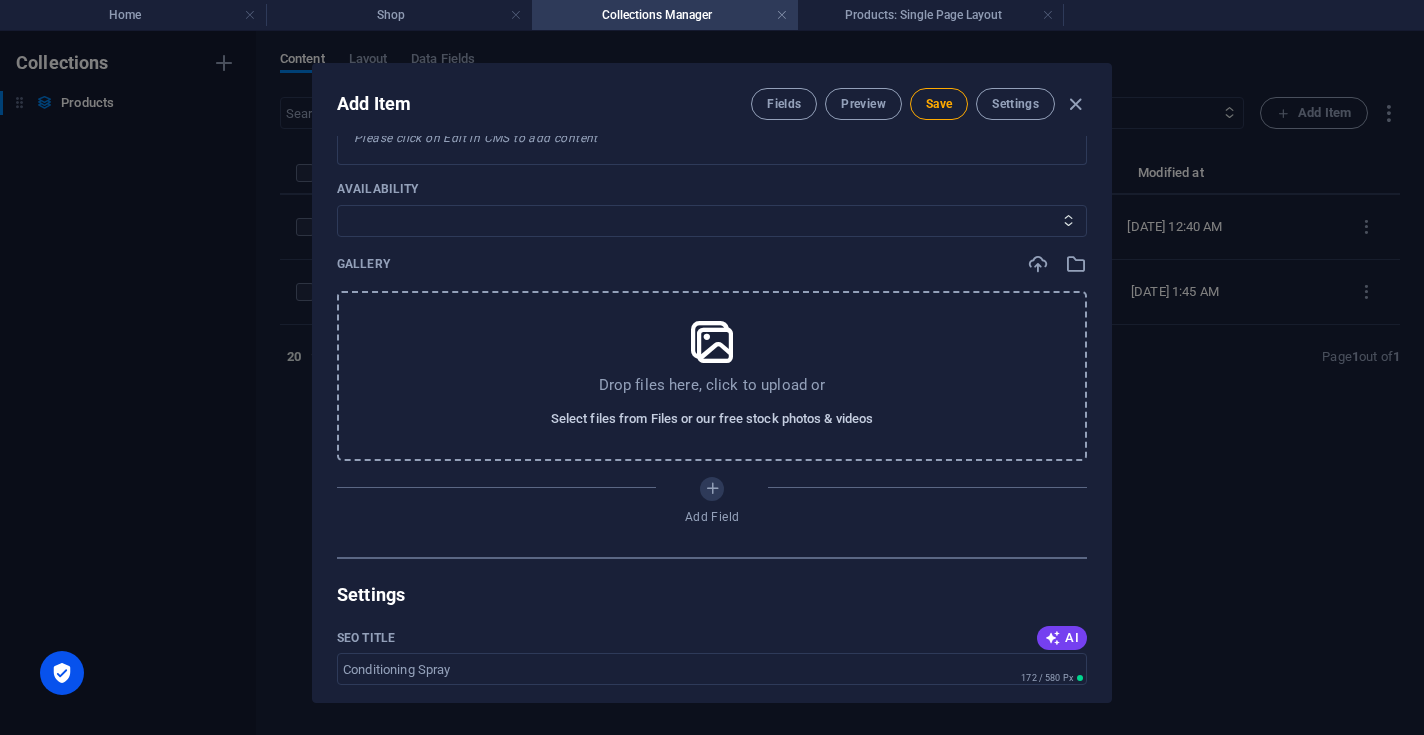click on "Select files from Files or our free stock photos & videos" at bounding box center (712, 419) 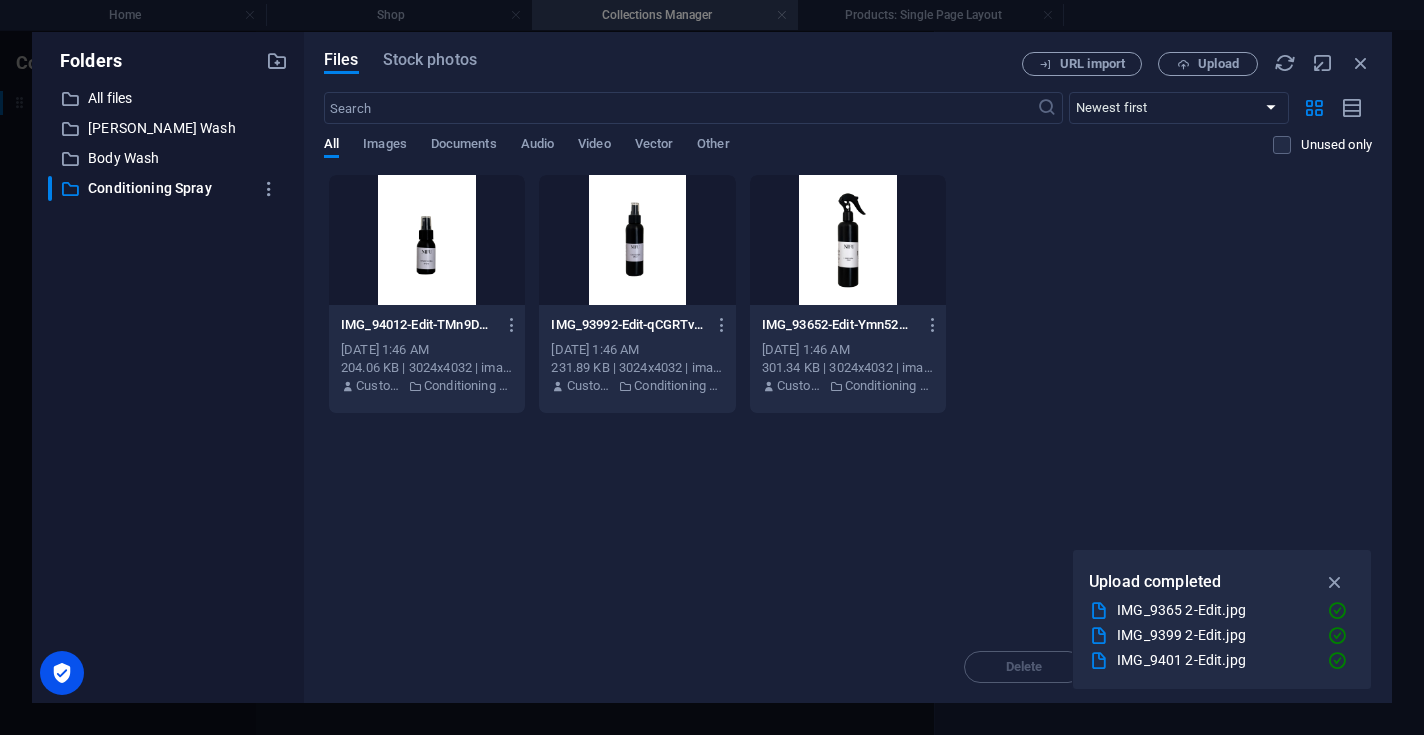 click at bounding box center [848, 240] 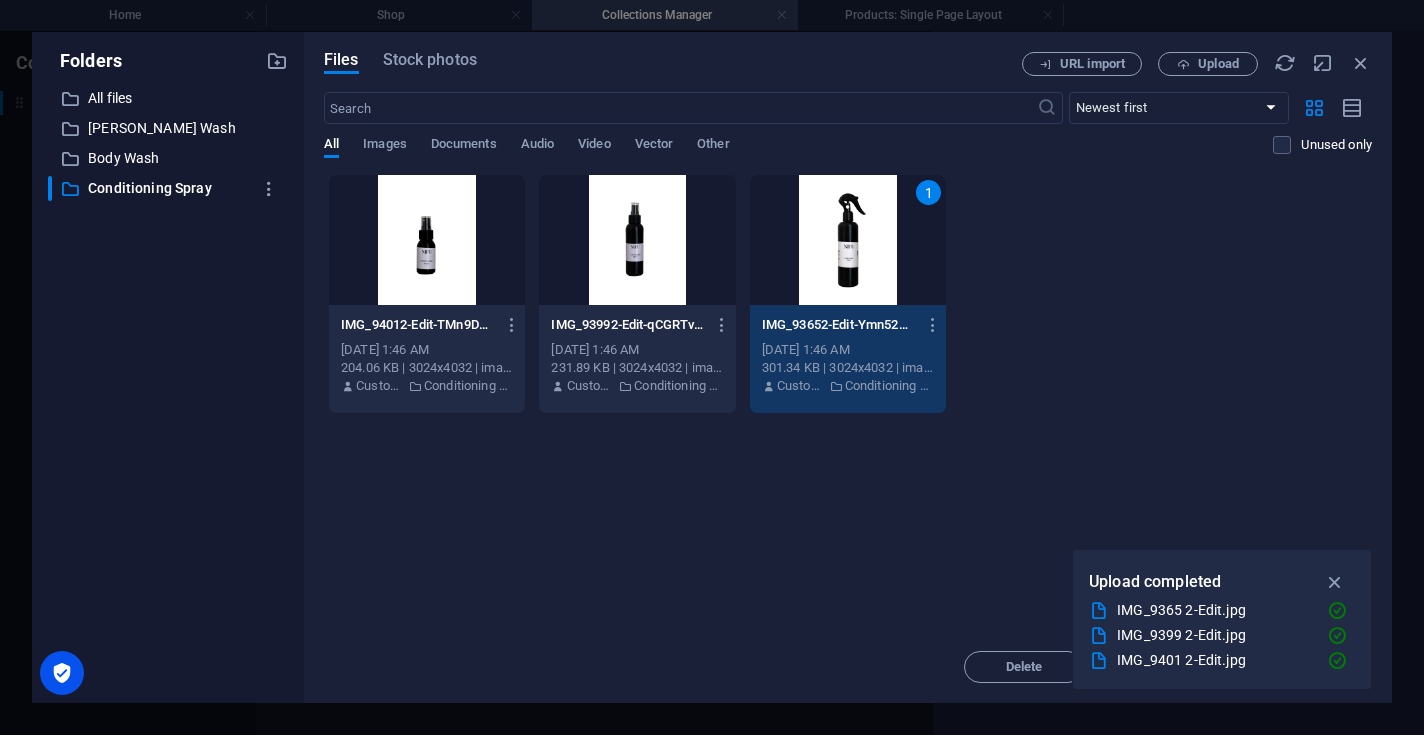 click at bounding box center [637, 240] 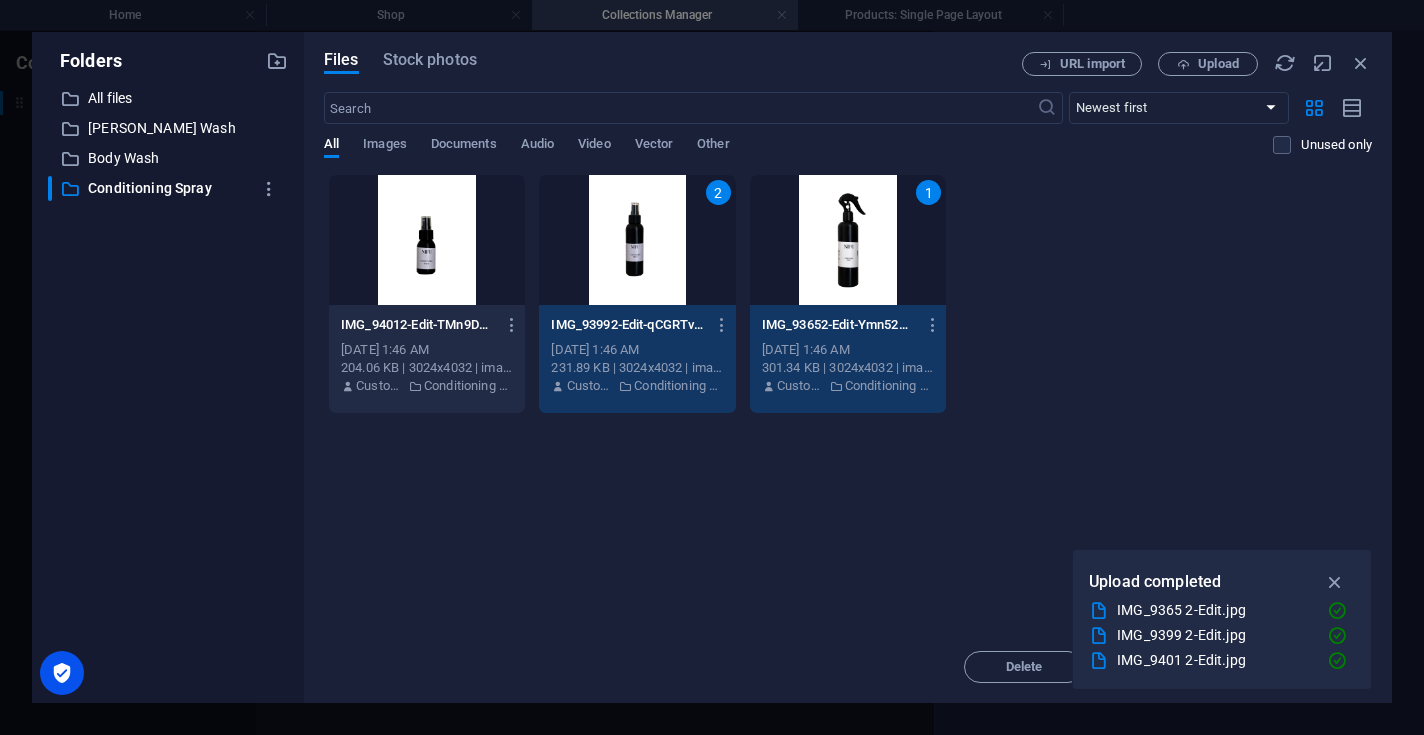 click at bounding box center (427, 240) 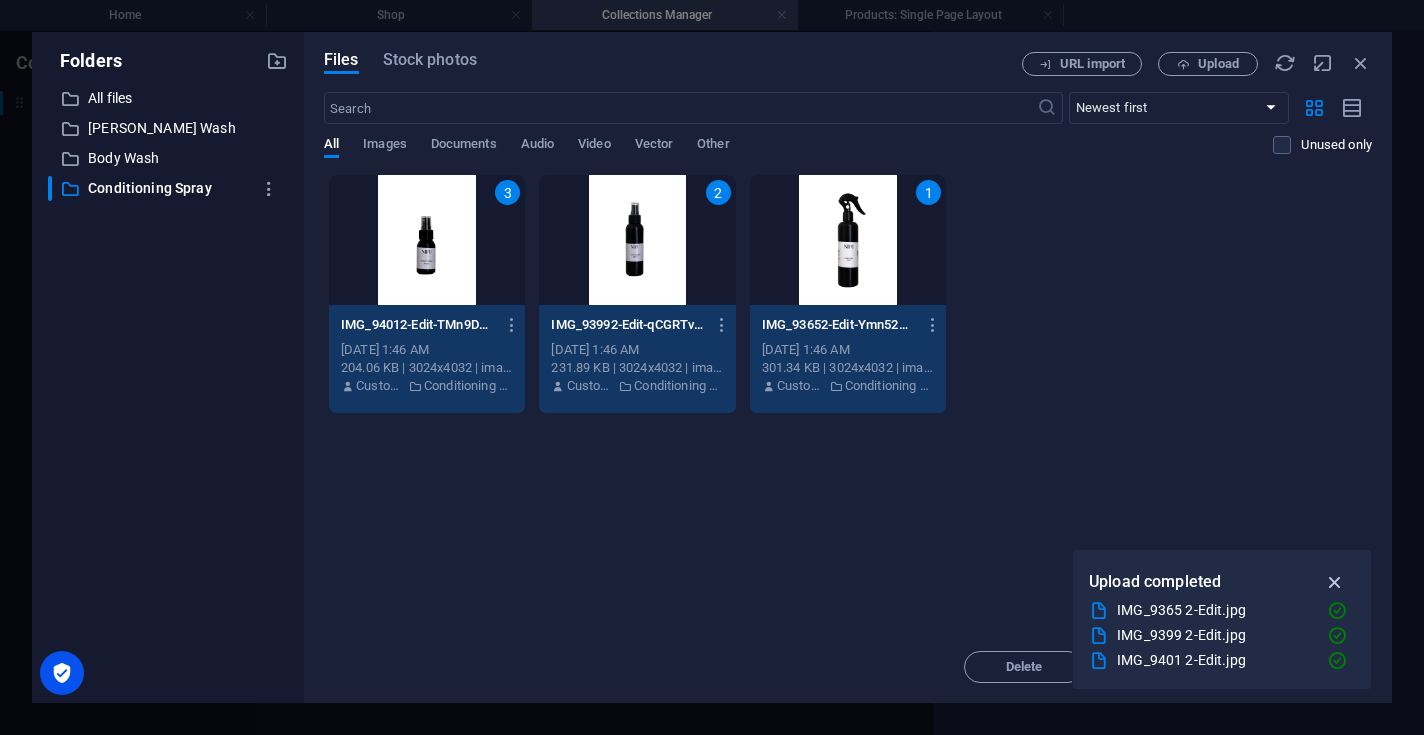 click at bounding box center [1335, 582] 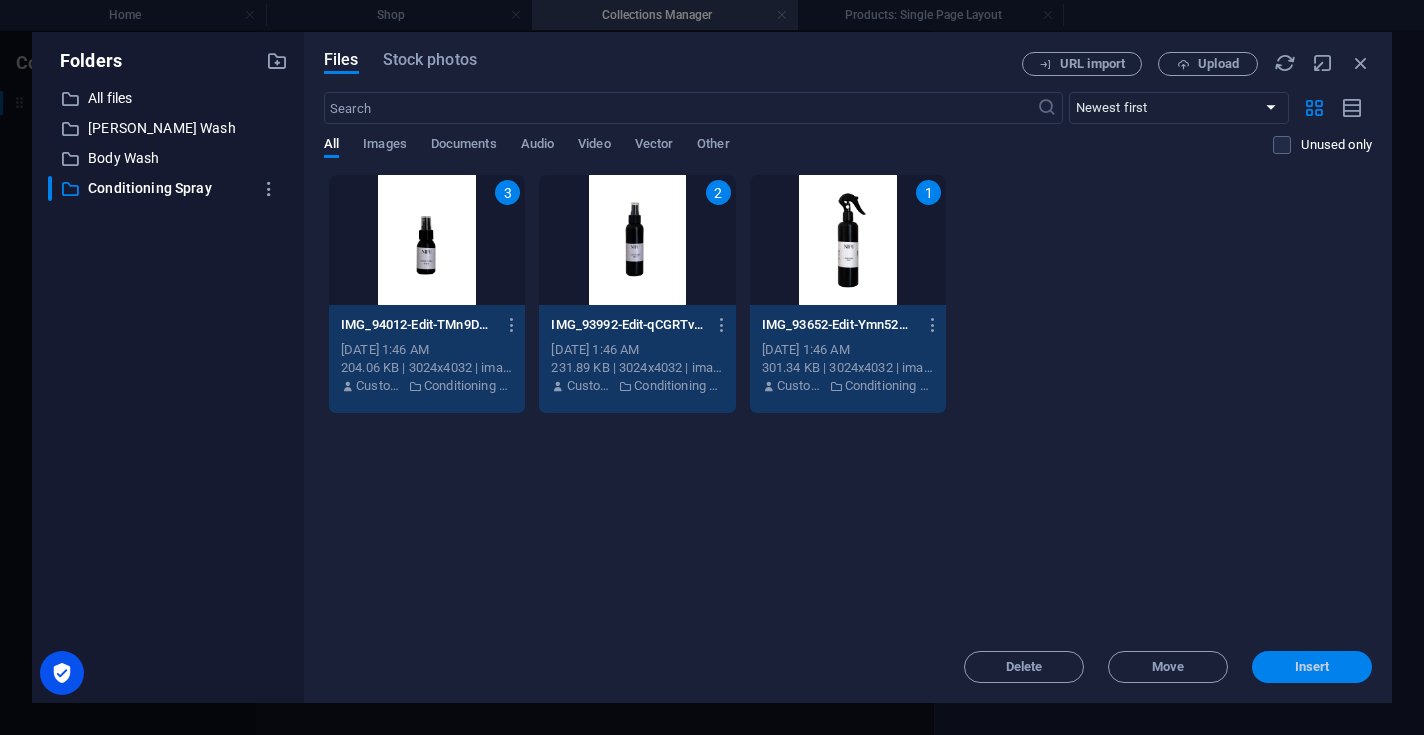 click on "Insert" at bounding box center (1312, 667) 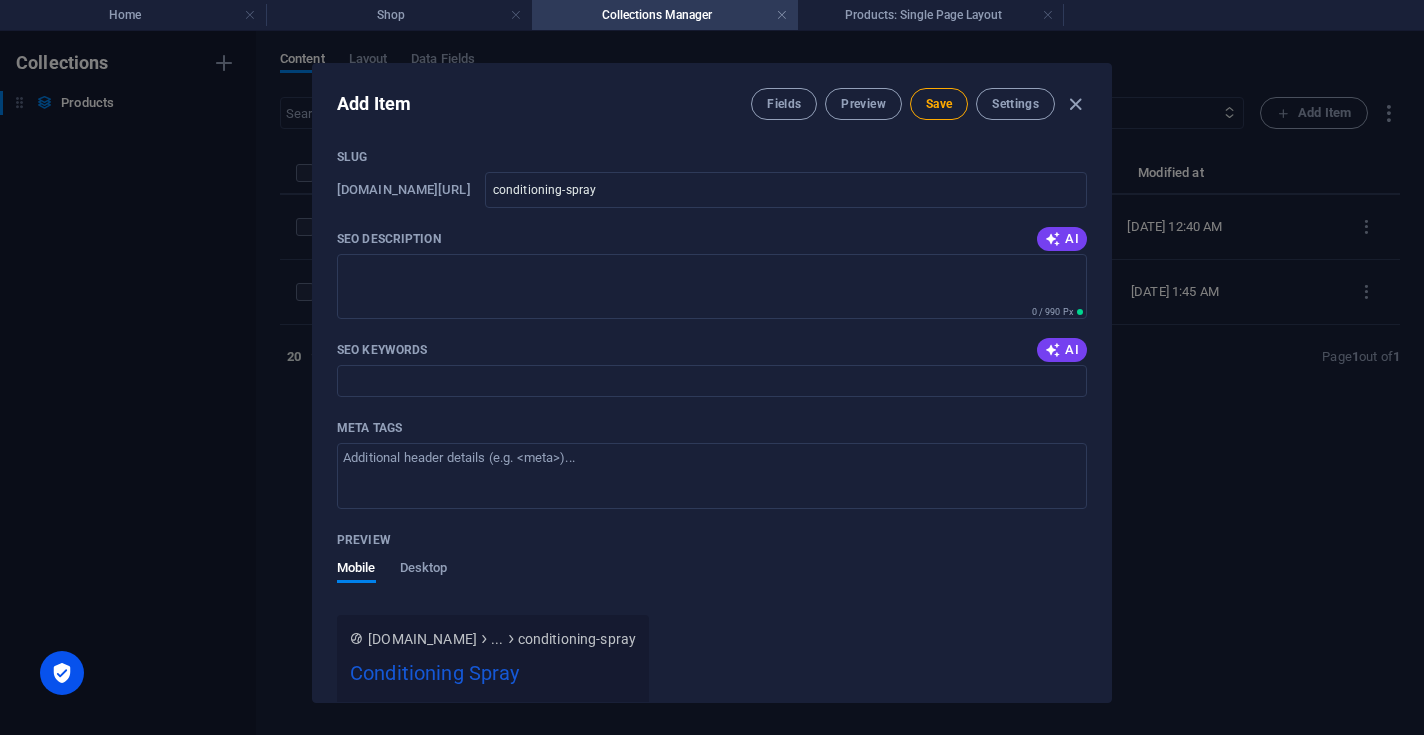 scroll, scrollTop: 1292, scrollLeft: 0, axis: vertical 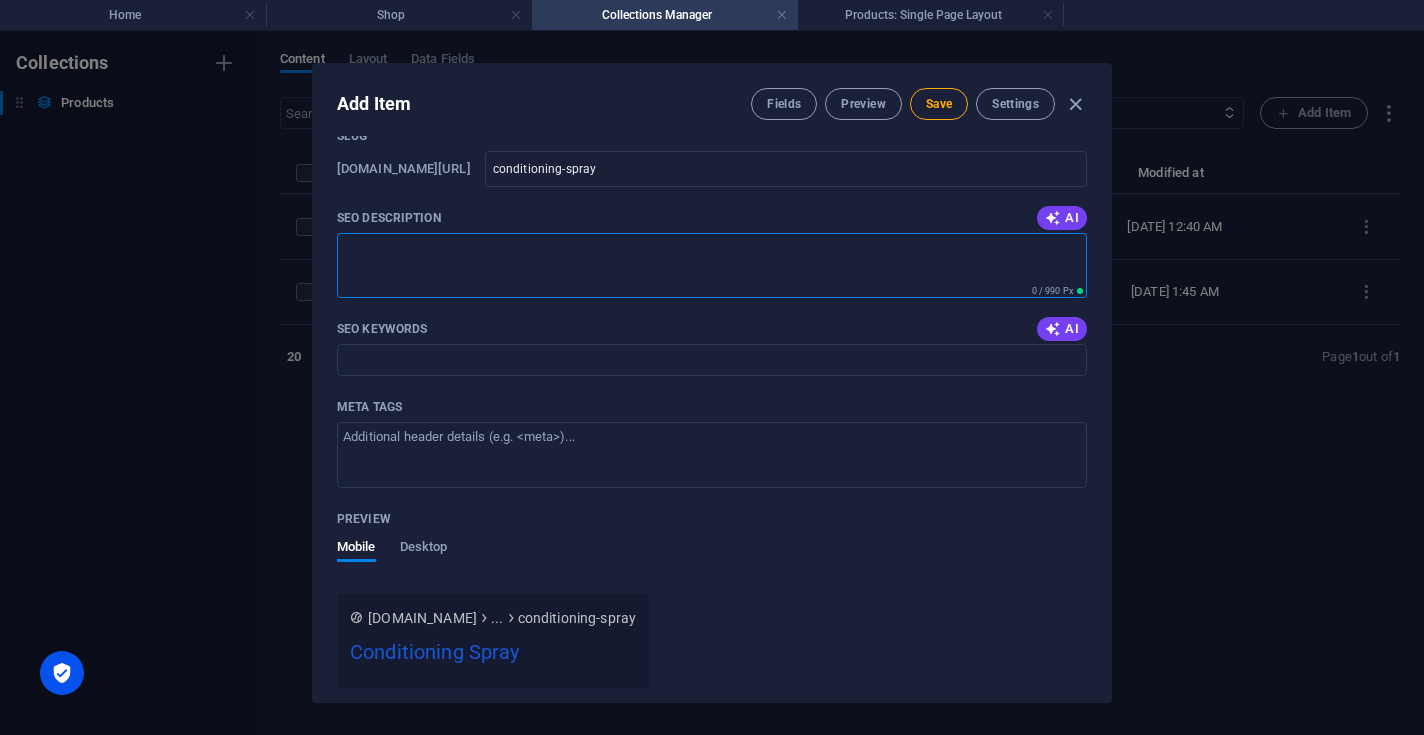 click on "SEO Description" at bounding box center [712, 265] 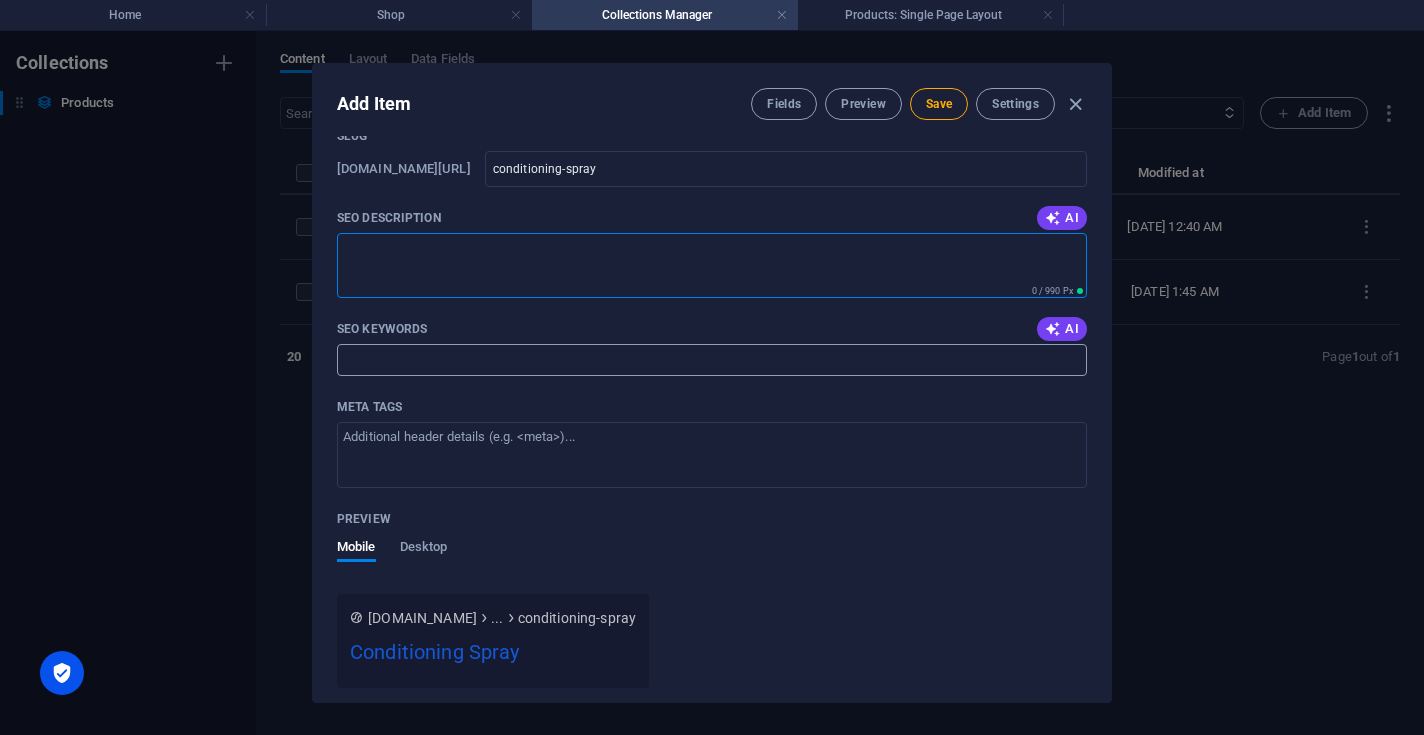 paste on "Short description: Revive your strands with NIFU’s Botanical Conditioning Spray — a rich, water-based mist powered by deeply hydrating butters, scalp-loving herbs, and lightweight plant oils.
Infused with oat, marshmallow root, [MEDICAL_DATA] hydrosol, and a nourishing sunflower herbal oil infusion, this daily treatment restores moisture, eases detangling, and soothes irritation without buildup." 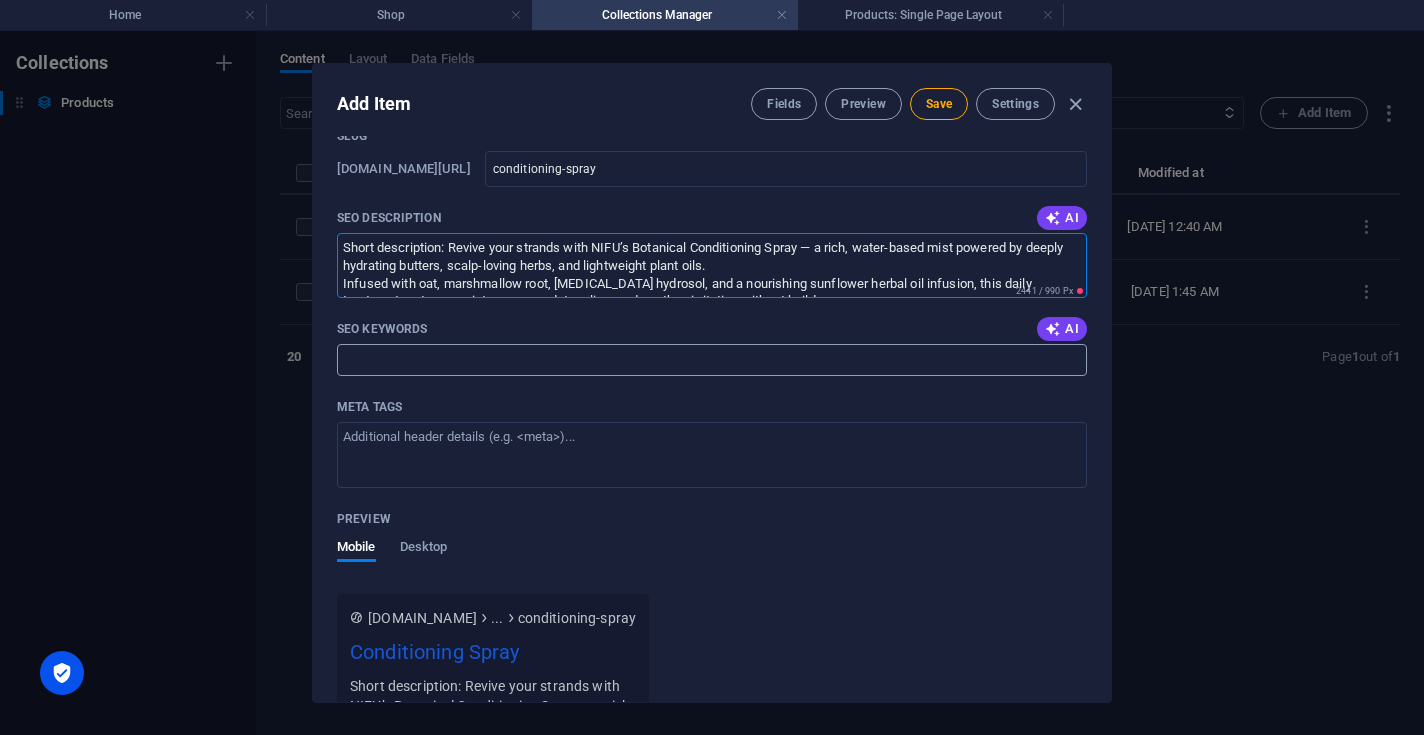scroll, scrollTop: 8, scrollLeft: 0, axis: vertical 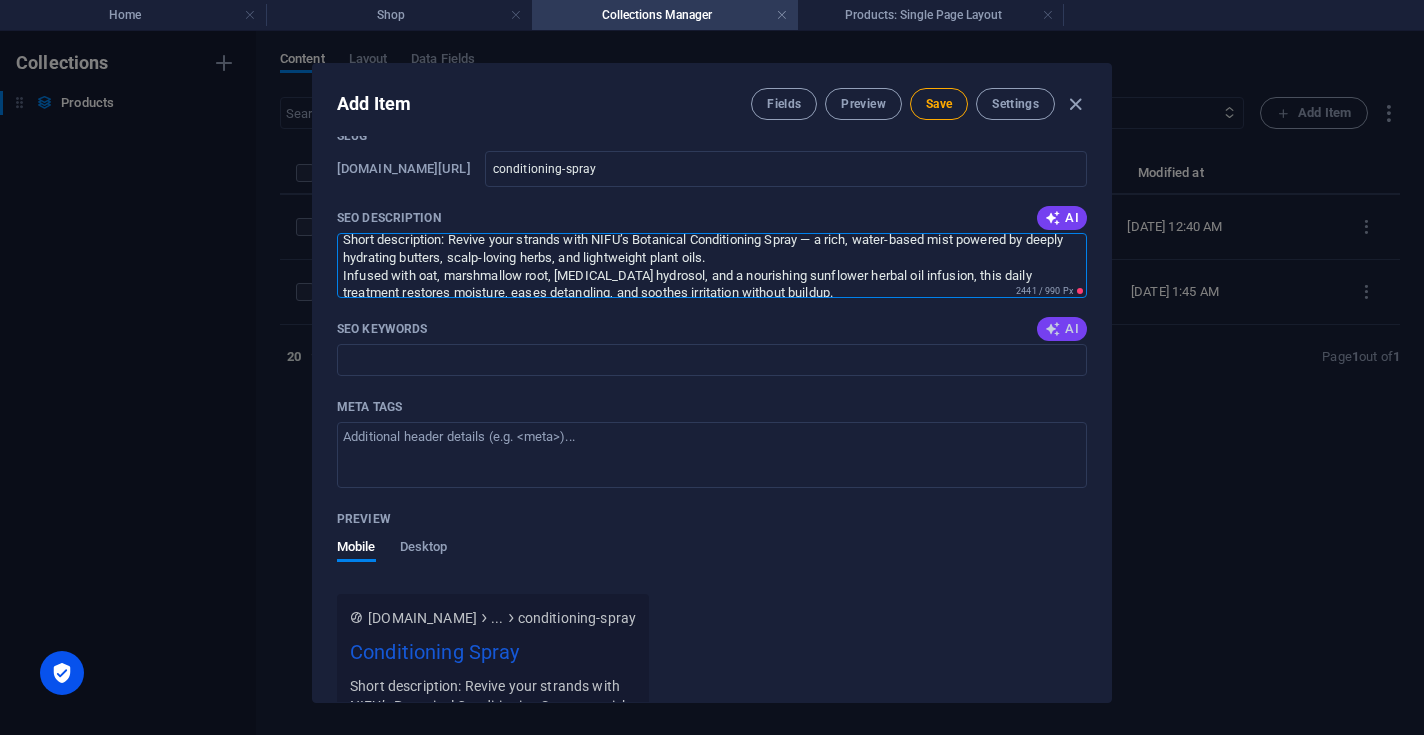 type on "Short description: Revive your strands with NIFU’s Botanical Conditioning Spray — a rich, water-based mist powered by deeply hydrating butters, scalp-loving herbs, and lightweight plant oils.
Infused with oat, marshmallow root, [MEDICAL_DATA] hydrosol, and a nourishing sunflower herbal oil infusion, this daily treatment restores moisture, eases detangling, and soothes irritation without buildup." 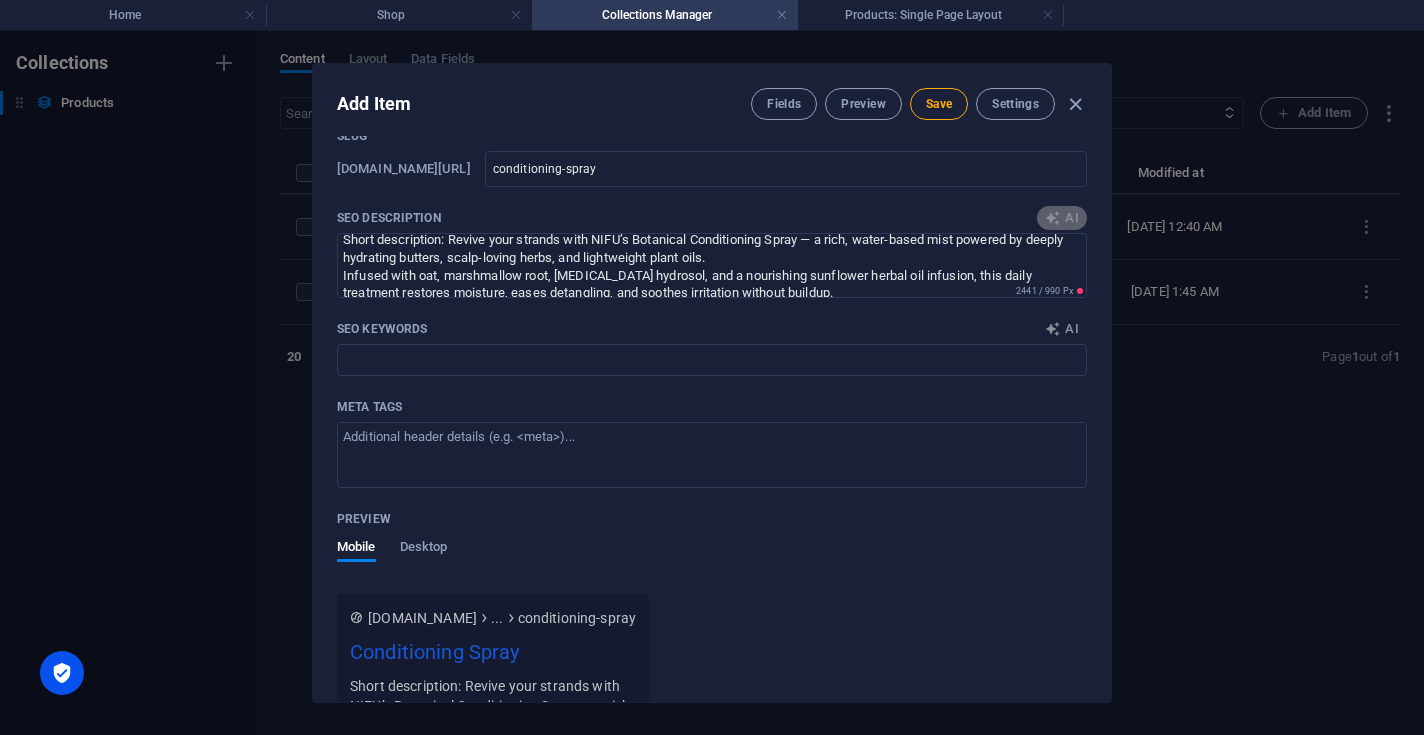 type on "conditioner spray, hair conditioning spray, leave-in conditioner, hair care products, moisture spray, lightweight conditioning spray" 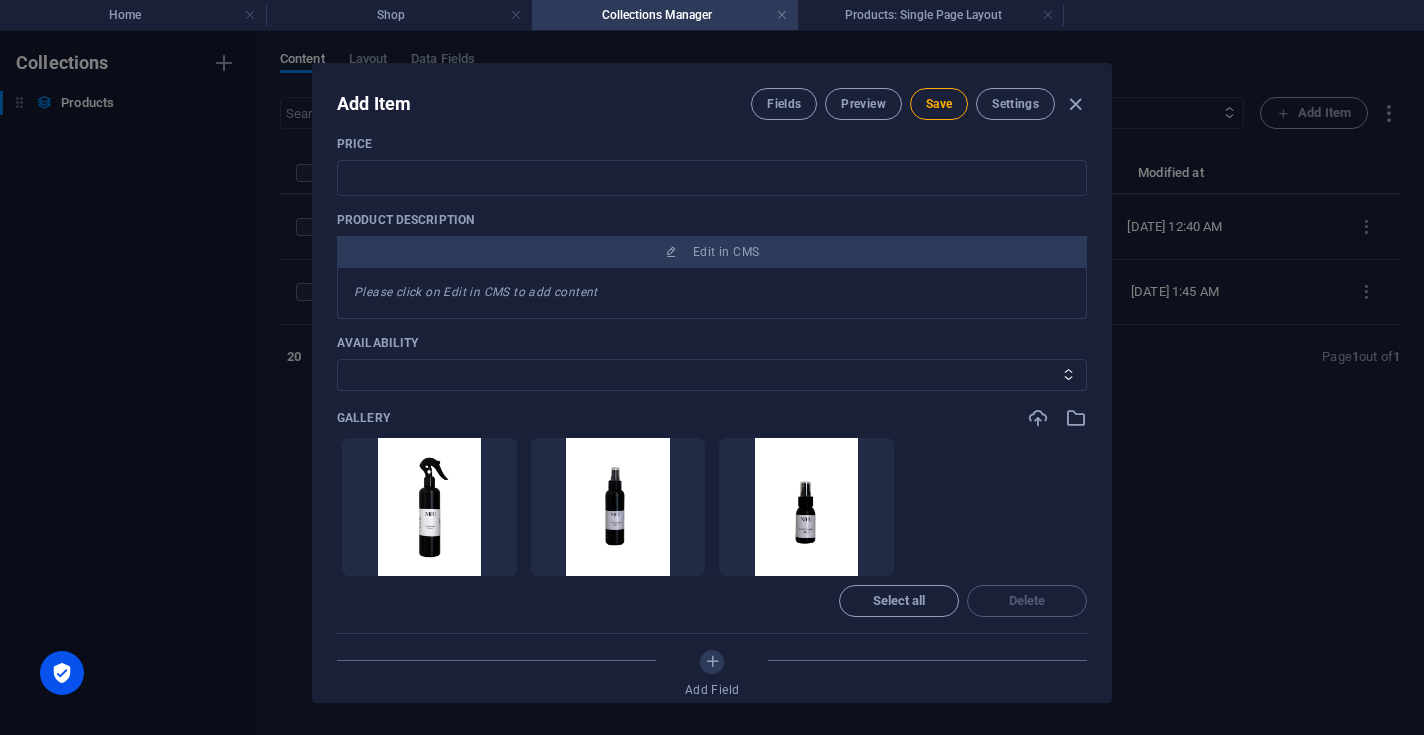 scroll, scrollTop: 511, scrollLeft: 0, axis: vertical 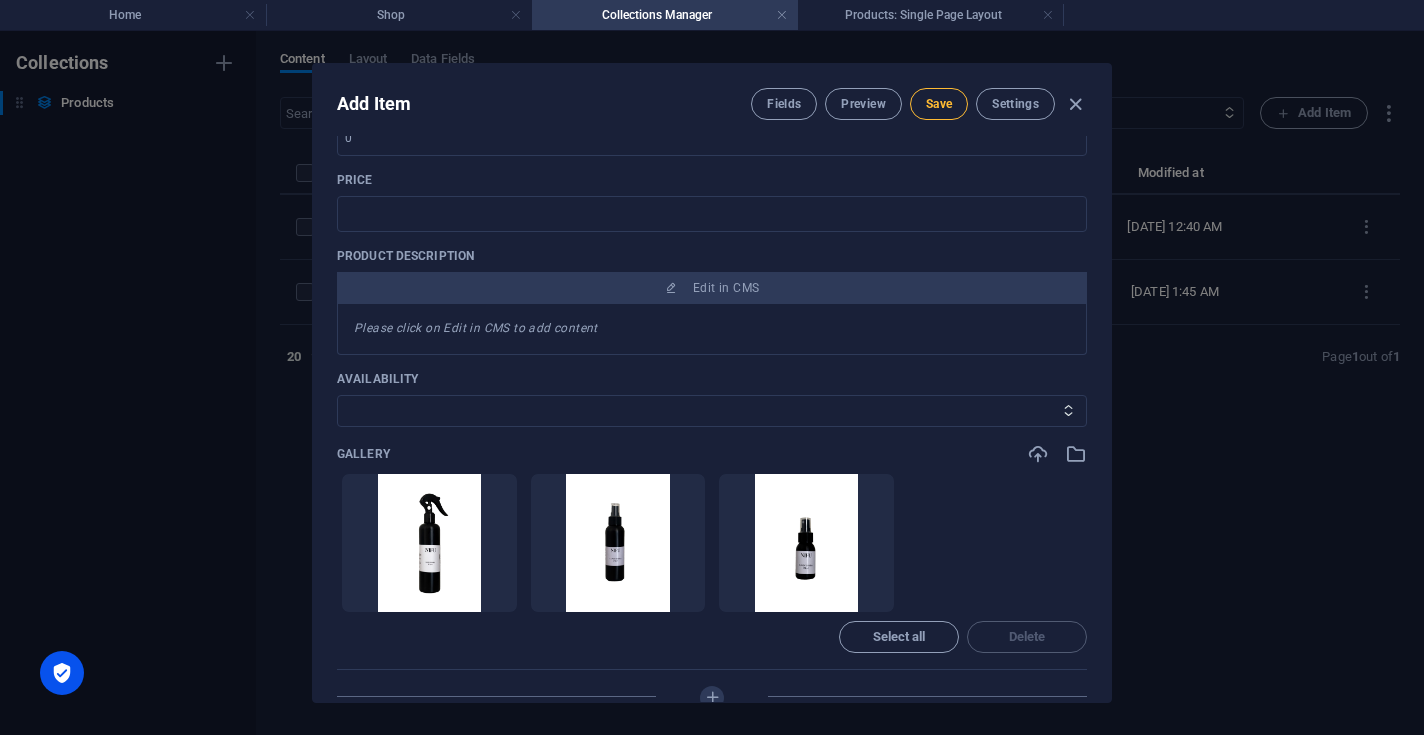 click on "Save" at bounding box center (939, 104) 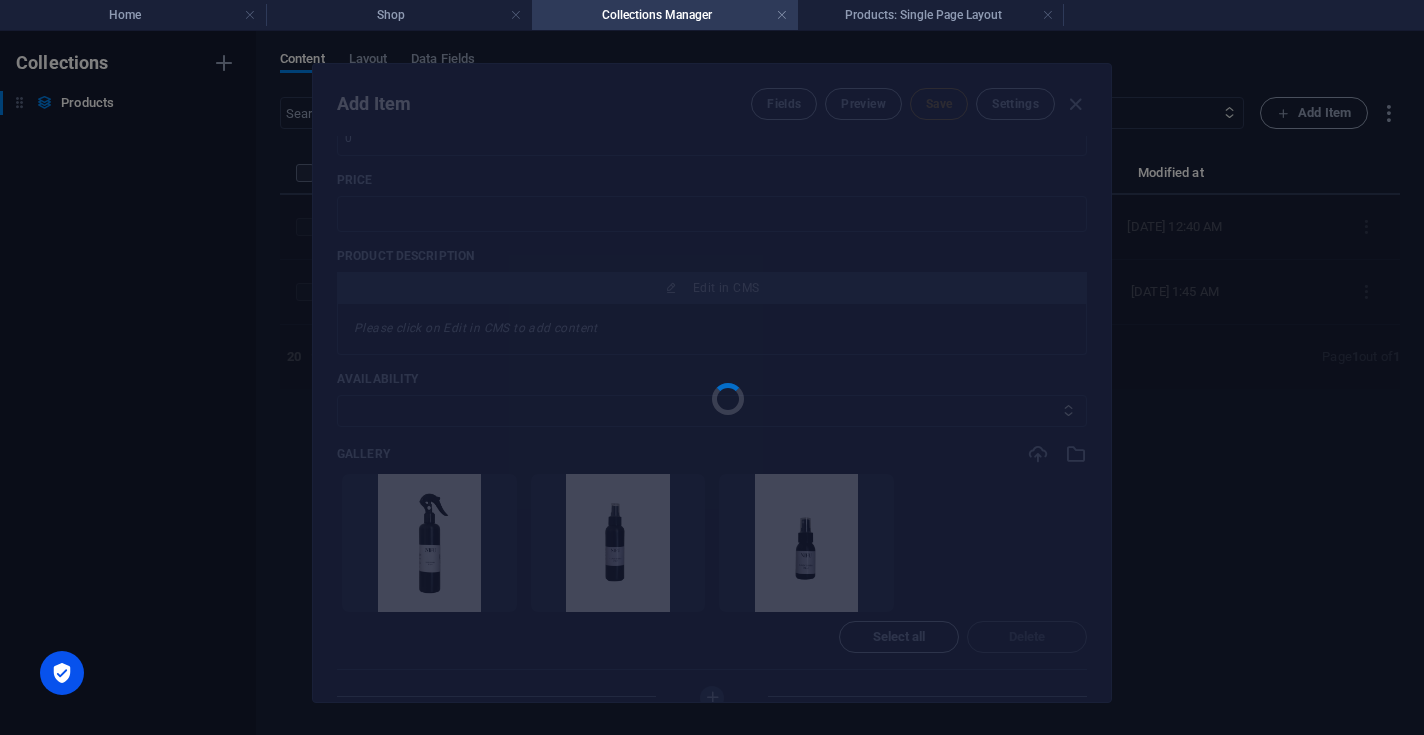 type on "conditioning-spray" 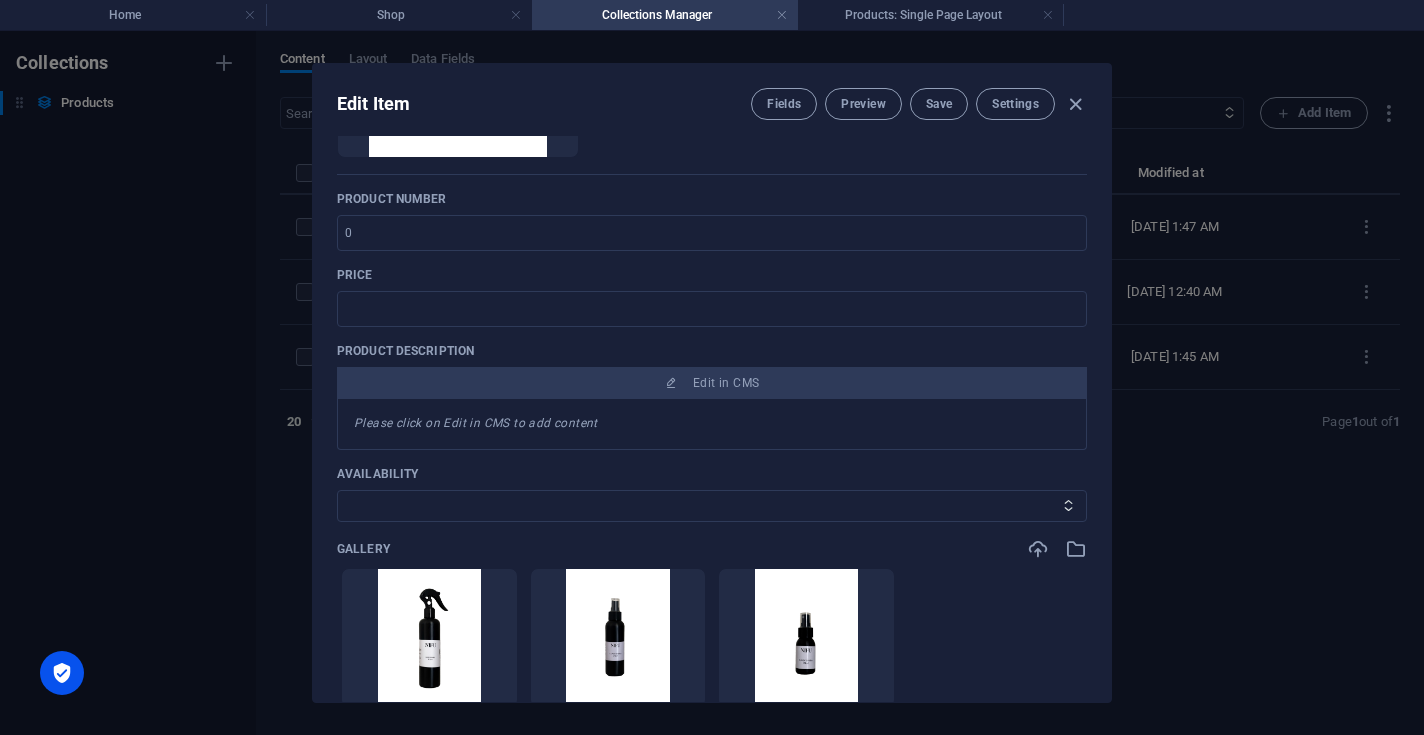 scroll, scrollTop: 412, scrollLeft: 0, axis: vertical 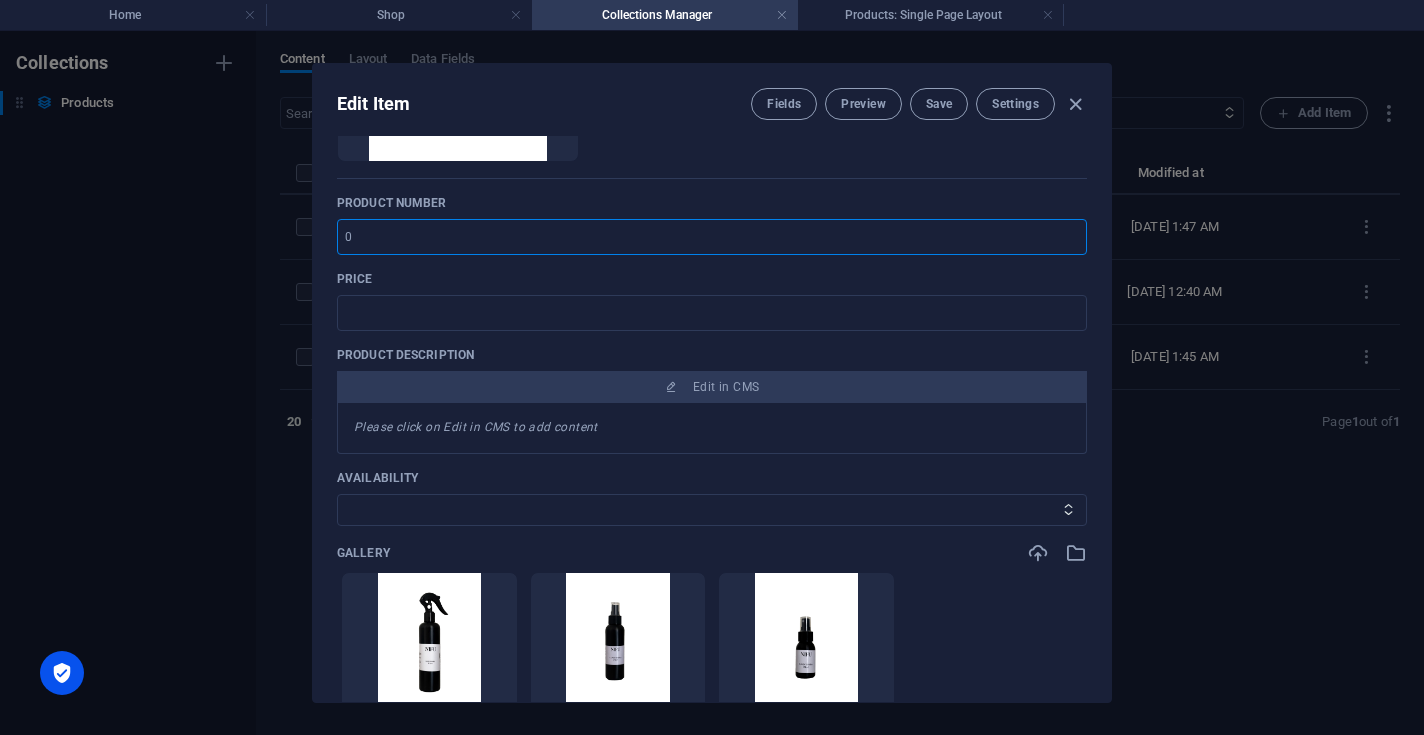 click at bounding box center (712, 237) 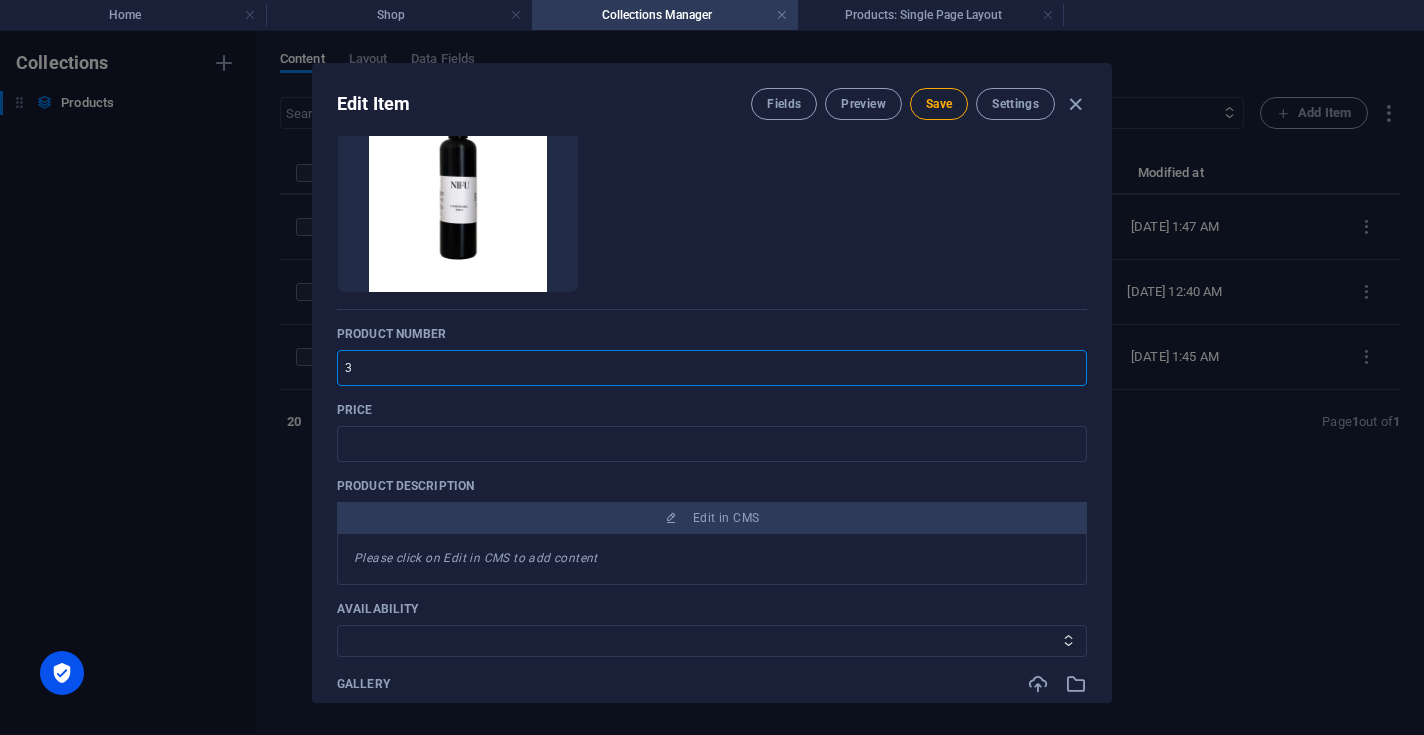 scroll, scrollTop: 276, scrollLeft: 0, axis: vertical 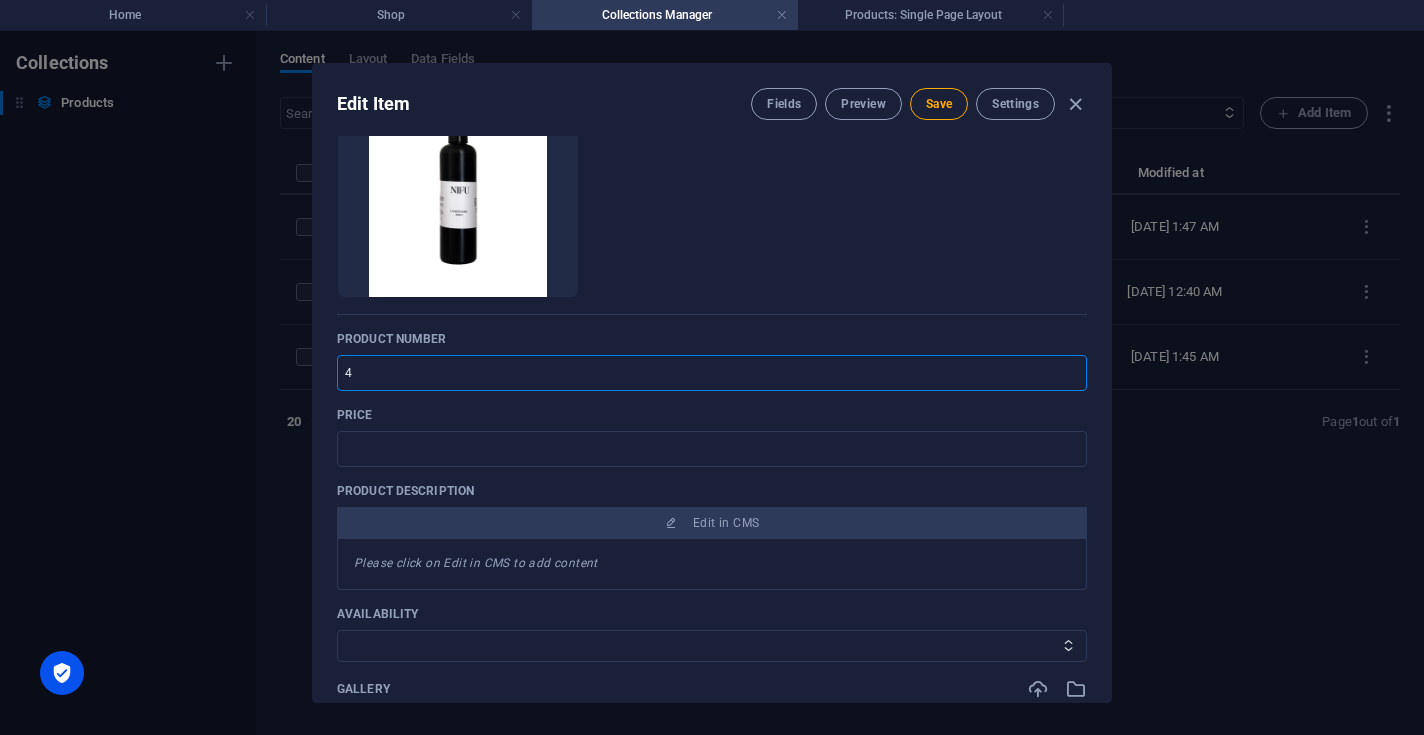 type on "4" 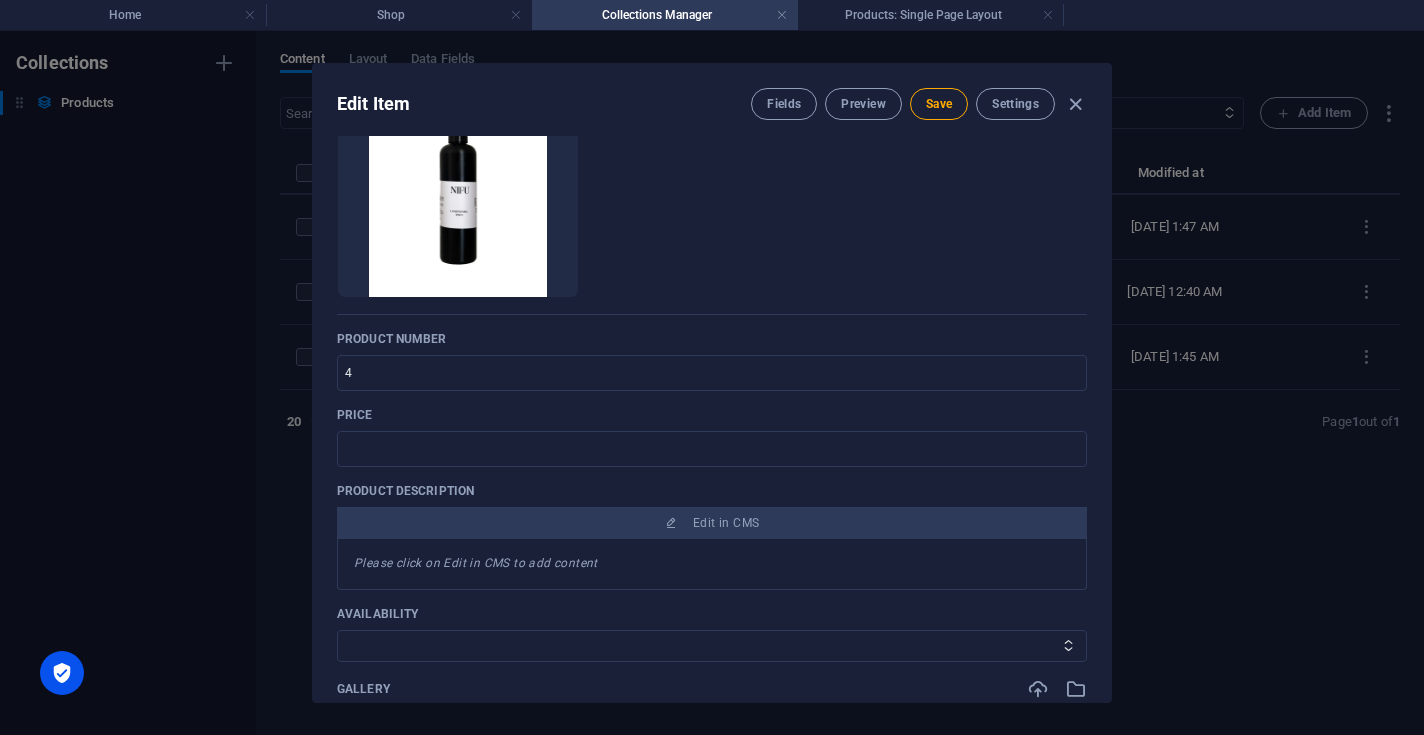 click on "Drop files here to upload them instantly" at bounding box center (712, 178) 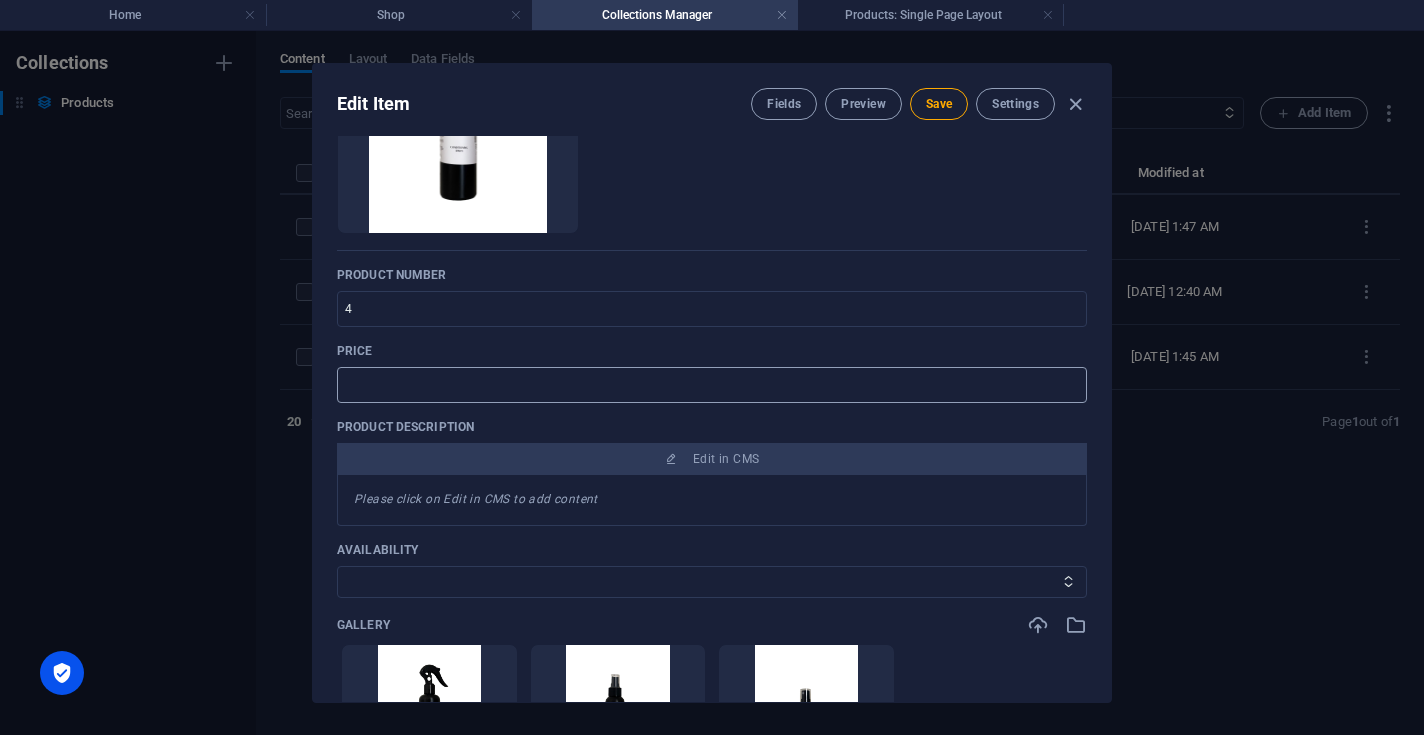 scroll, scrollTop: 363, scrollLeft: 0, axis: vertical 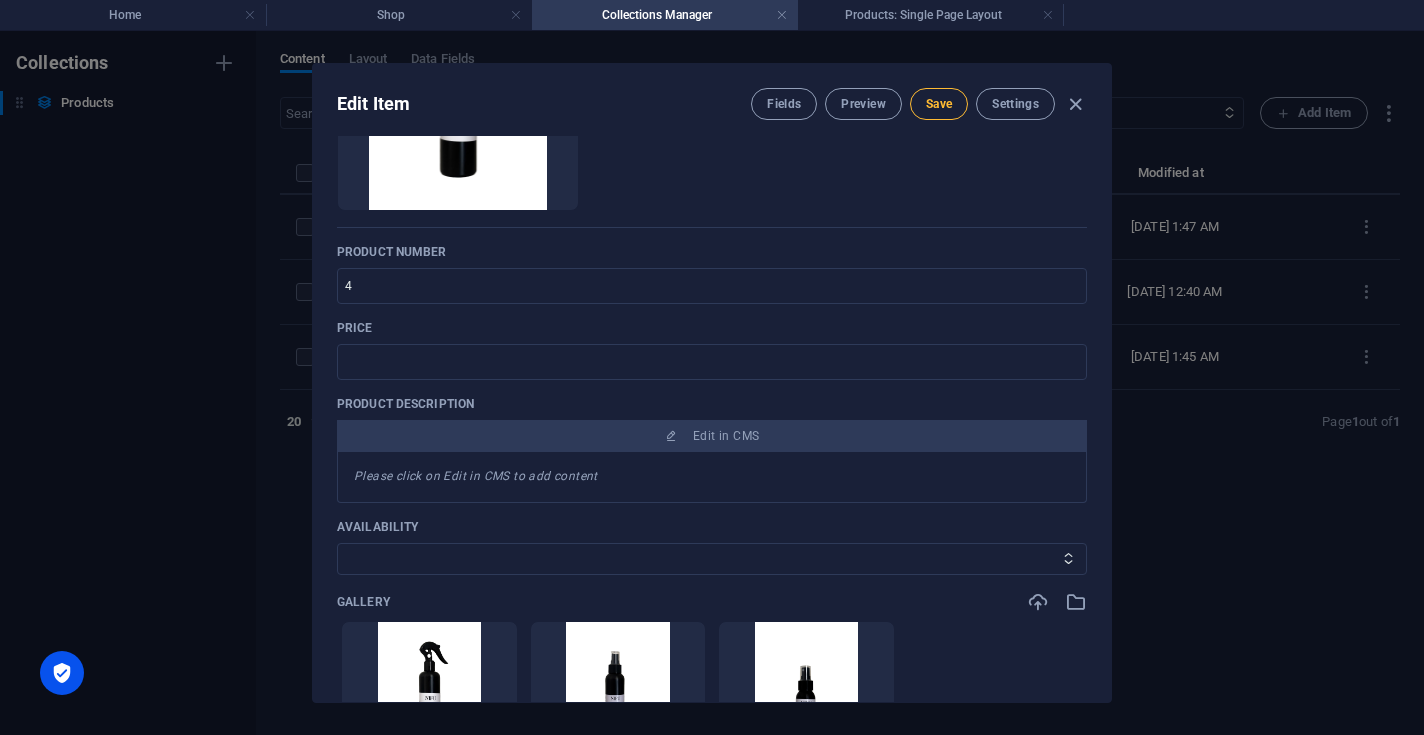 click on "Save" at bounding box center (939, 104) 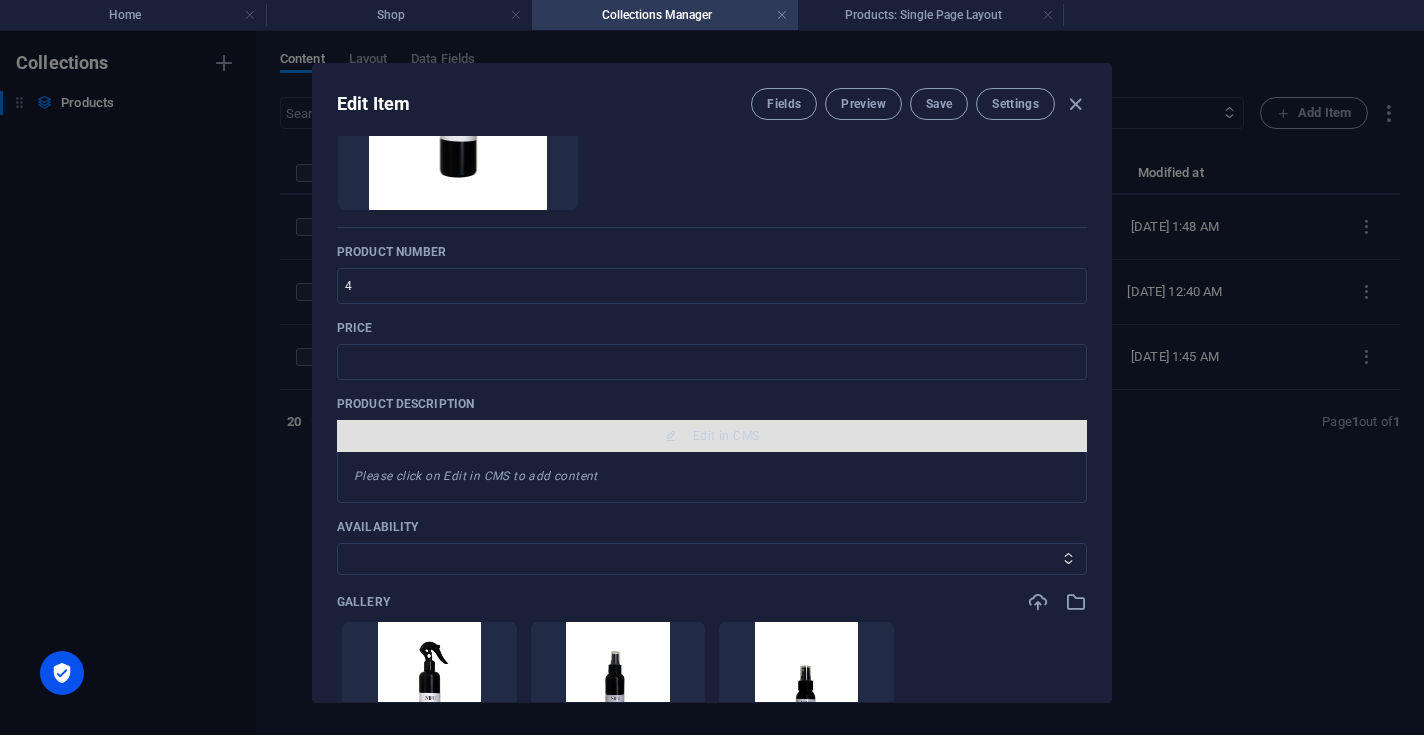 click on "Edit in CMS" at bounding box center [726, 436] 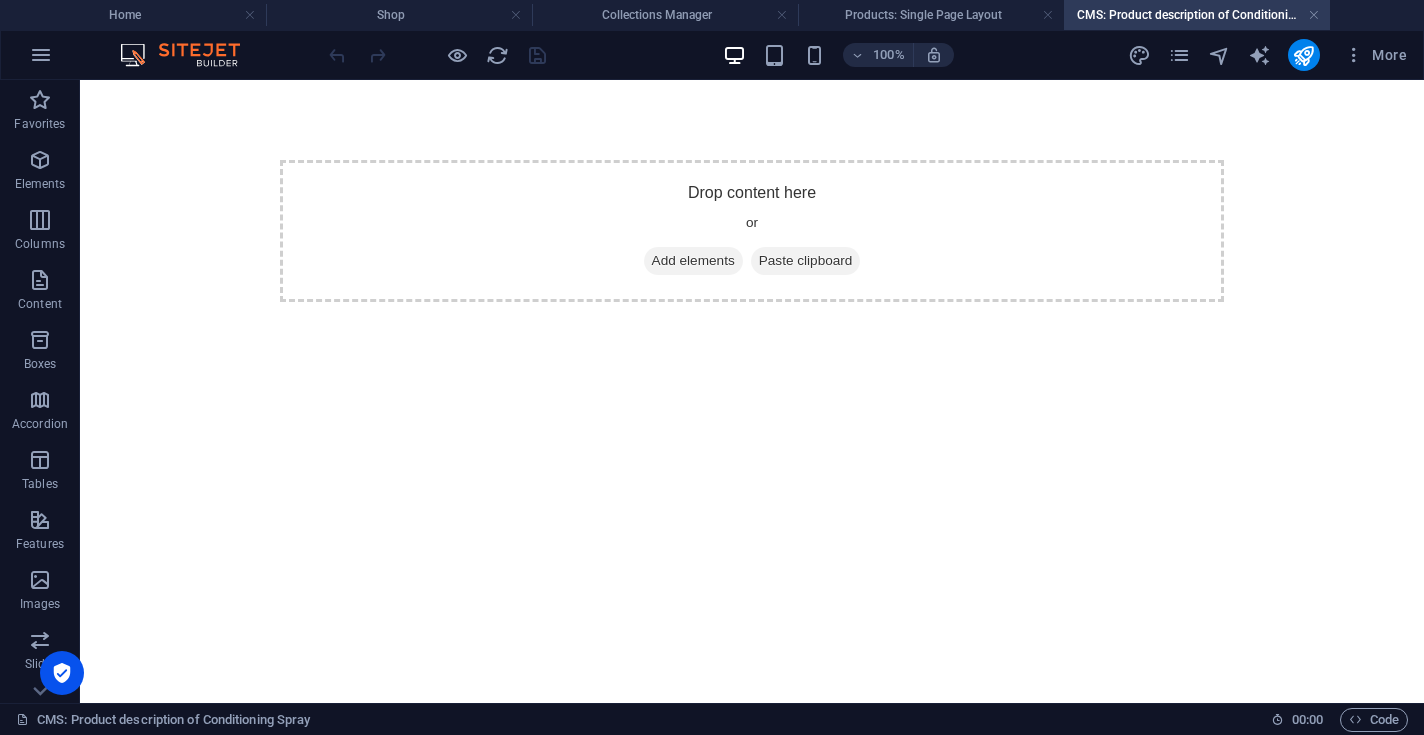 scroll, scrollTop: 0, scrollLeft: 0, axis: both 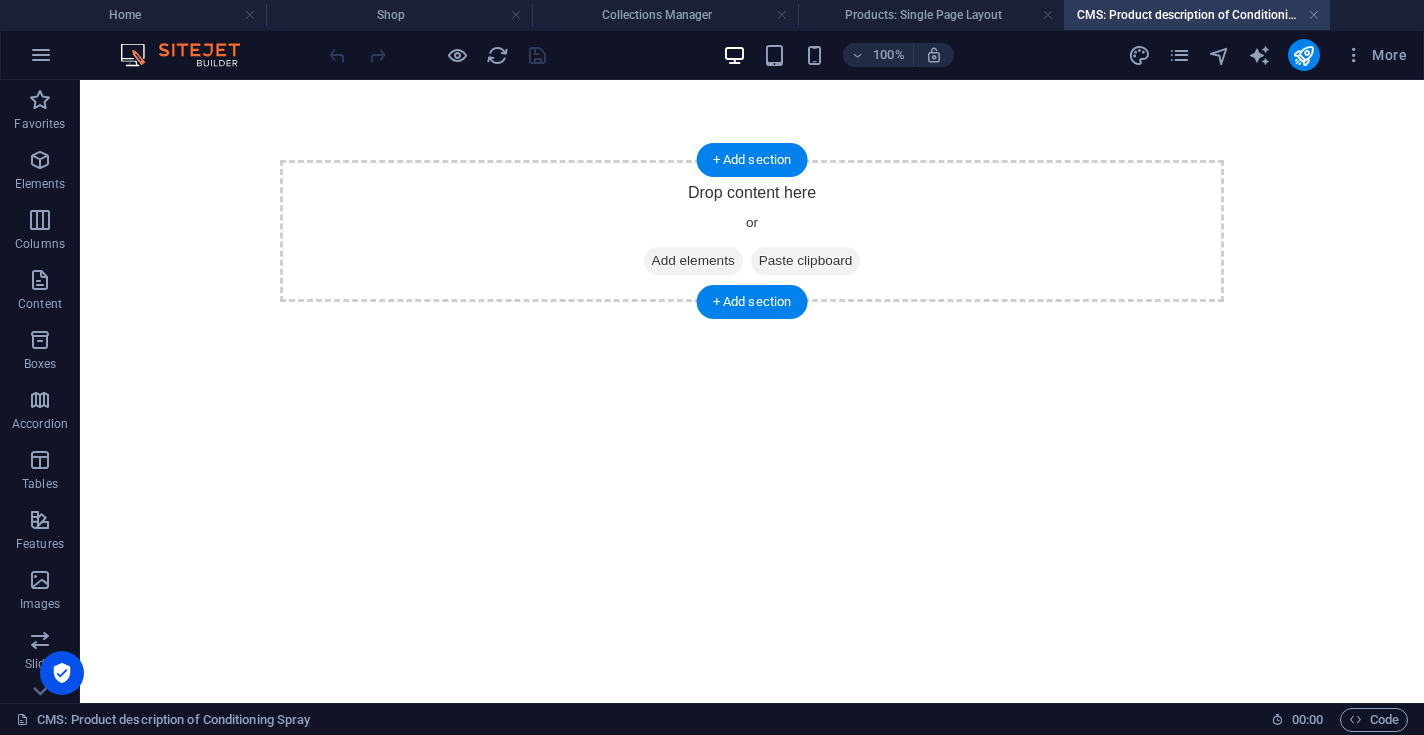 click on "Add elements" at bounding box center (693, 261) 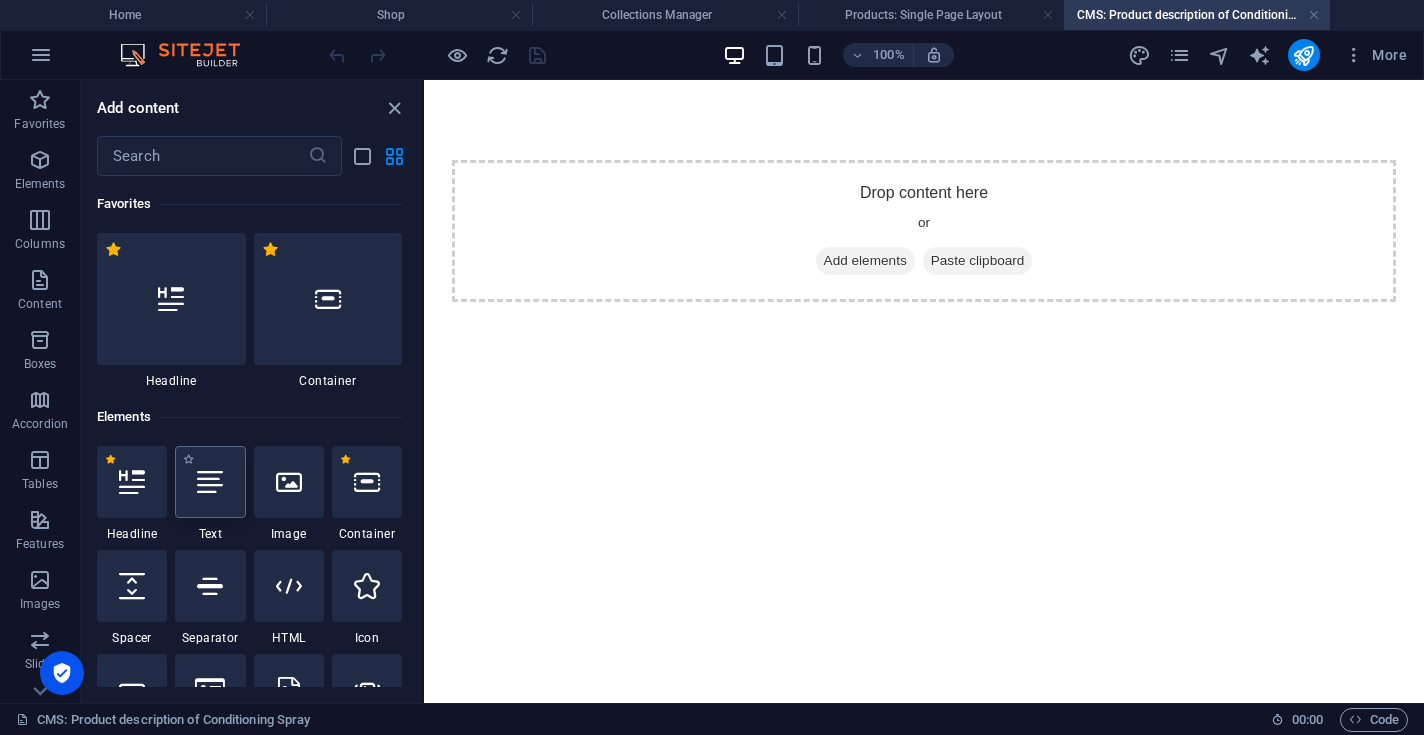 click at bounding box center [210, 482] 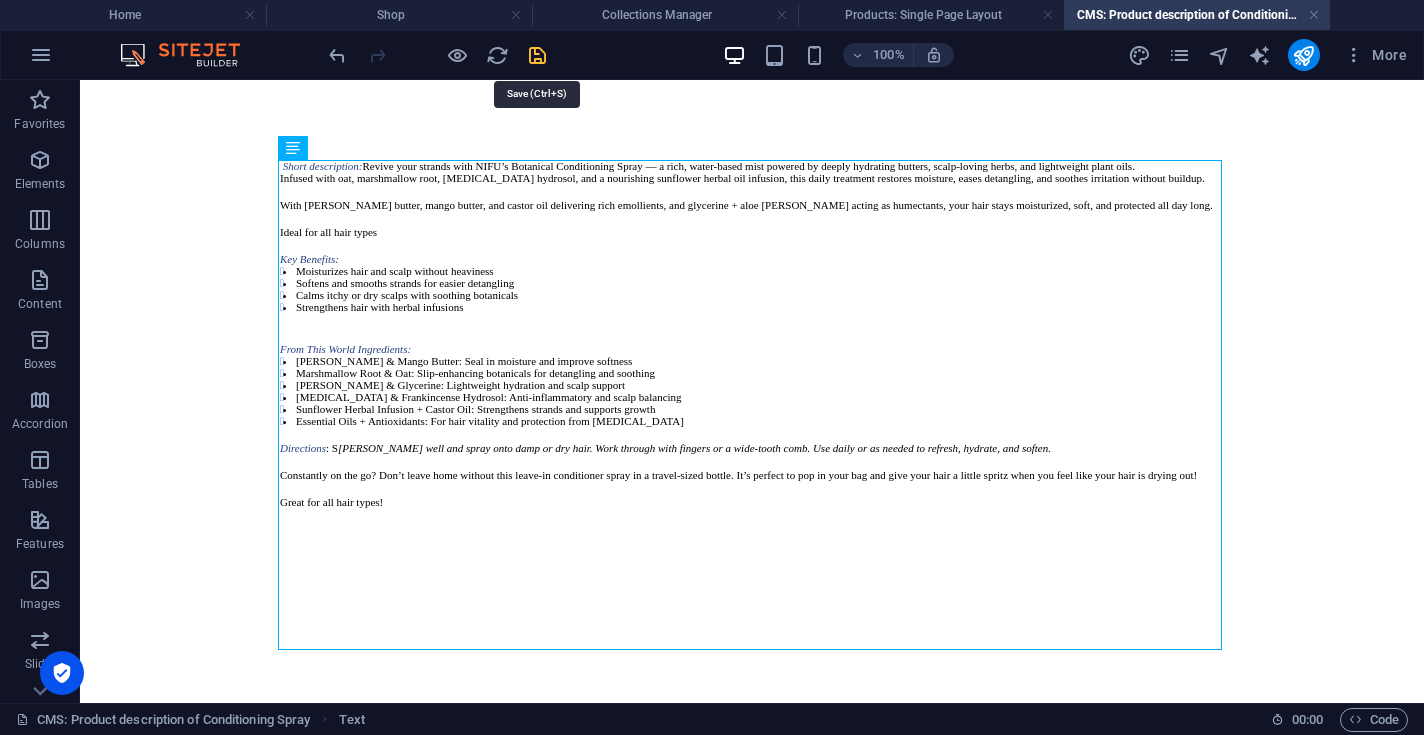 click at bounding box center (537, 55) 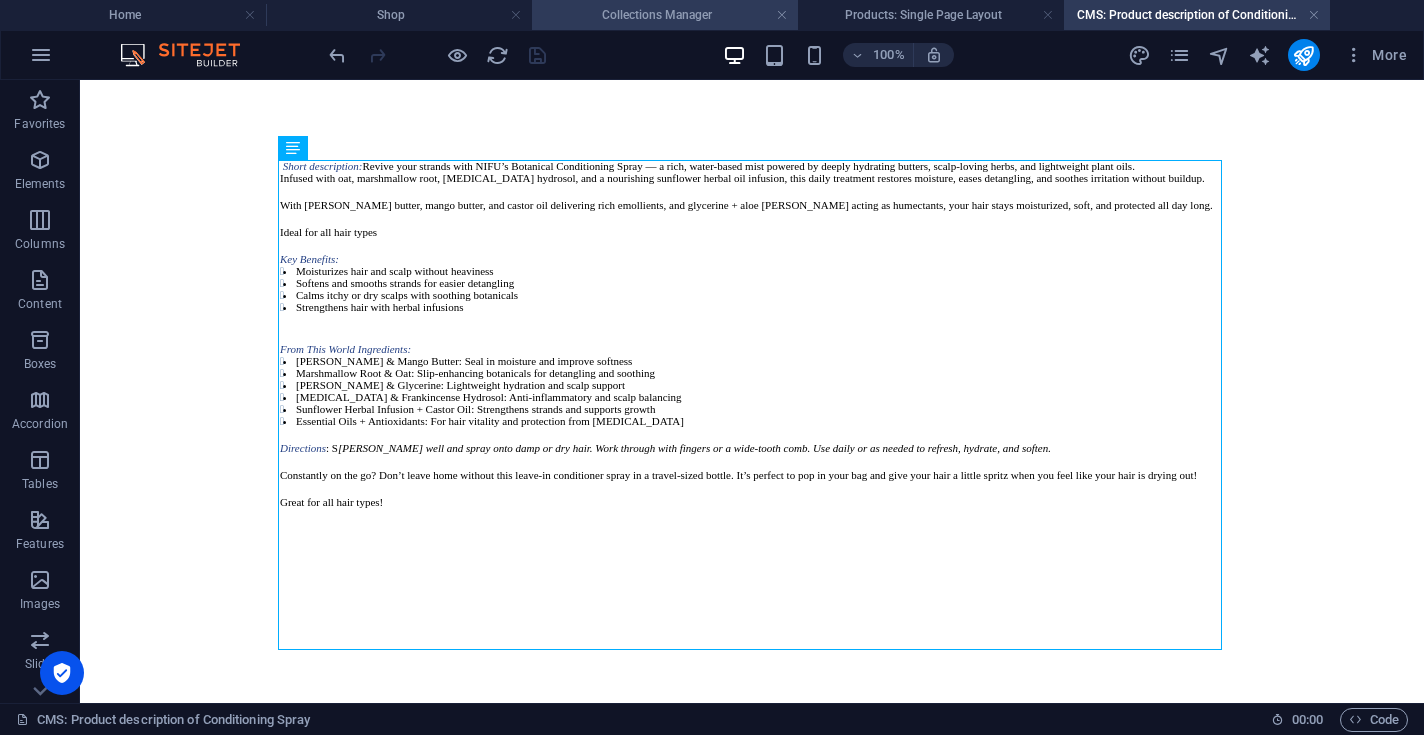 click on "Collections Manager" at bounding box center (665, 15) 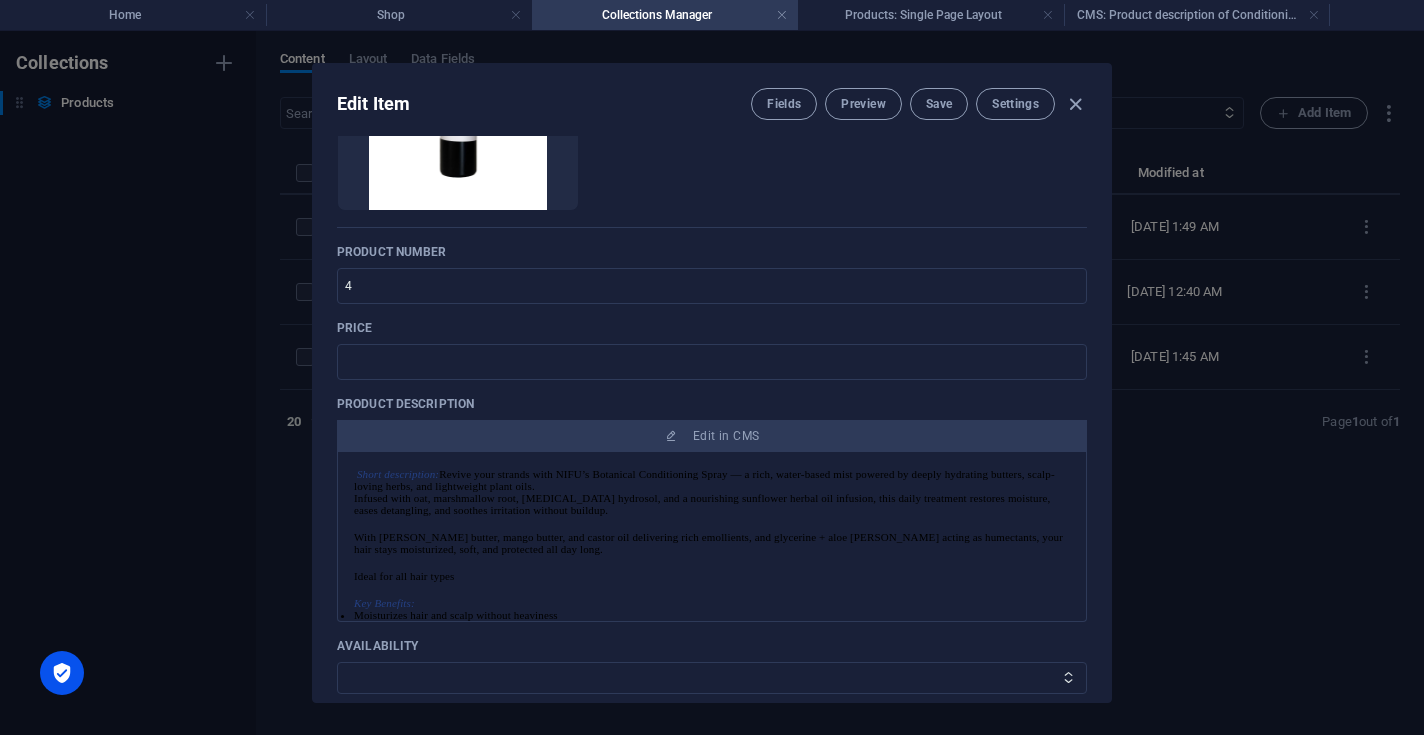 scroll, scrollTop: 617, scrollLeft: 0, axis: vertical 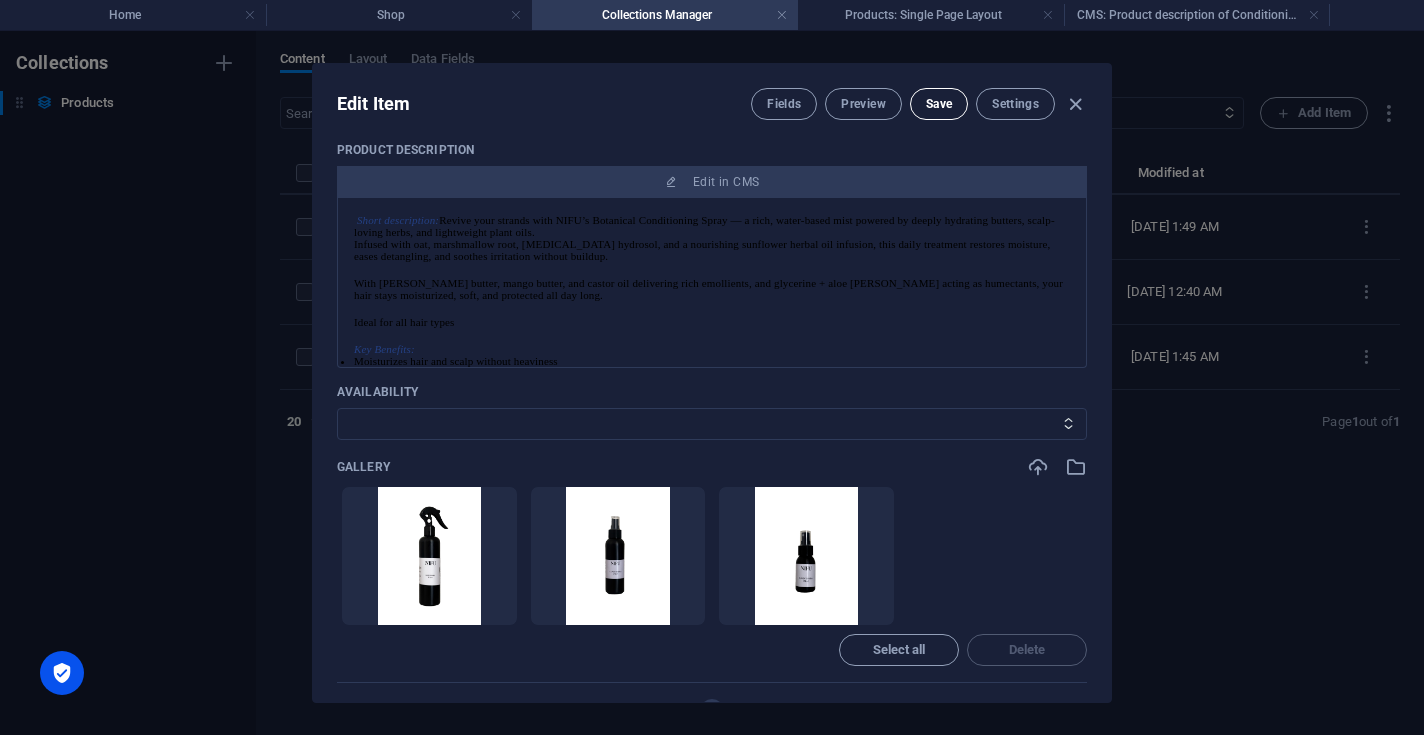 click on "Save" at bounding box center [939, 104] 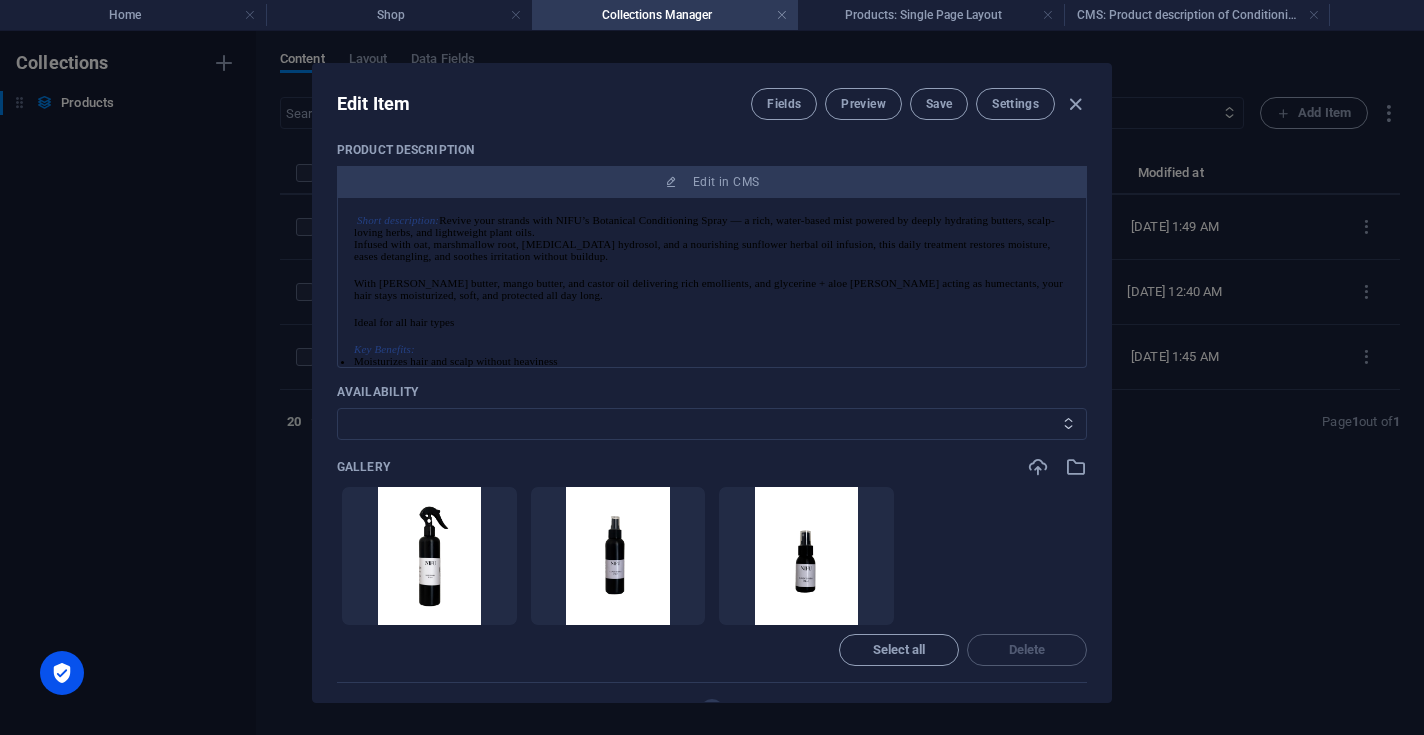 select on "In stock" 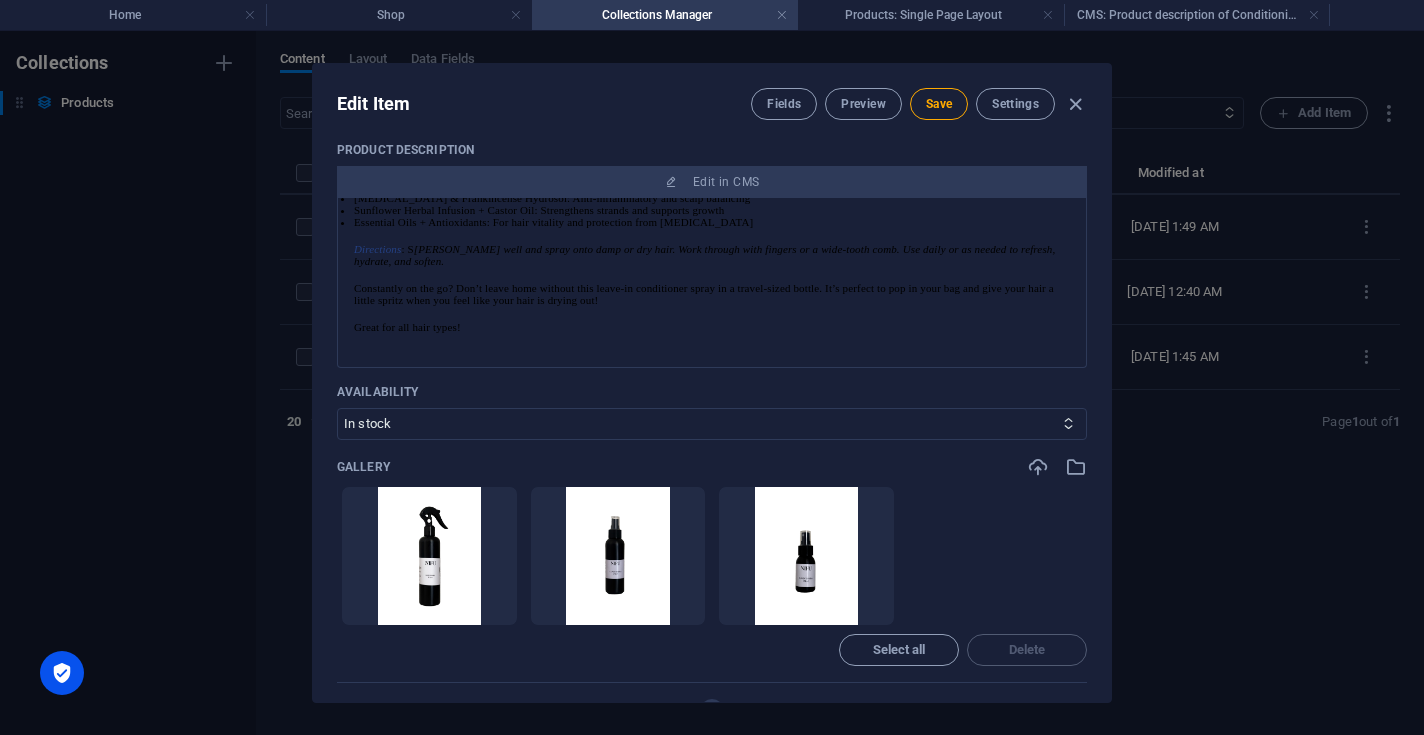 scroll, scrollTop: 361, scrollLeft: 0, axis: vertical 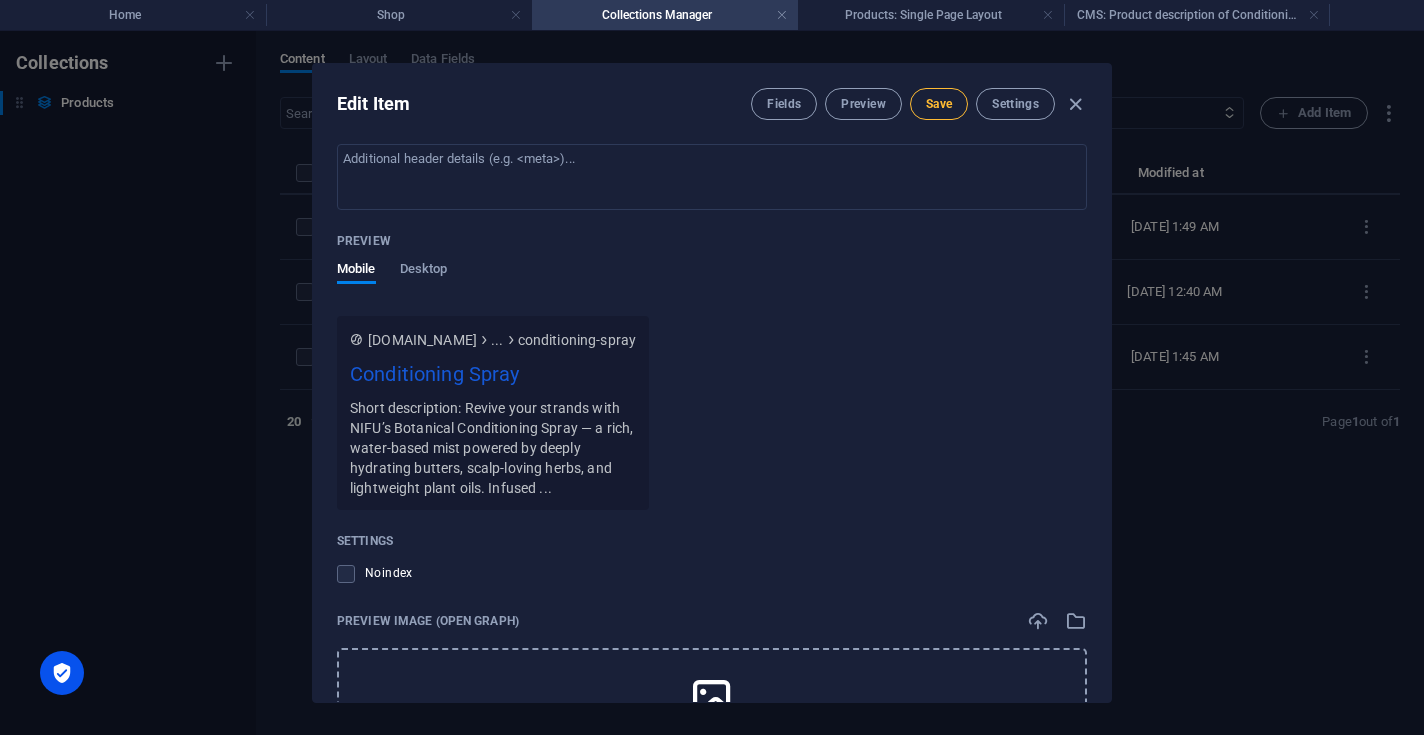 click on "Save" at bounding box center (939, 104) 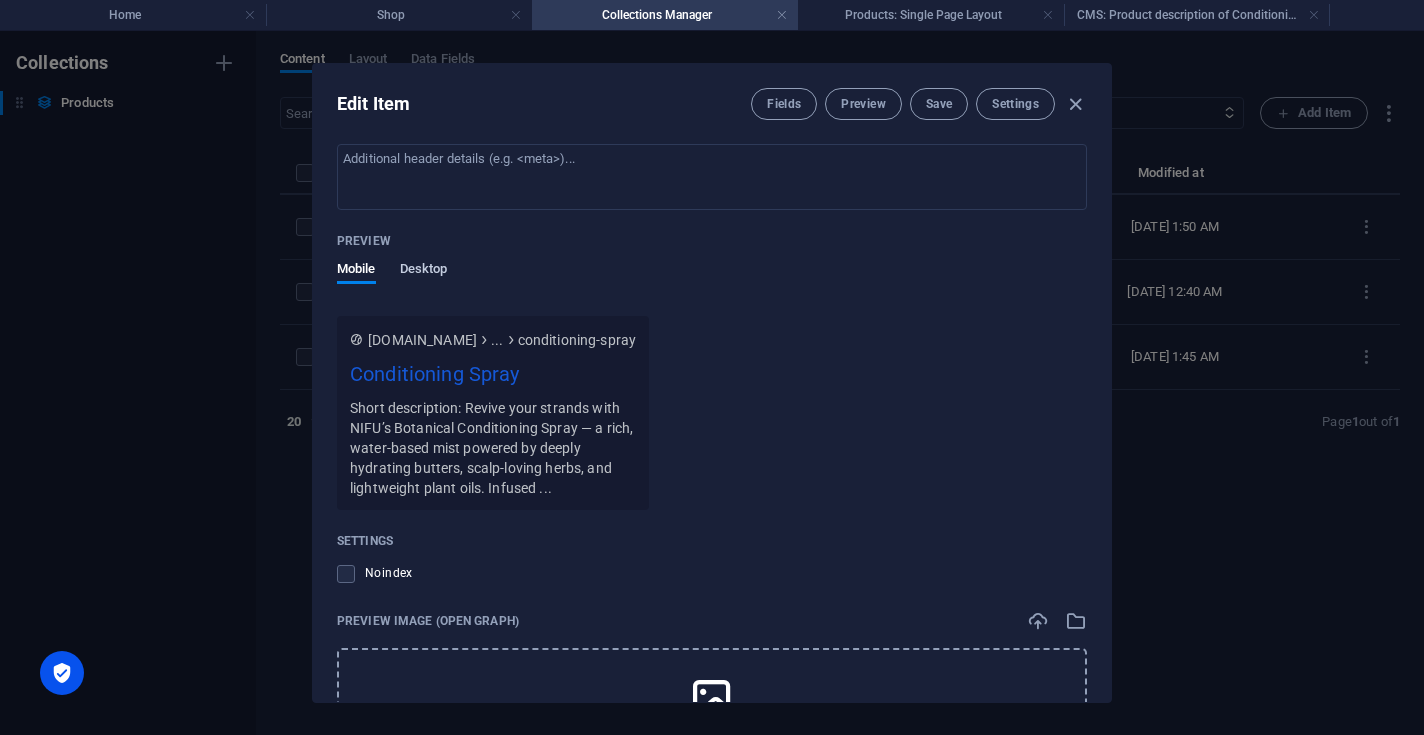 click on "Desktop" at bounding box center (424, 271) 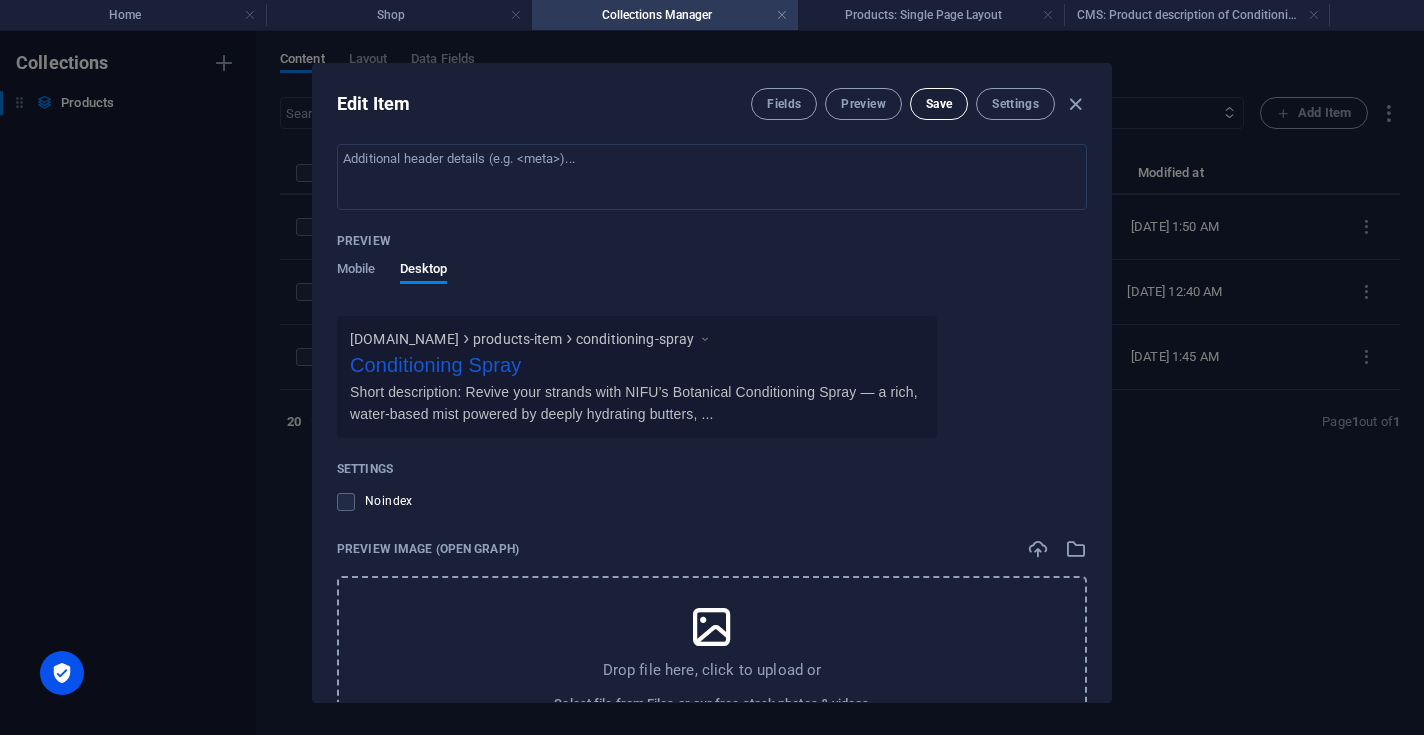 click on "Save" at bounding box center (939, 104) 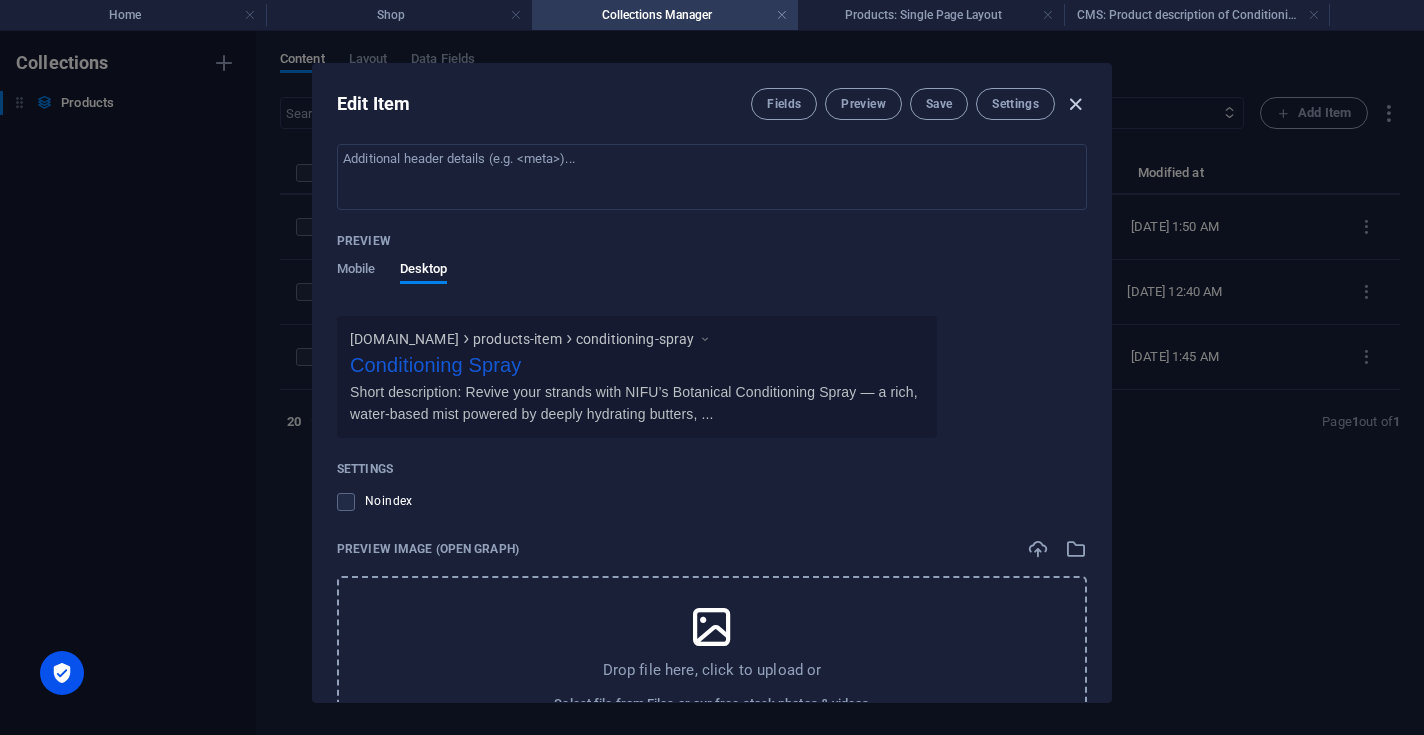 click at bounding box center (1075, 104) 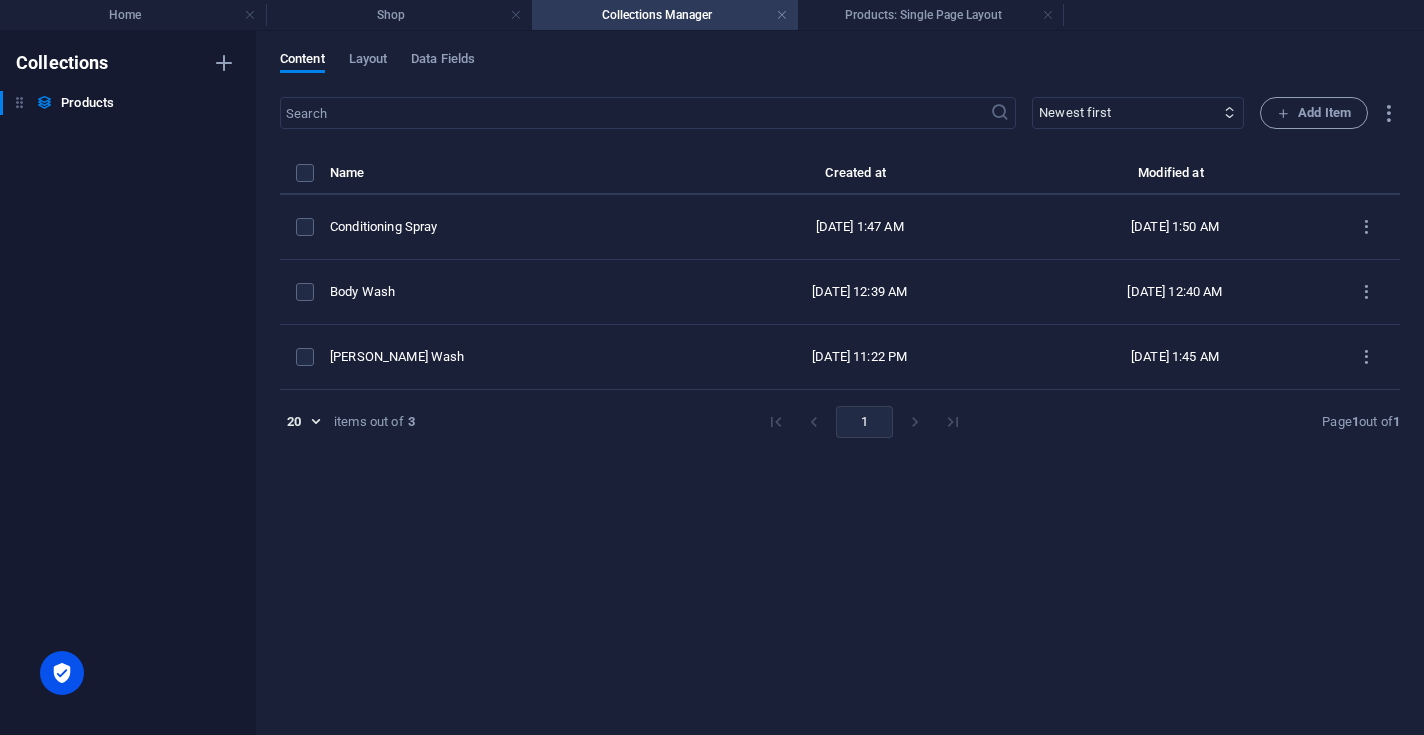 scroll, scrollTop: 0, scrollLeft: 0, axis: both 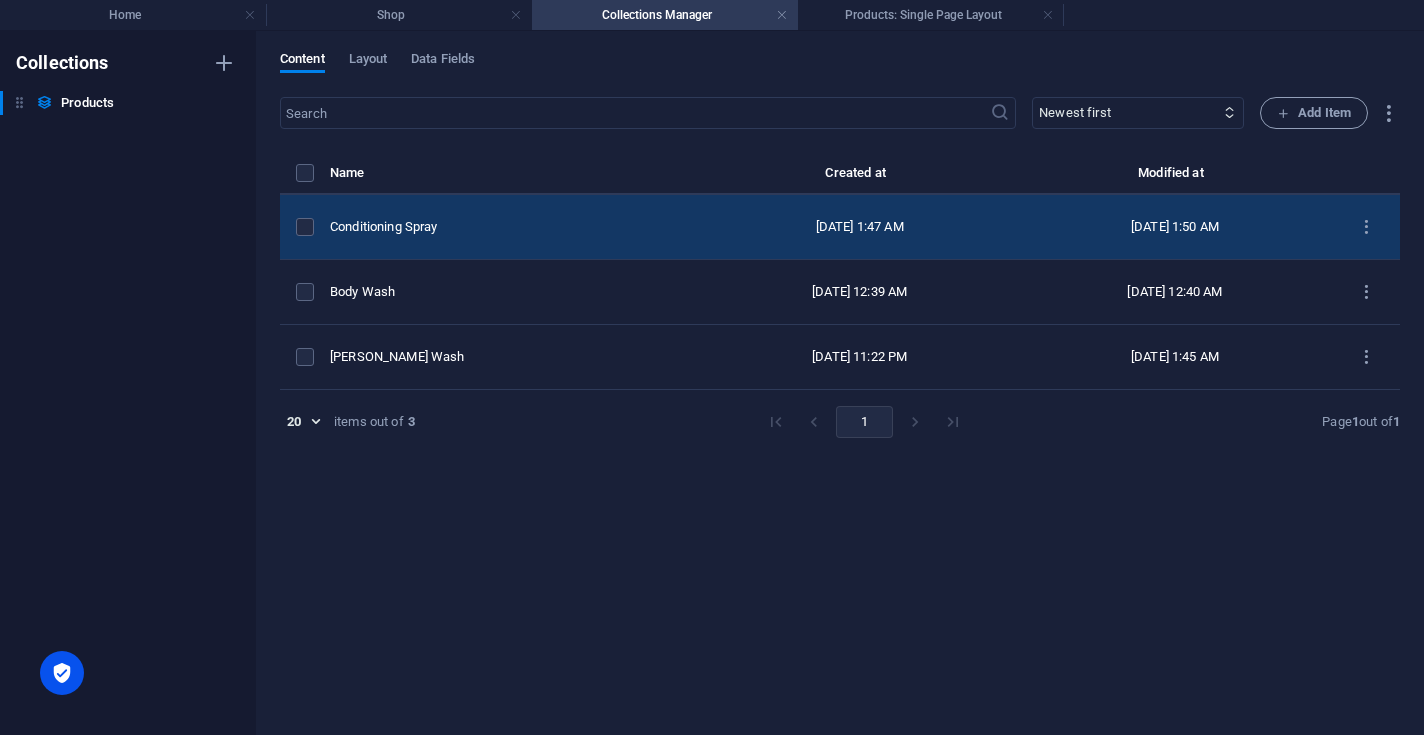 click on "[DATE] 1:47 AM" at bounding box center [859, 227] 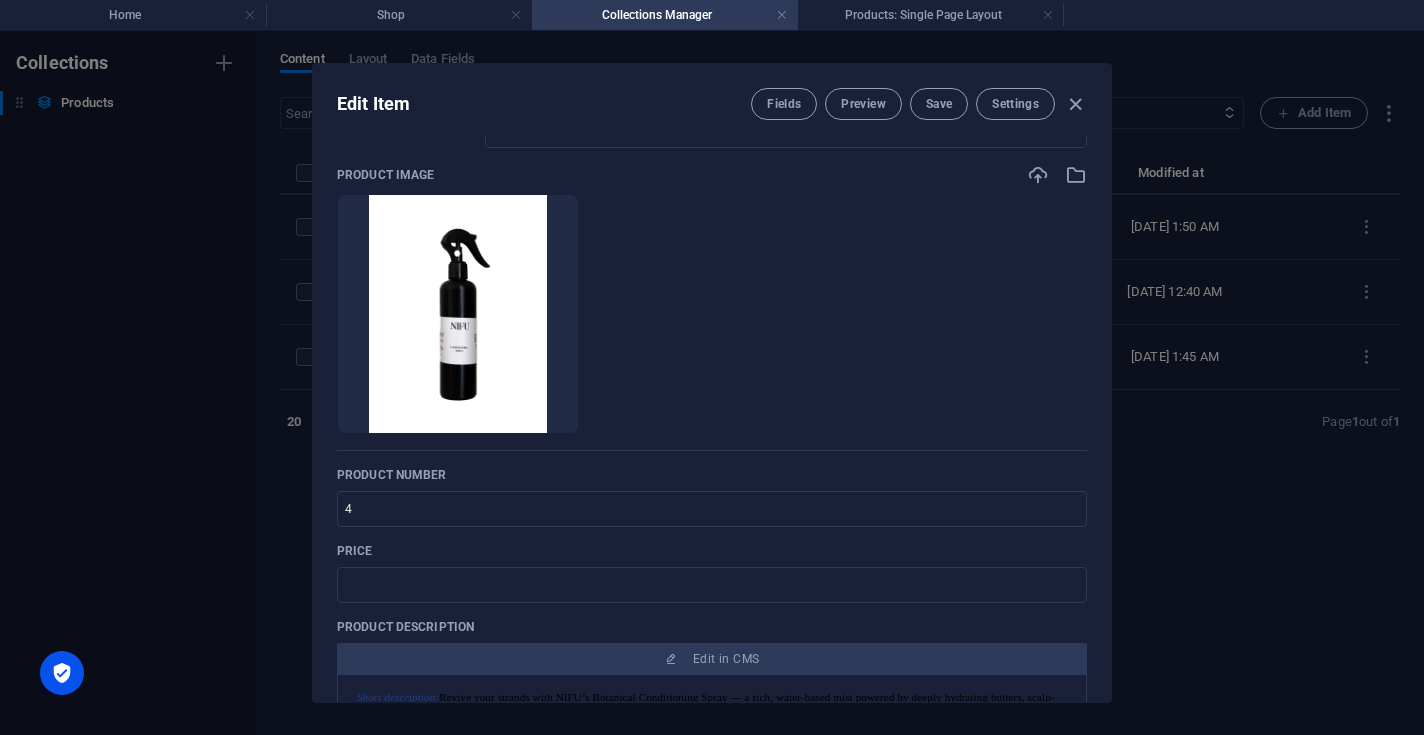 scroll, scrollTop: 242, scrollLeft: 0, axis: vertical 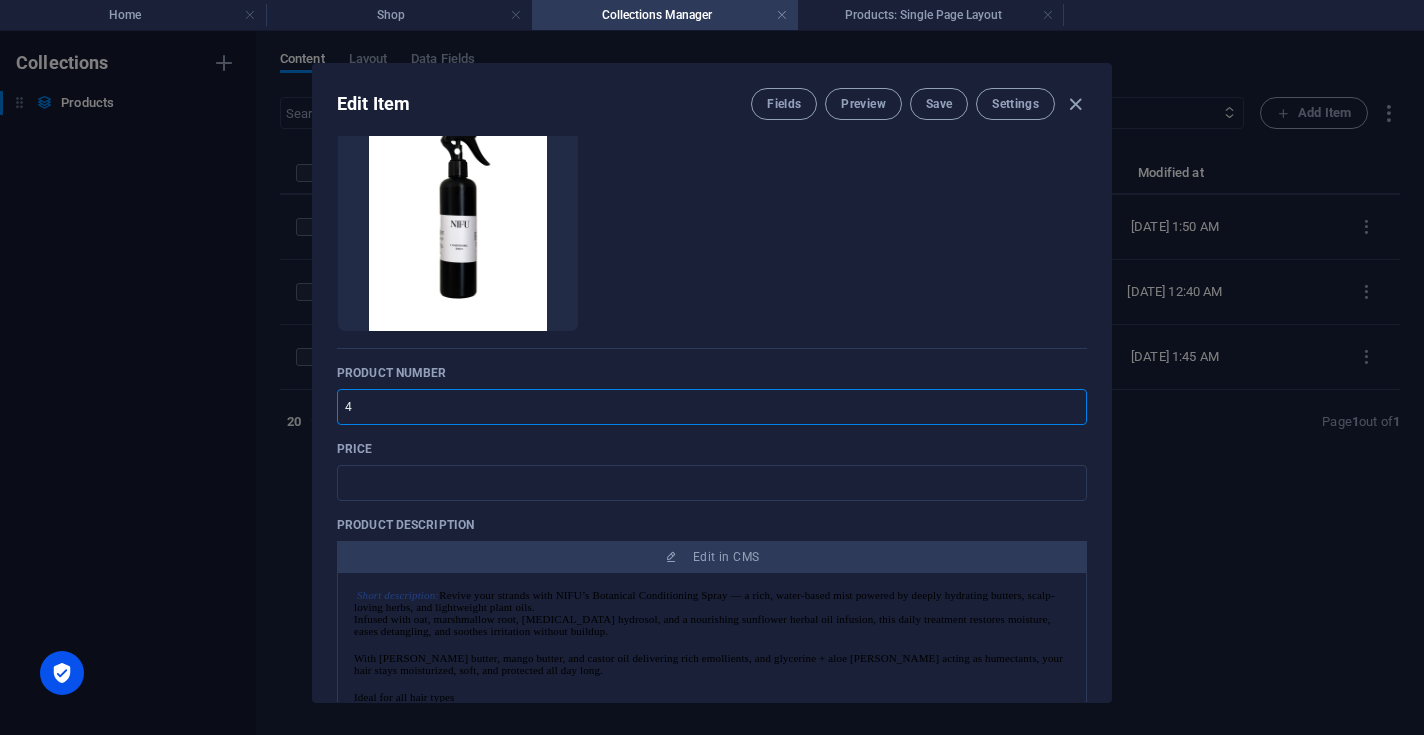click on "4" at bounding box center [712, 407] 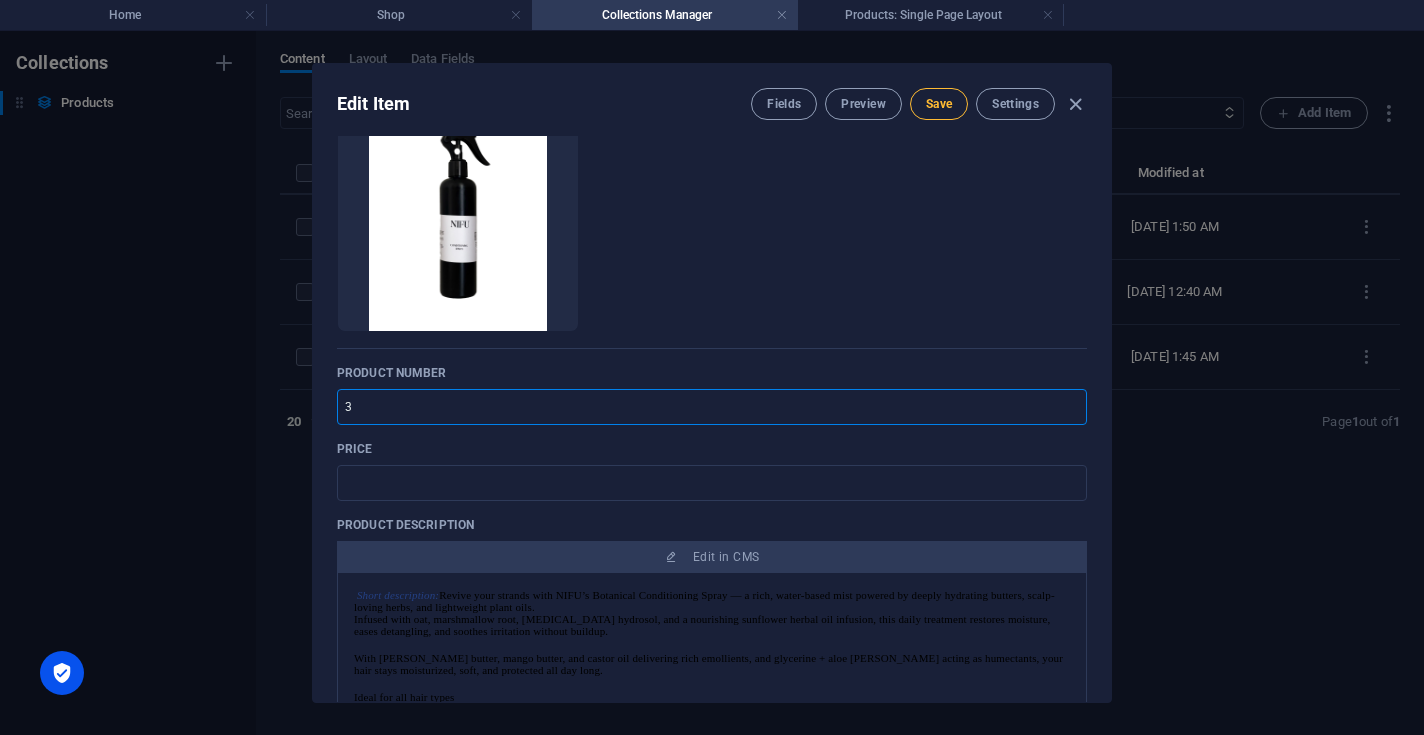 type on "3" 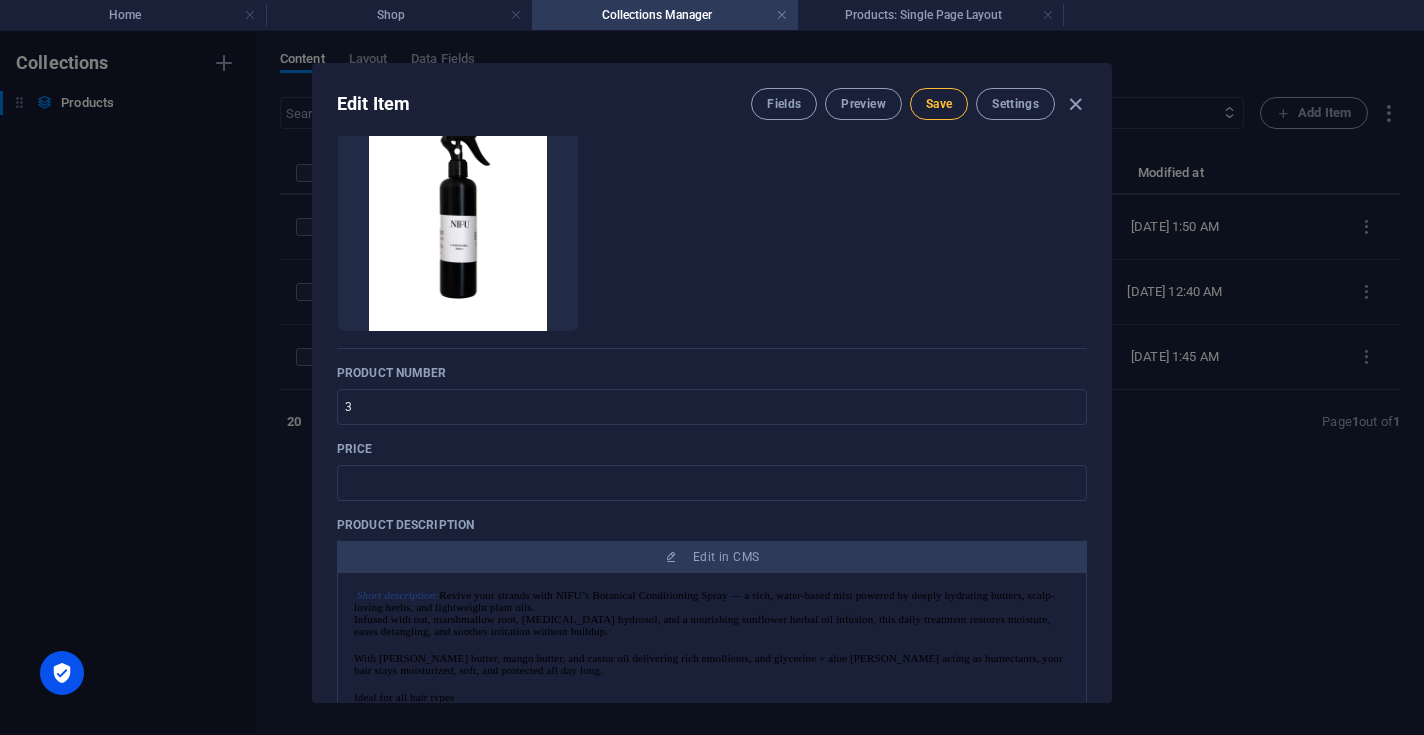 click on "Save" at bounding box center [939, 104] 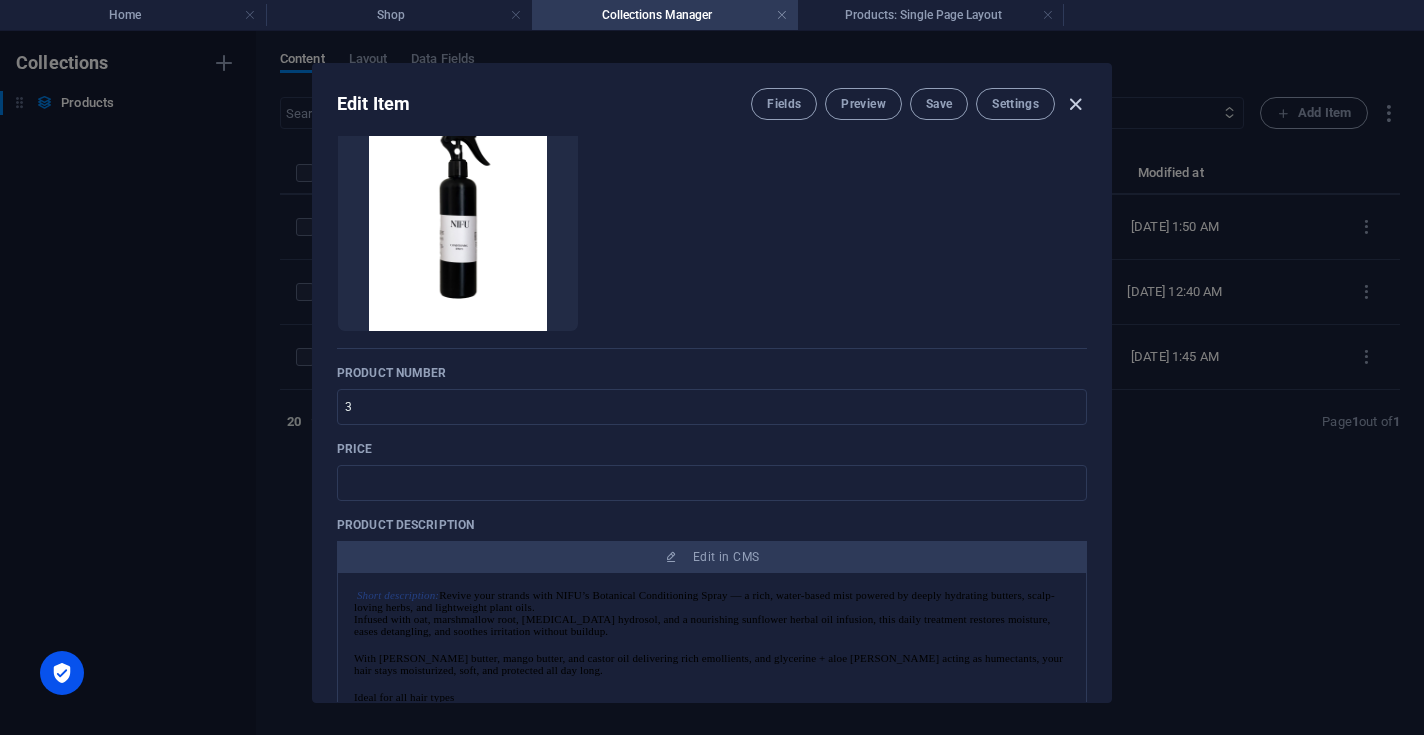 click at bounding box center [1075, 104] 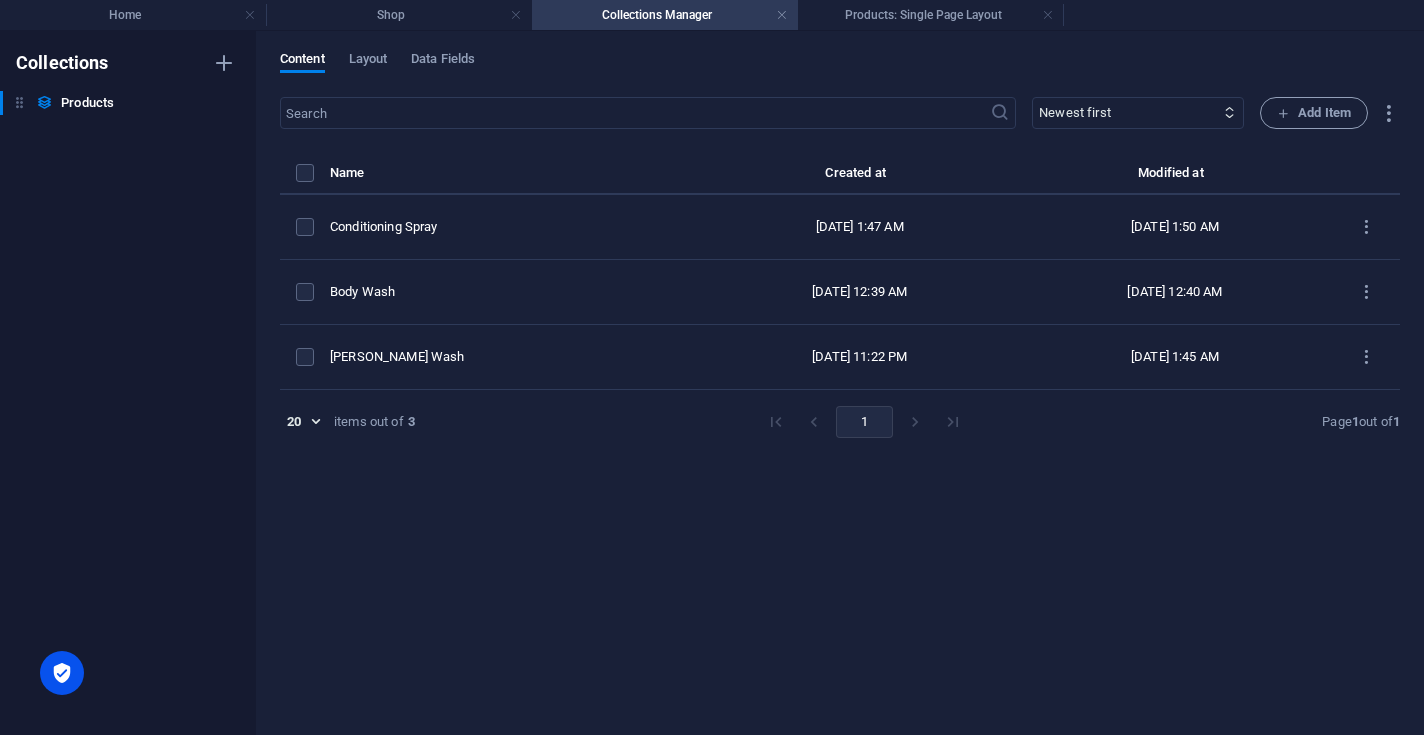 type on "conditioning-spray" 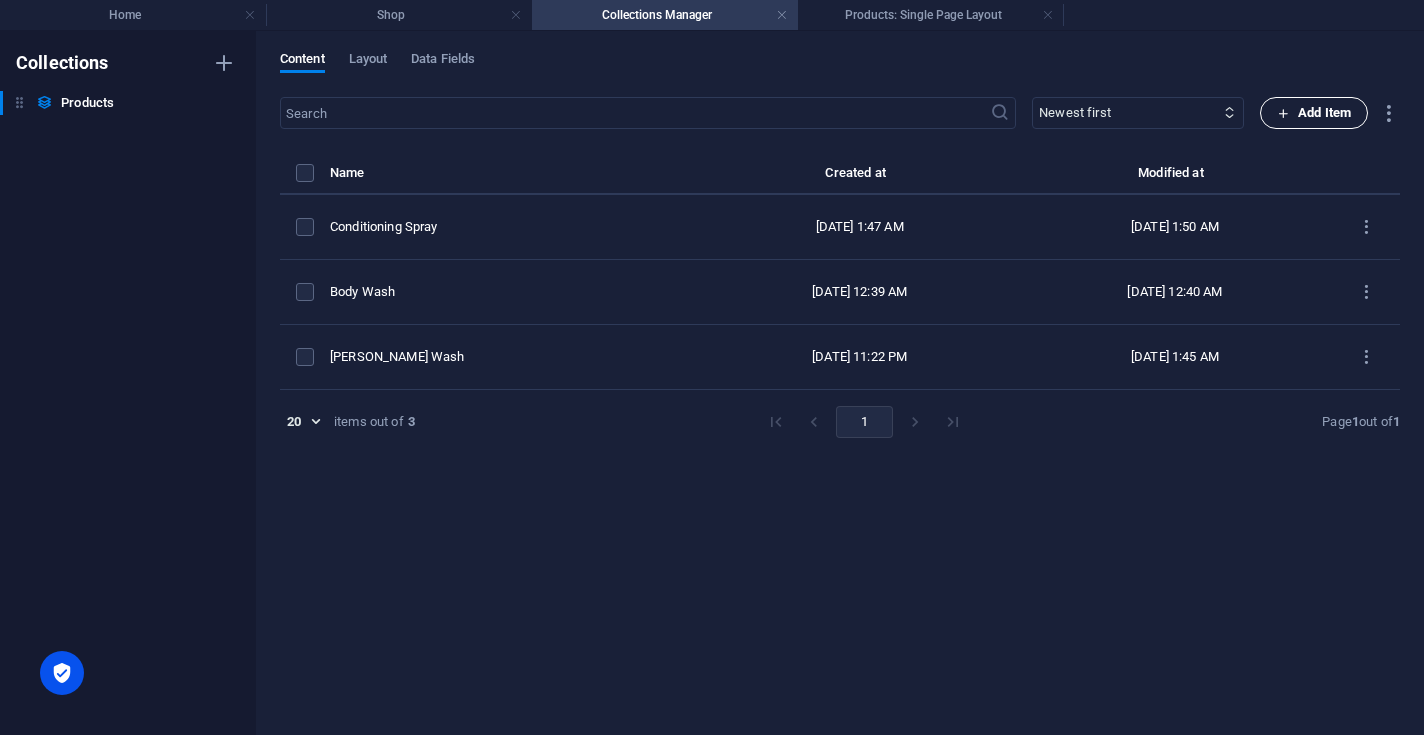 click on "Add Item" at bounding box center [1314, 113] 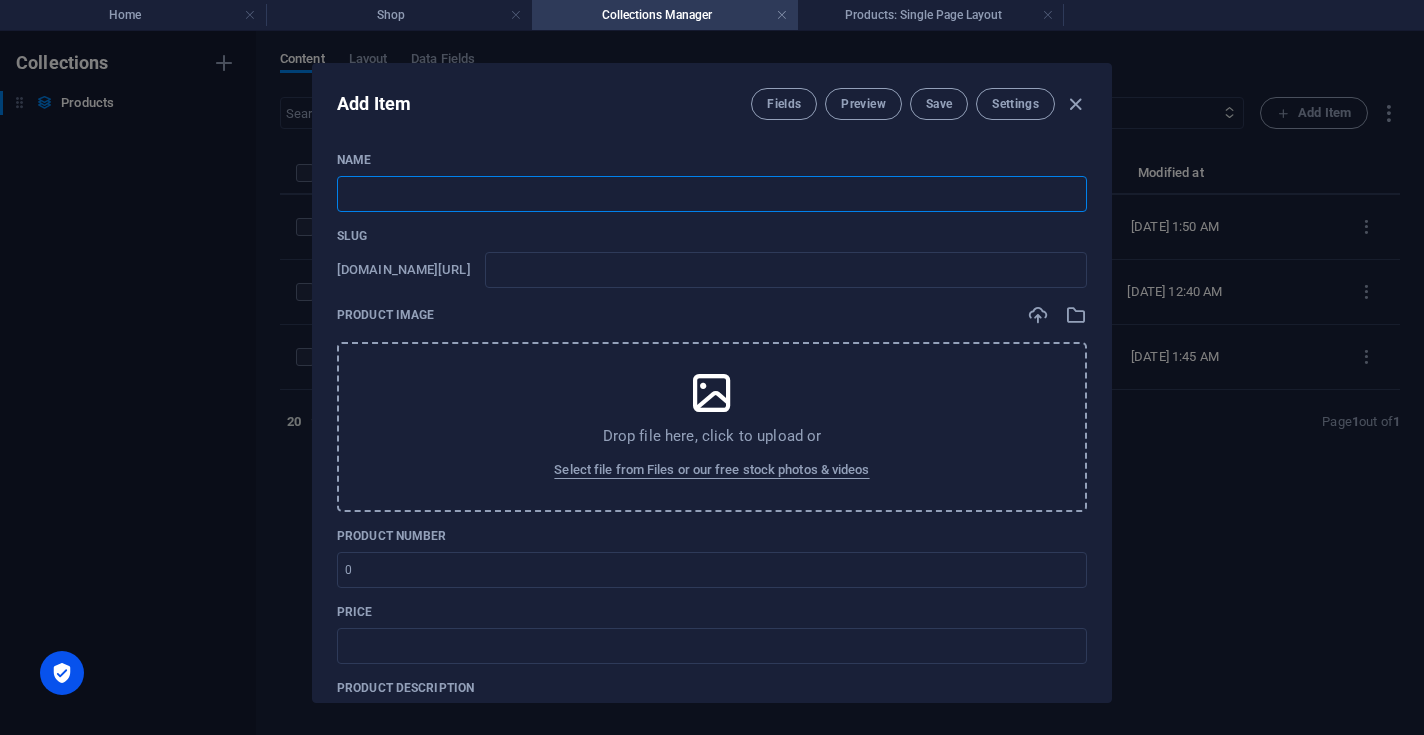 click at bounding box center (712, 194) 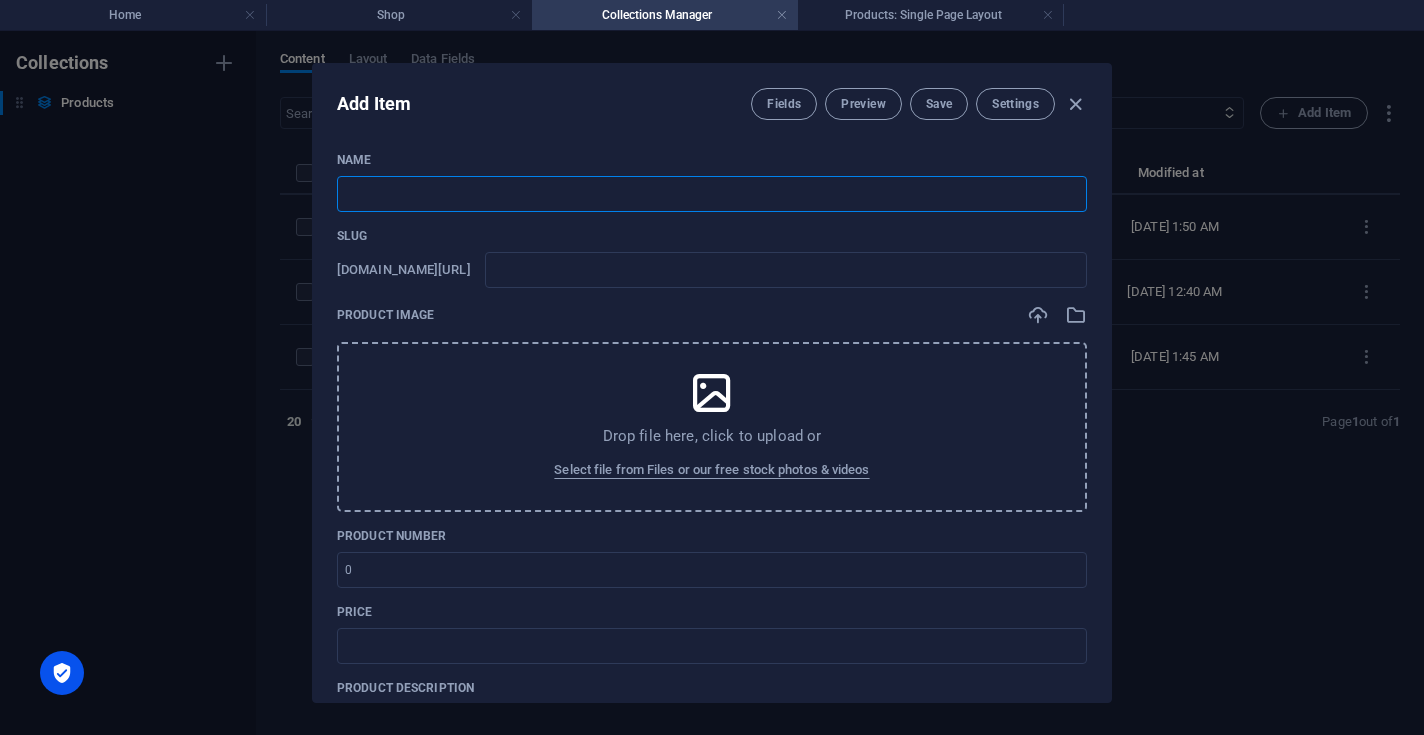 type on "S" 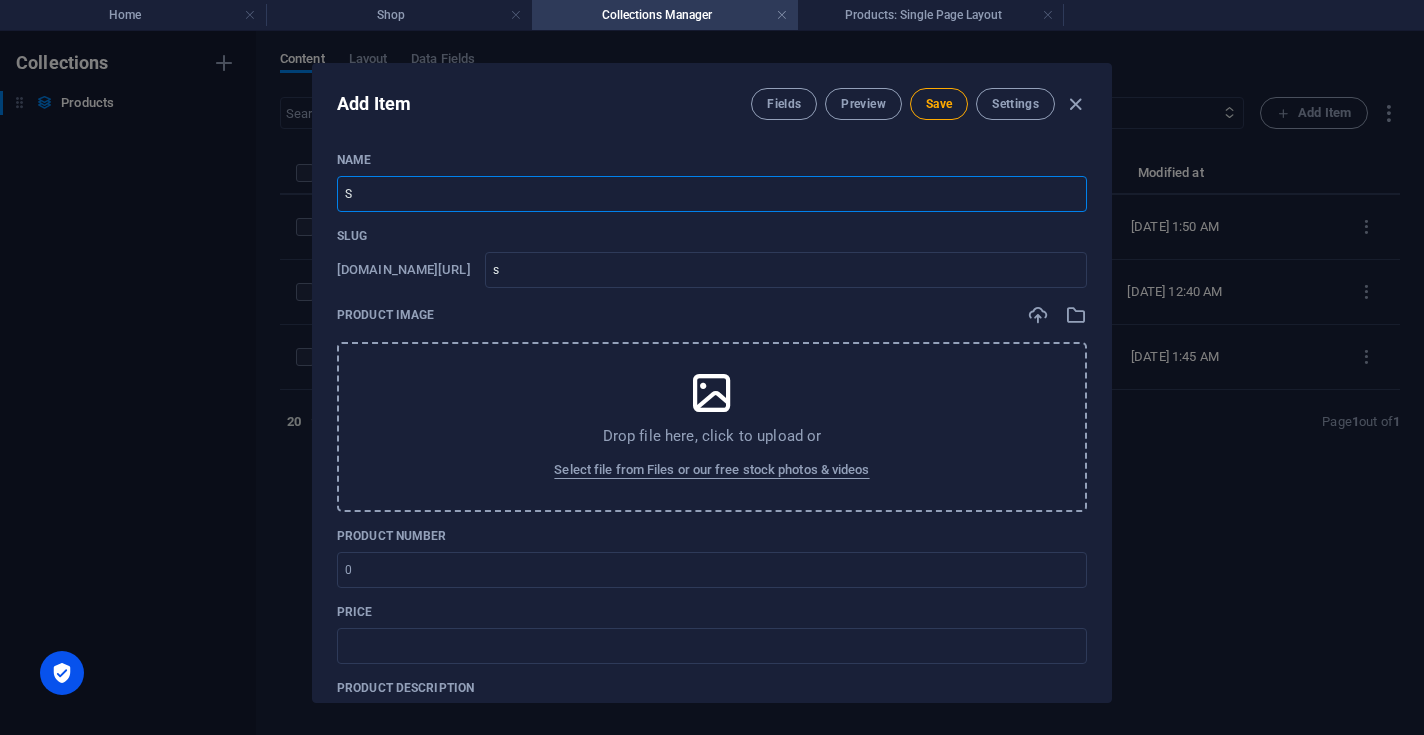 type on "Sh" 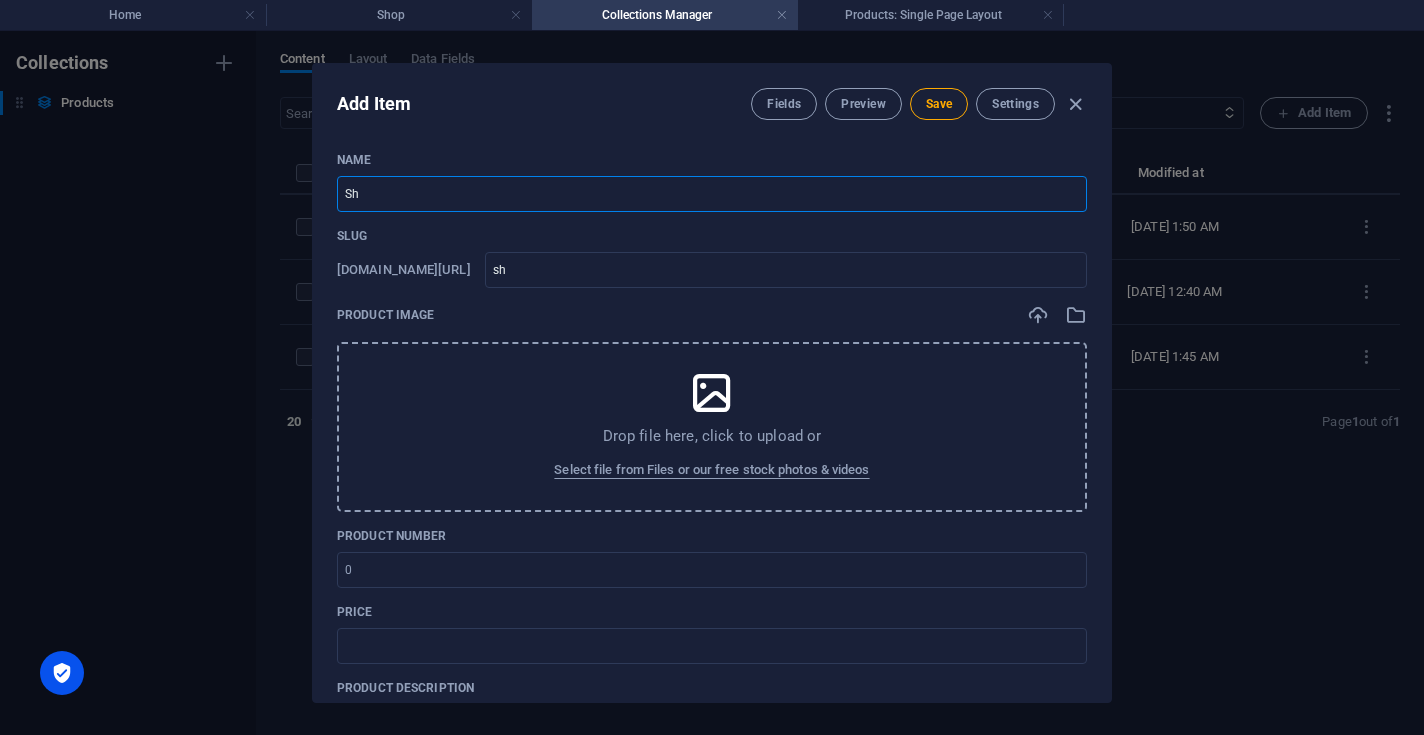 type on "Sha" 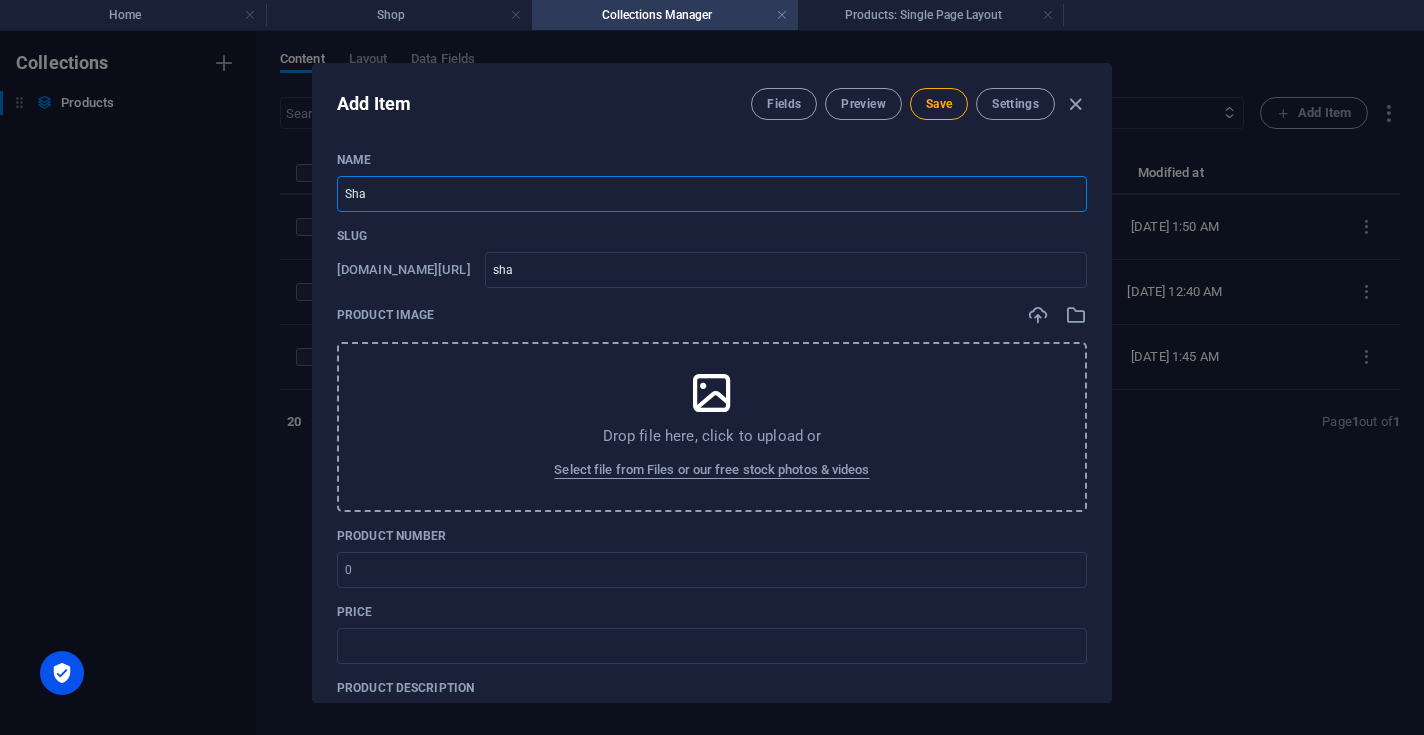 type on "Sham" 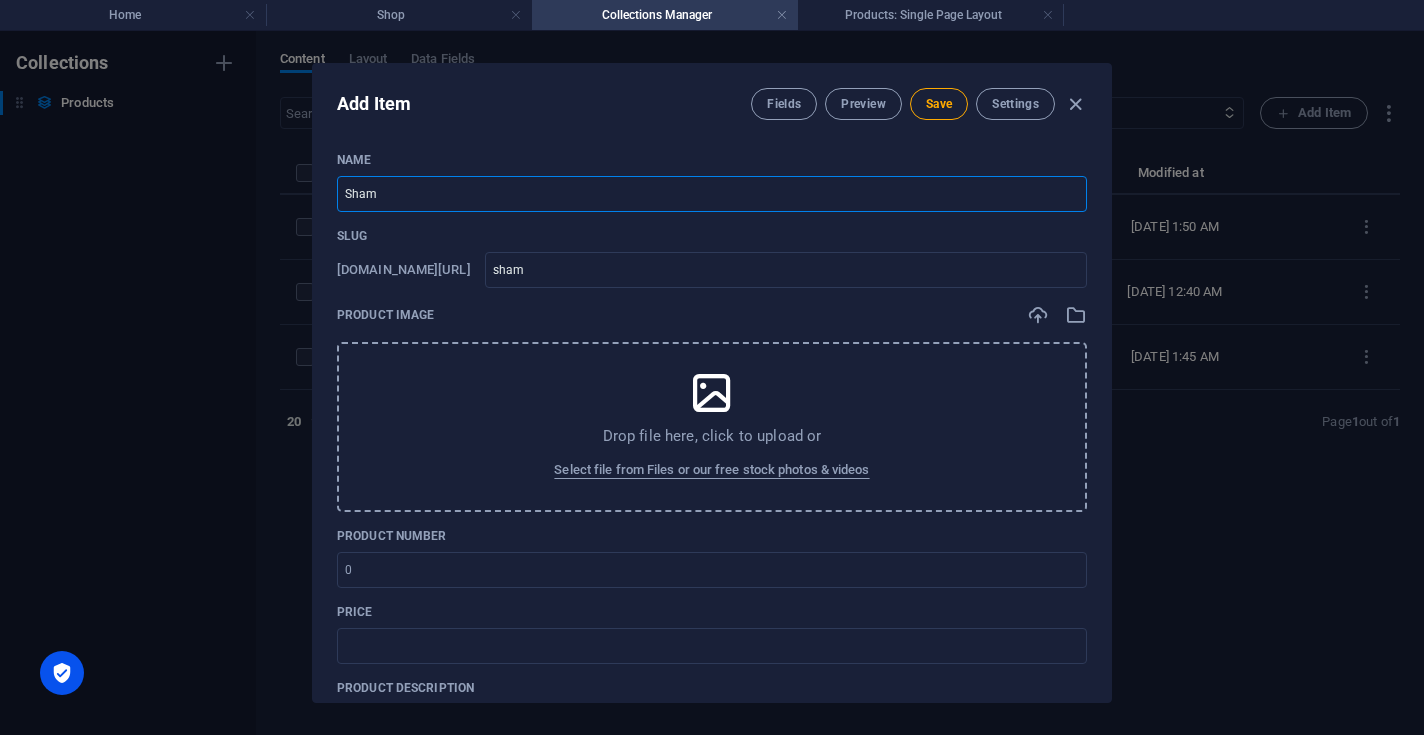 type on "[PERSON_NAME]" 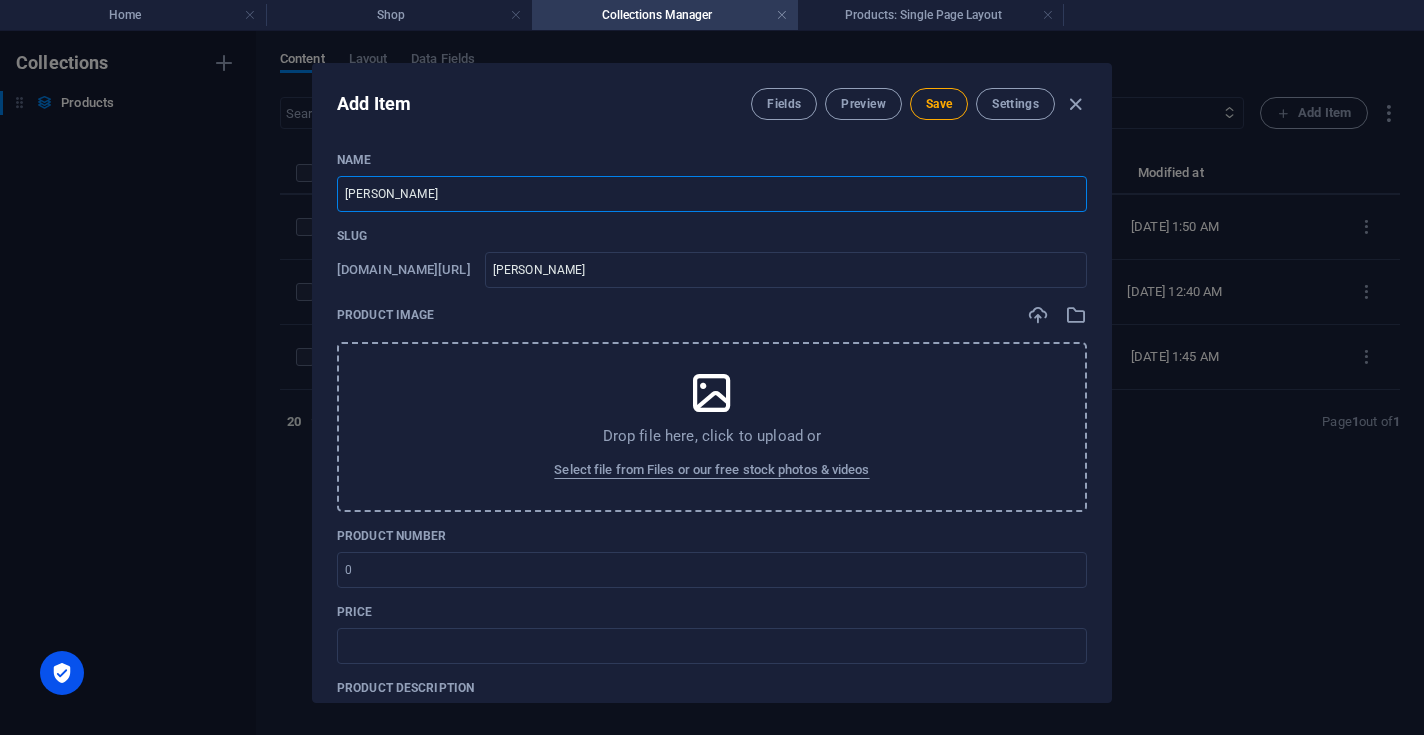 type on "Shampo" 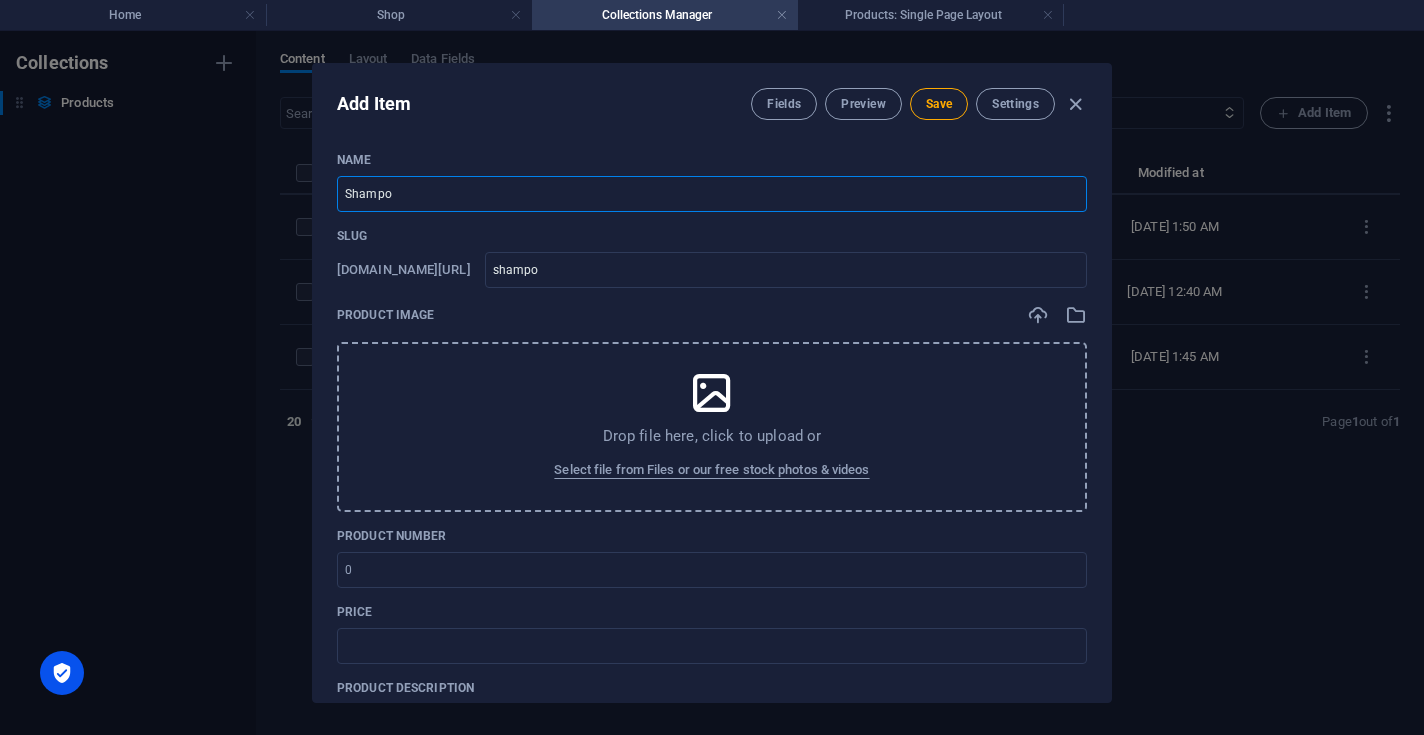 type on "Shampoo" 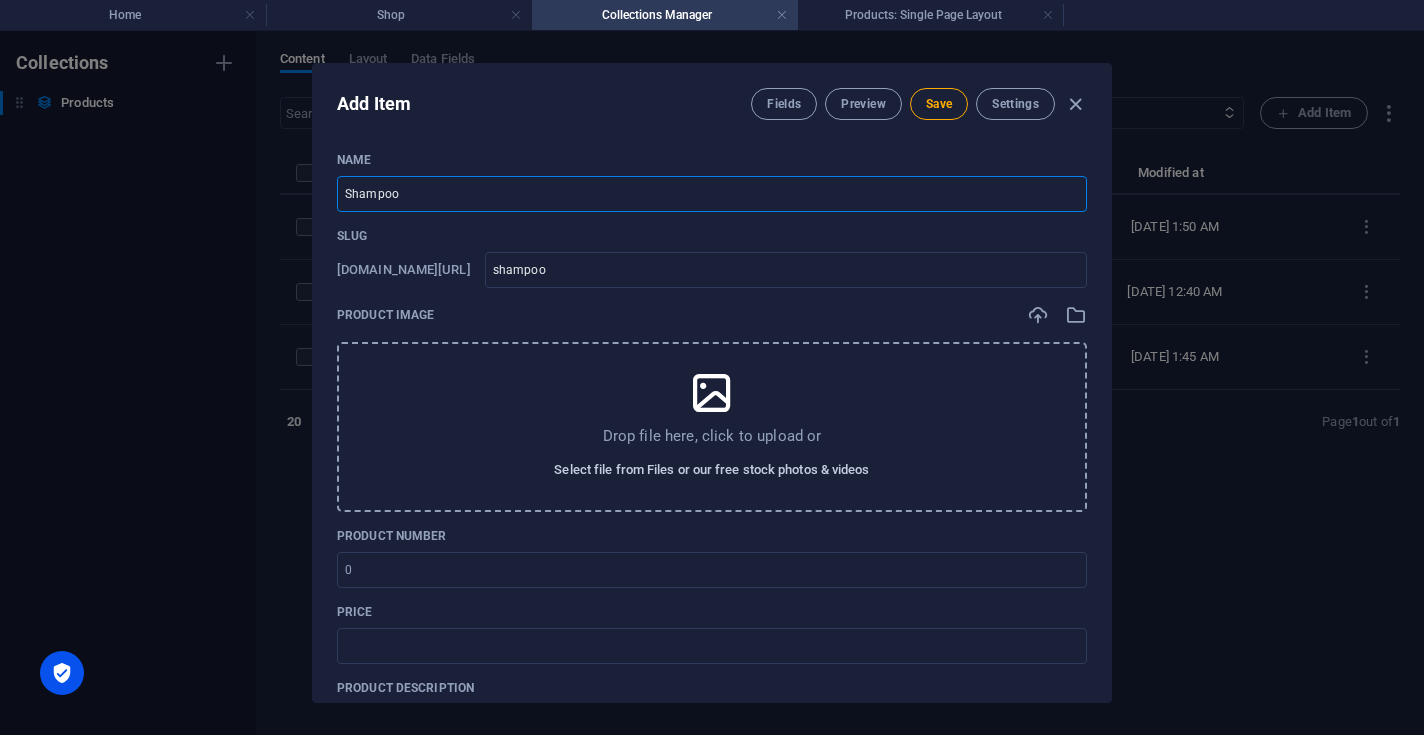 type on "Shampoo" 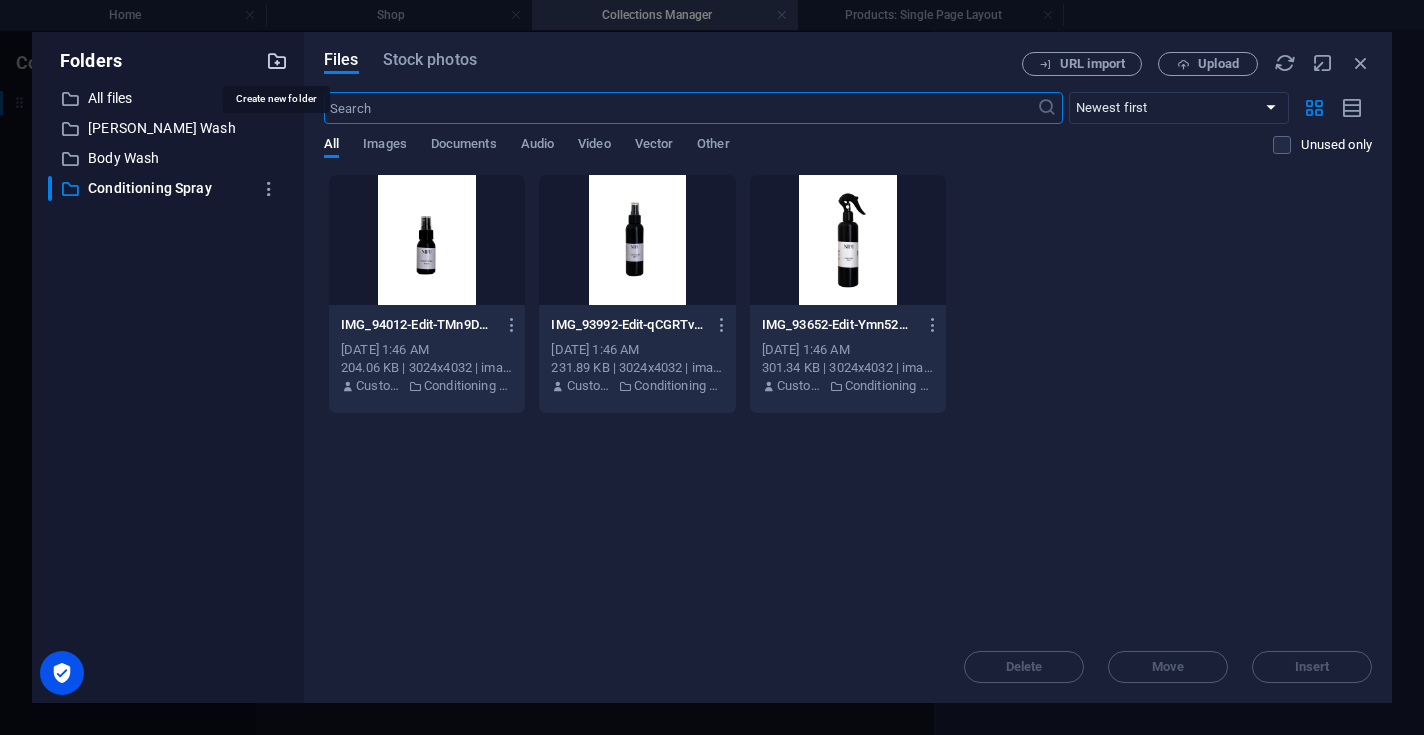click at bounding box center (277, 61) 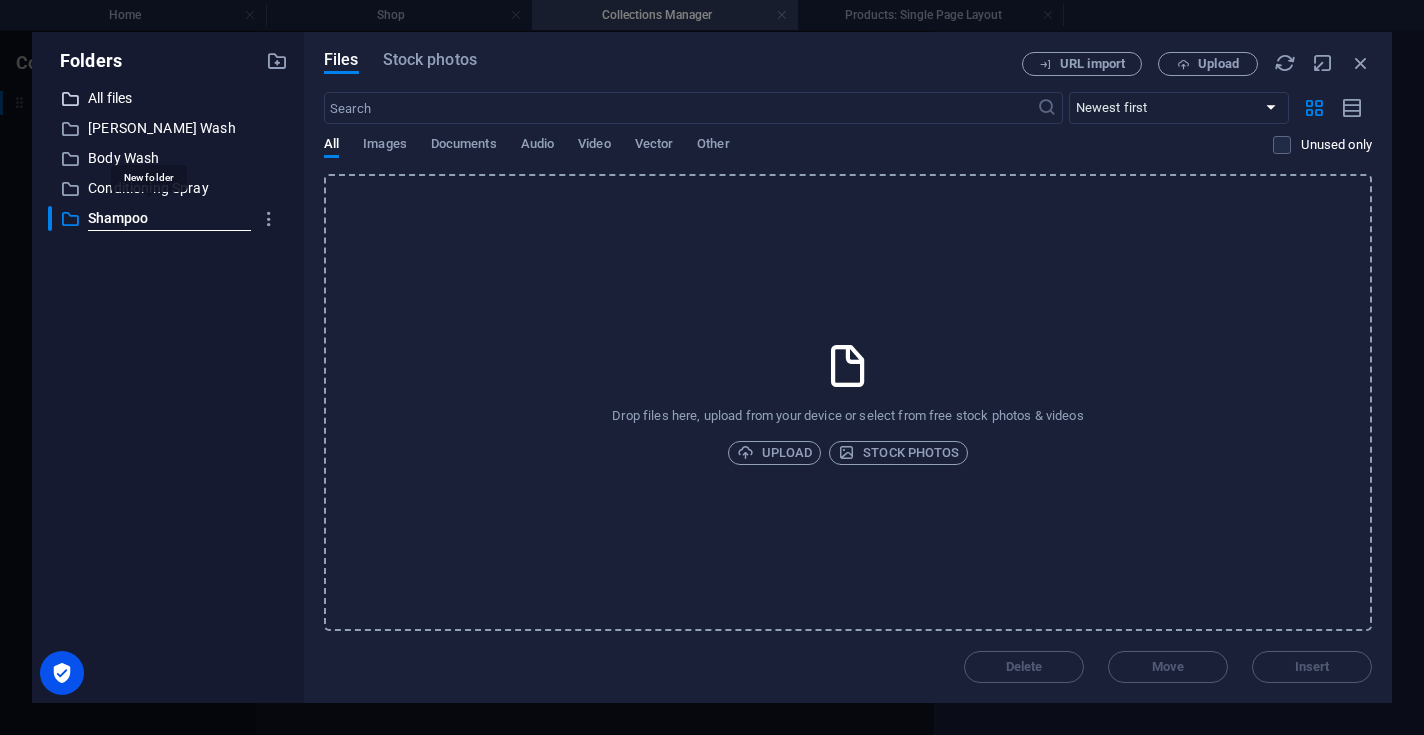 type on "Shampoo" 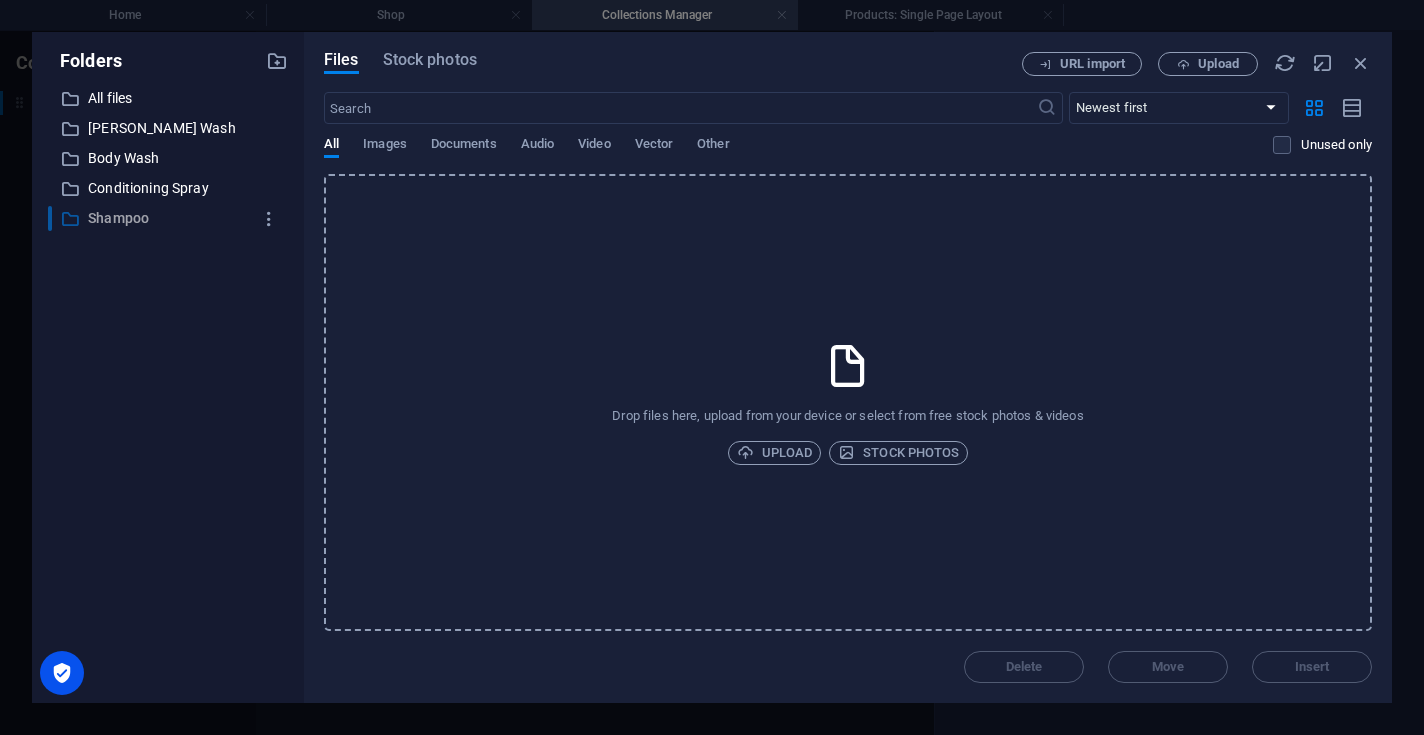 click on "Shampoo" at bounding box center [169, 218] 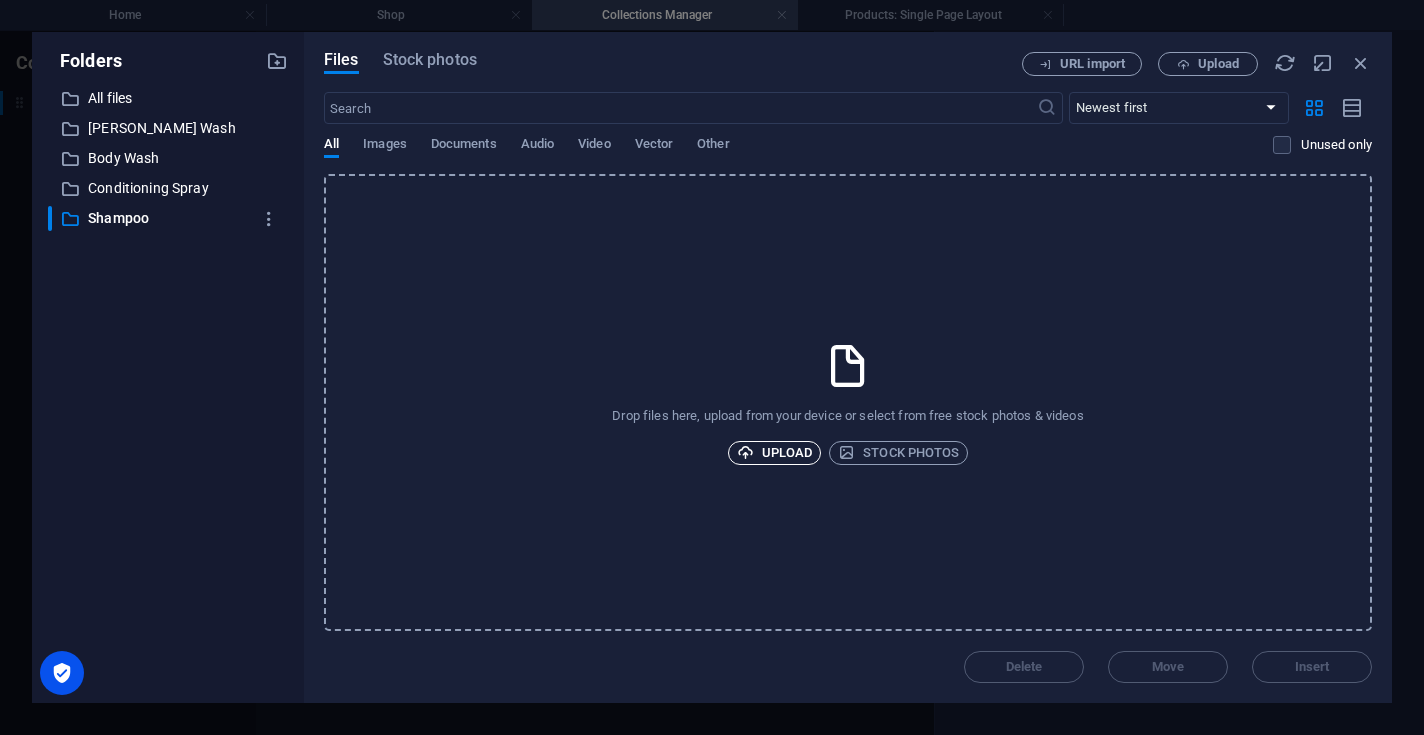 click on "Upload" at bounding box center [775, 453] 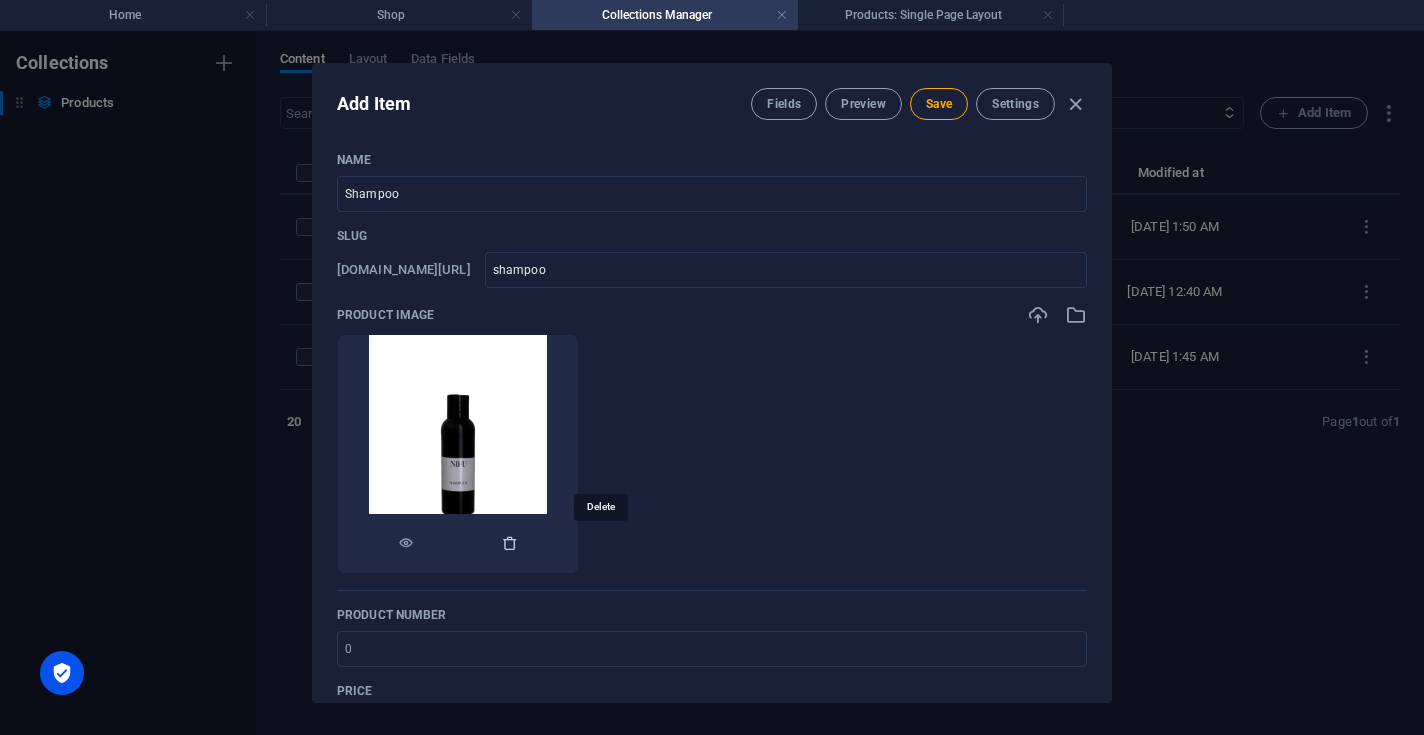 click at bounding box center (510, 543) 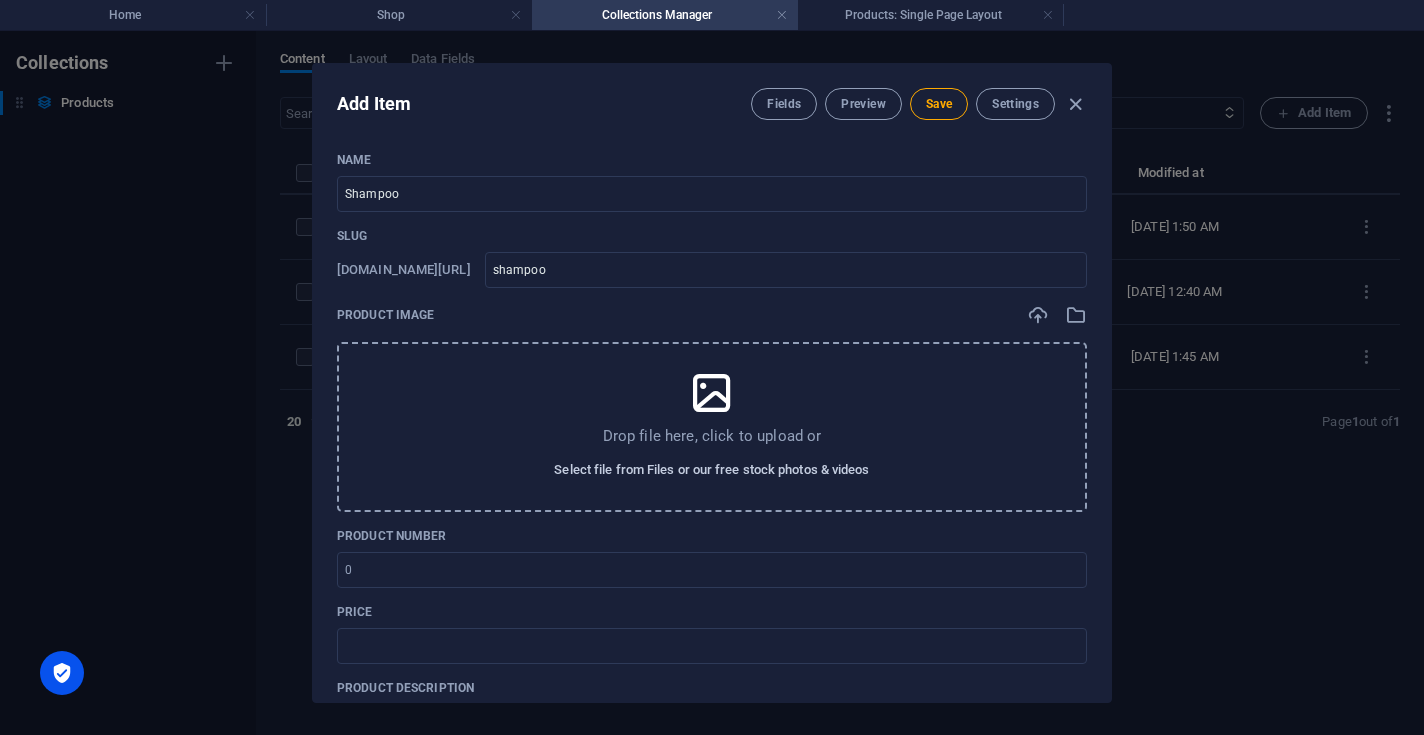 click on "Select file from Files or our free stock photos & videos" at bounding box center [711, 470] 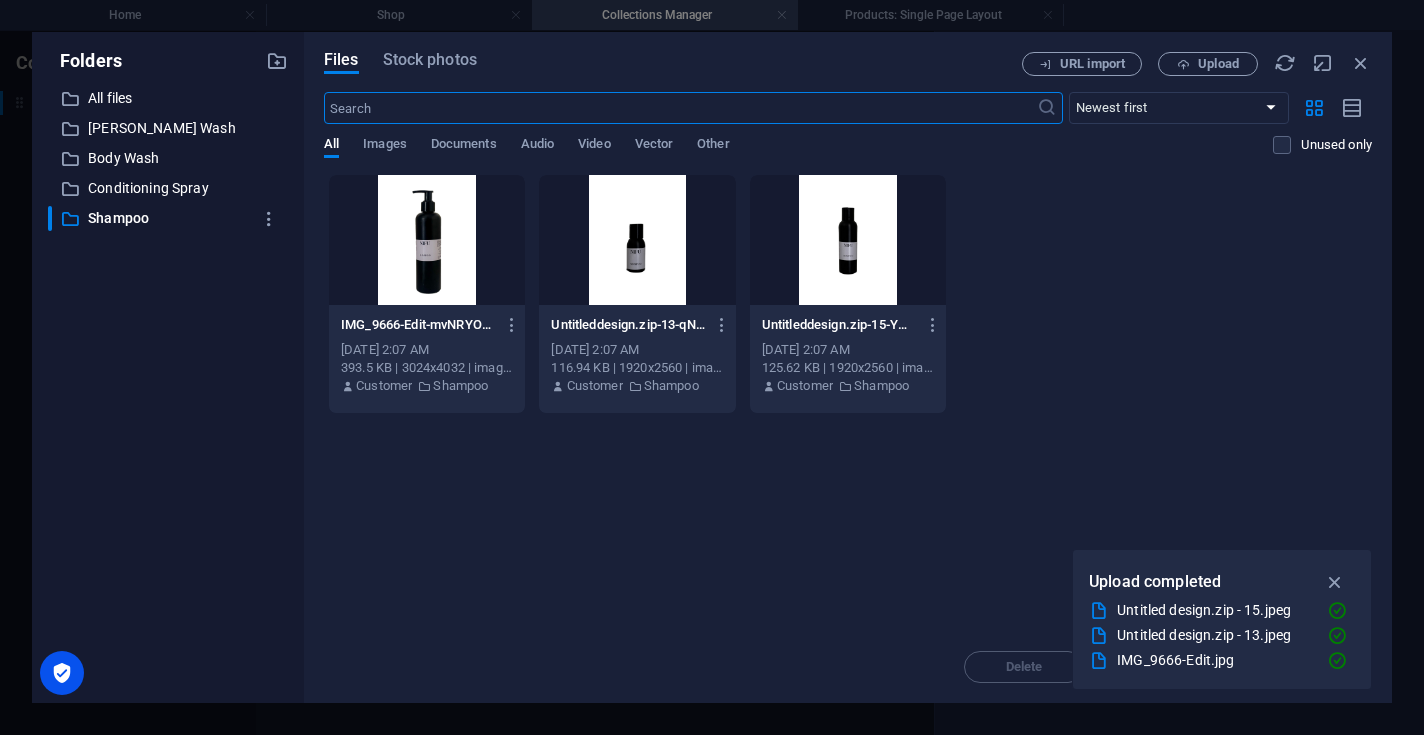 click at bounding box center (427, 240) 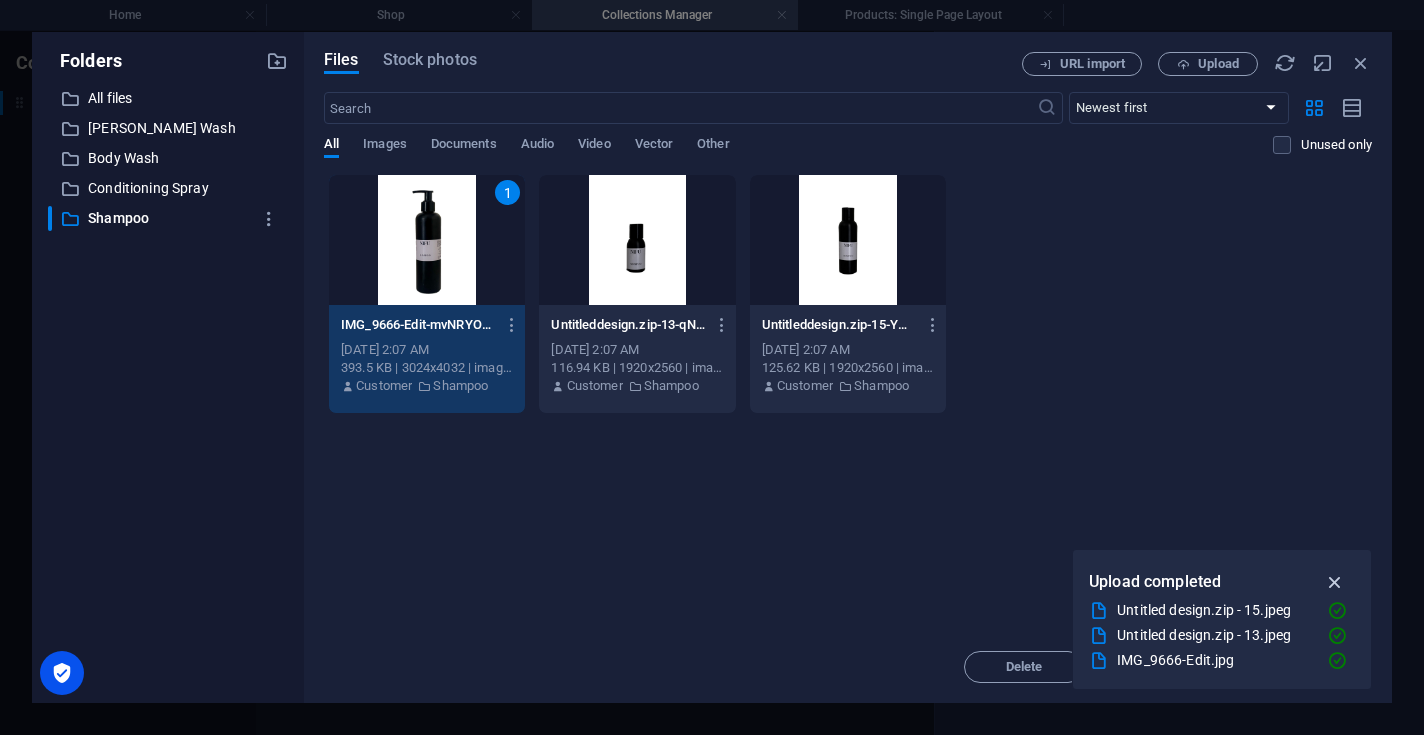 click at bounding box center [1335, 582] 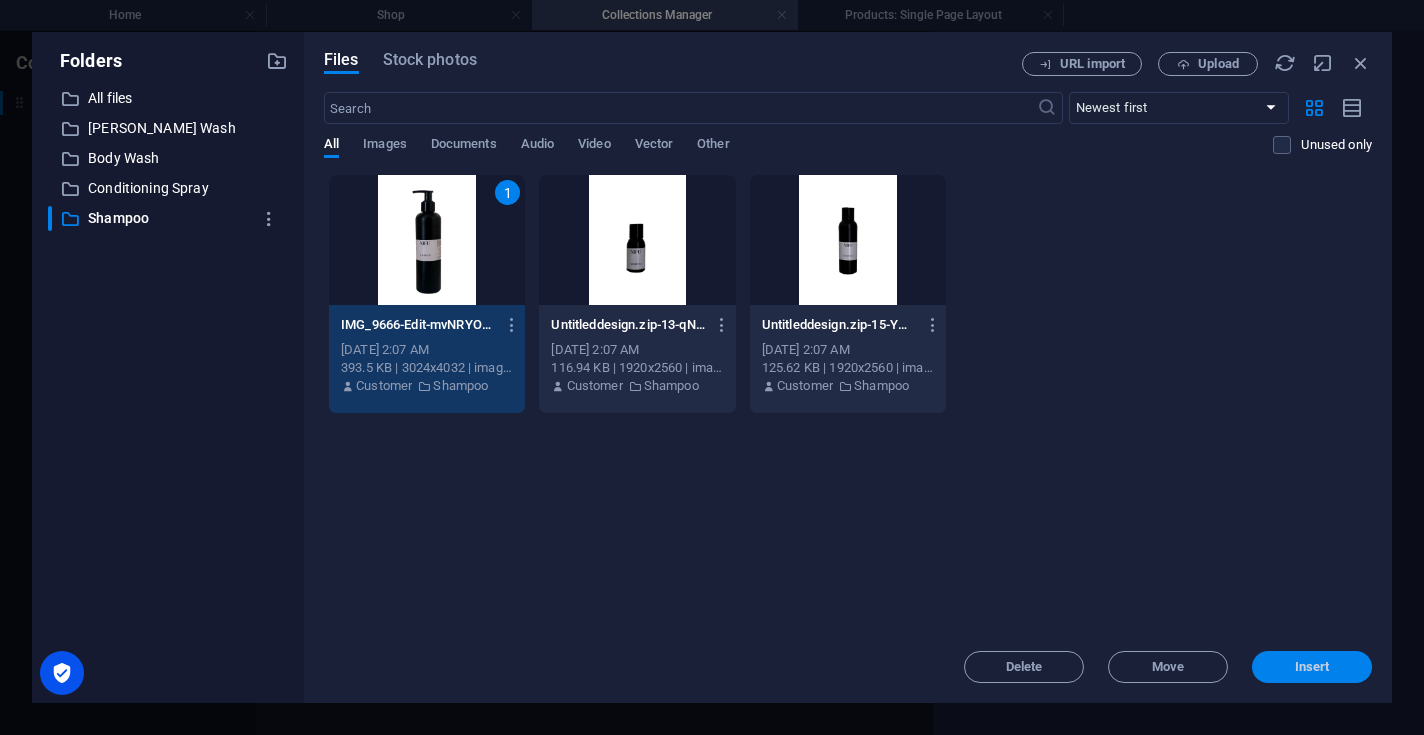 click on "Insert" at bounding box center (1312, 667) 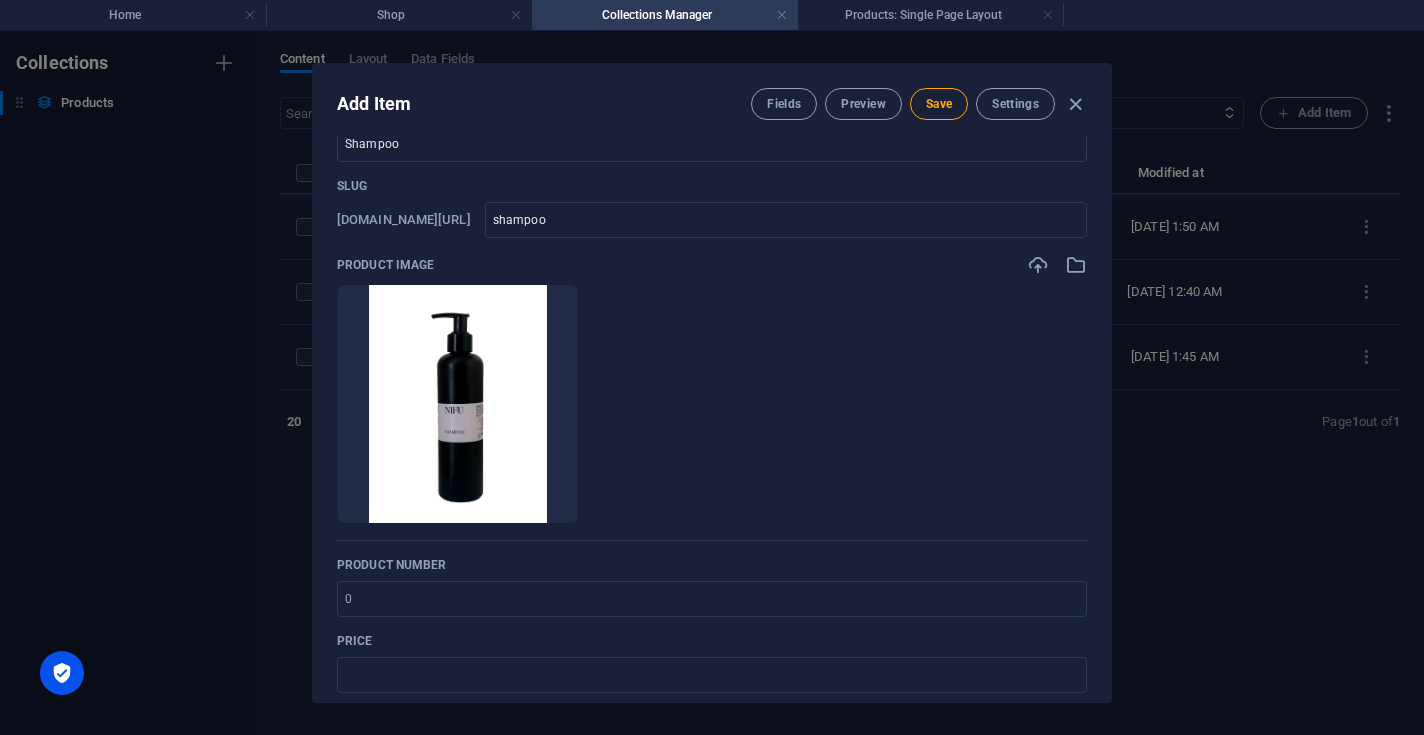 scroll, scrollTop: 58, scrollLeft: 0, axis: vertical 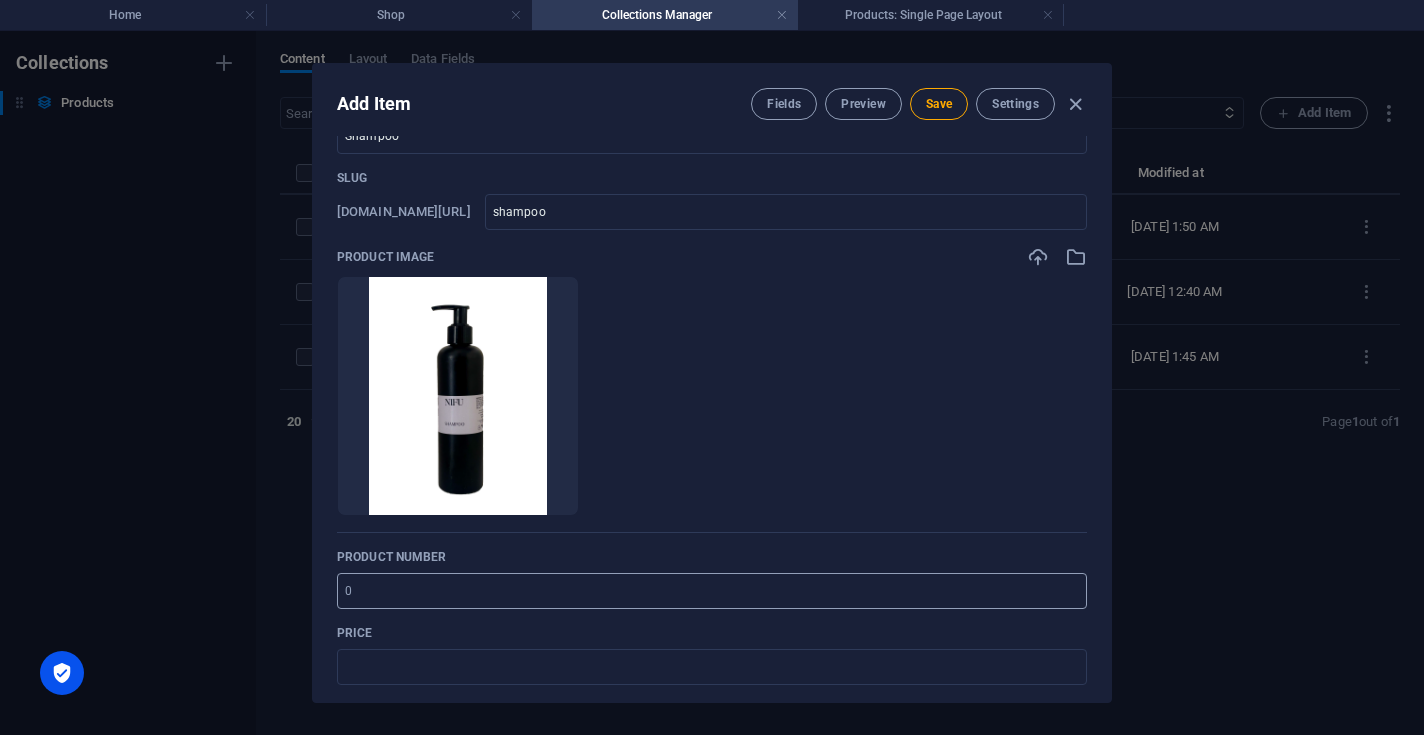 click at bounding box center (712, 591) 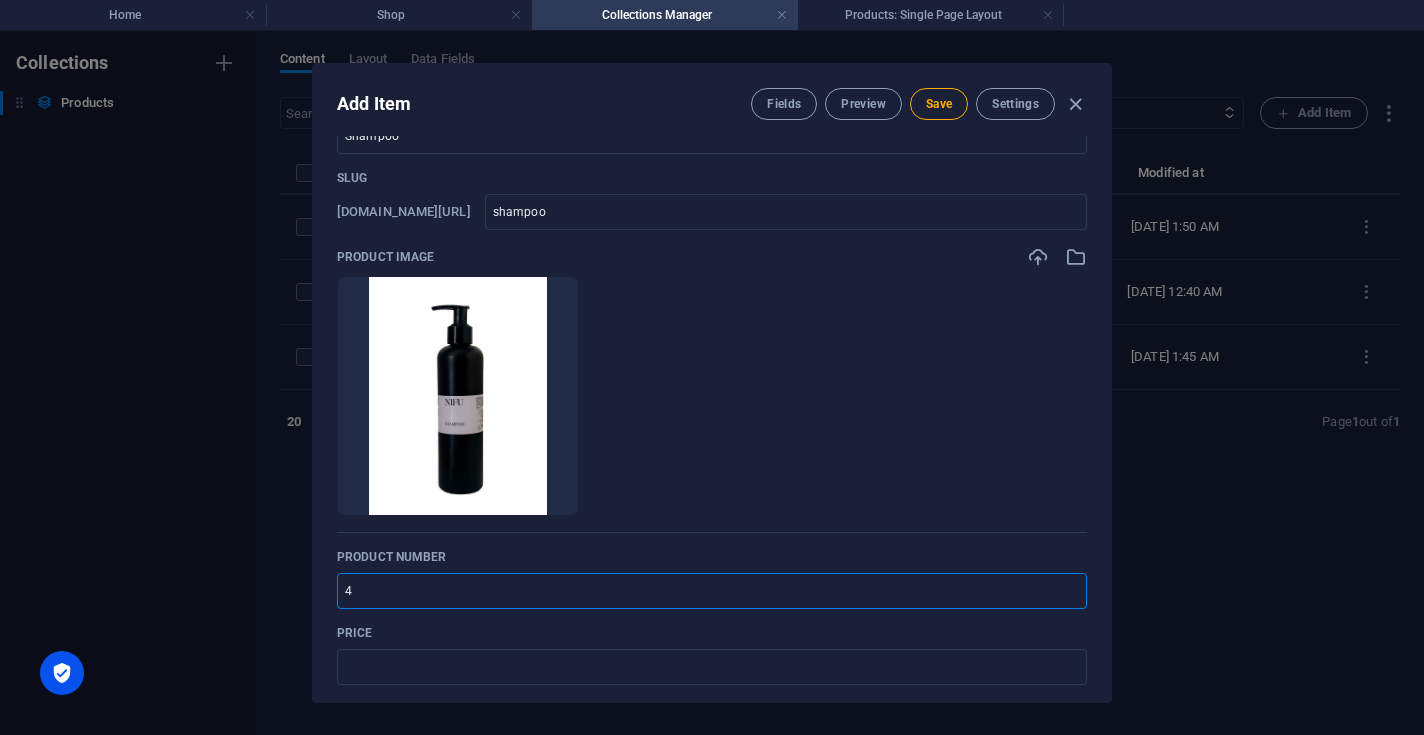 type on "4" 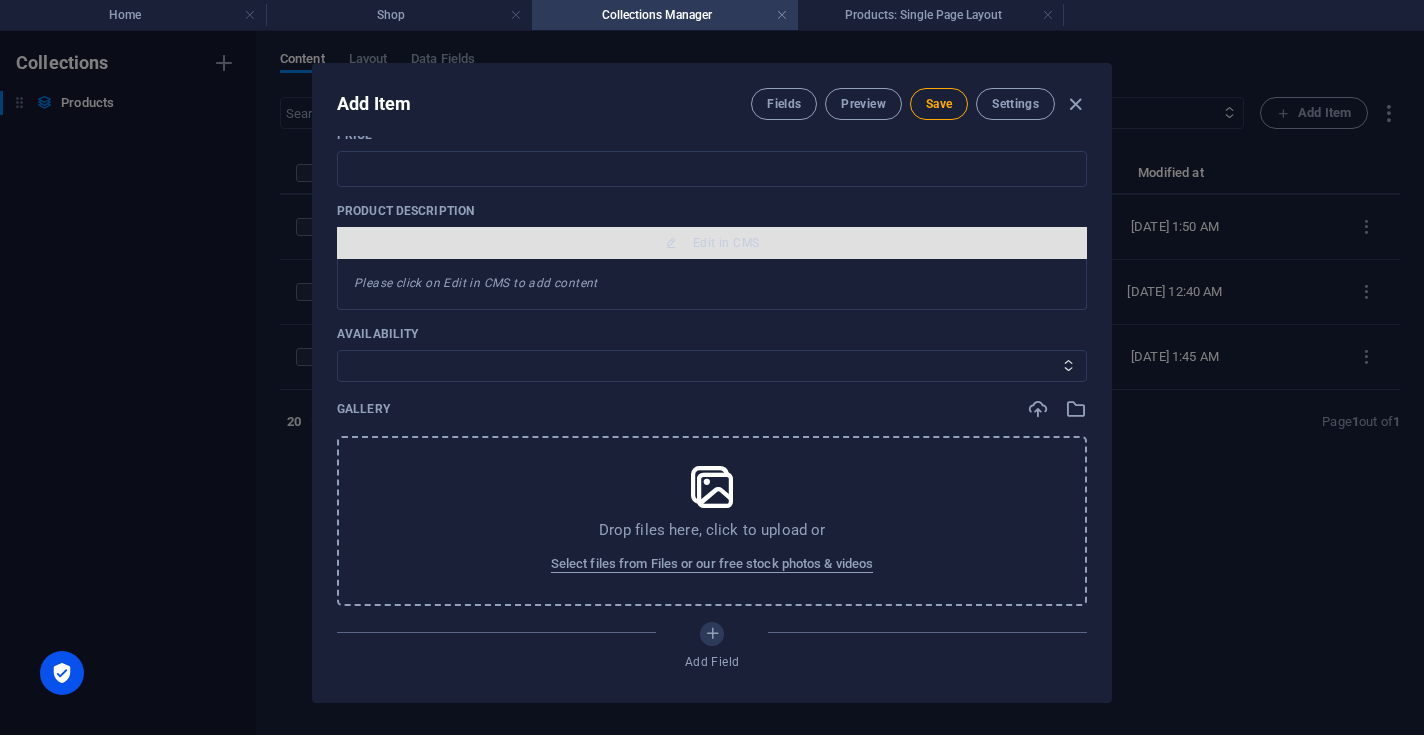 scroll, scrollTop: 562, scrollLeft: 0, axis: vertical 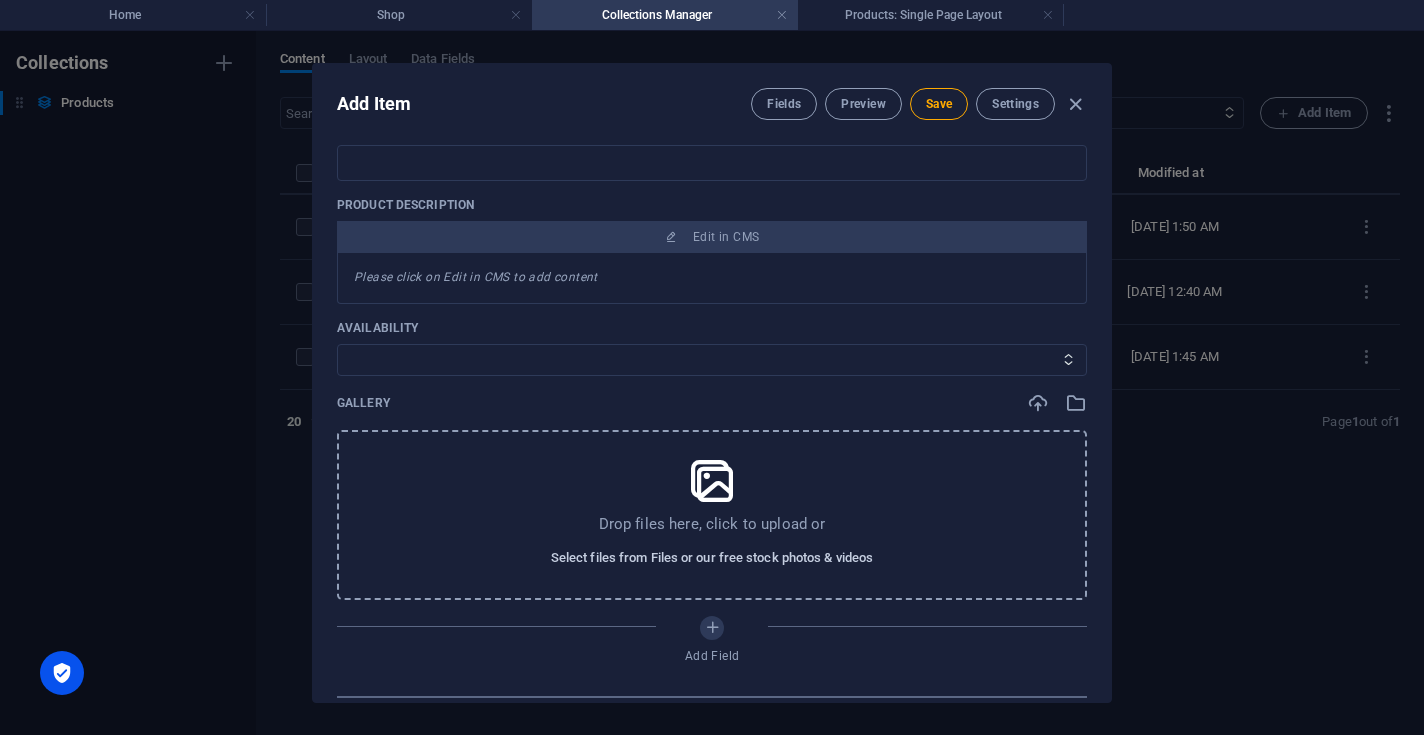 click on "Select files from Files or our free stock photos & videos" at bounding box center (712, 558) 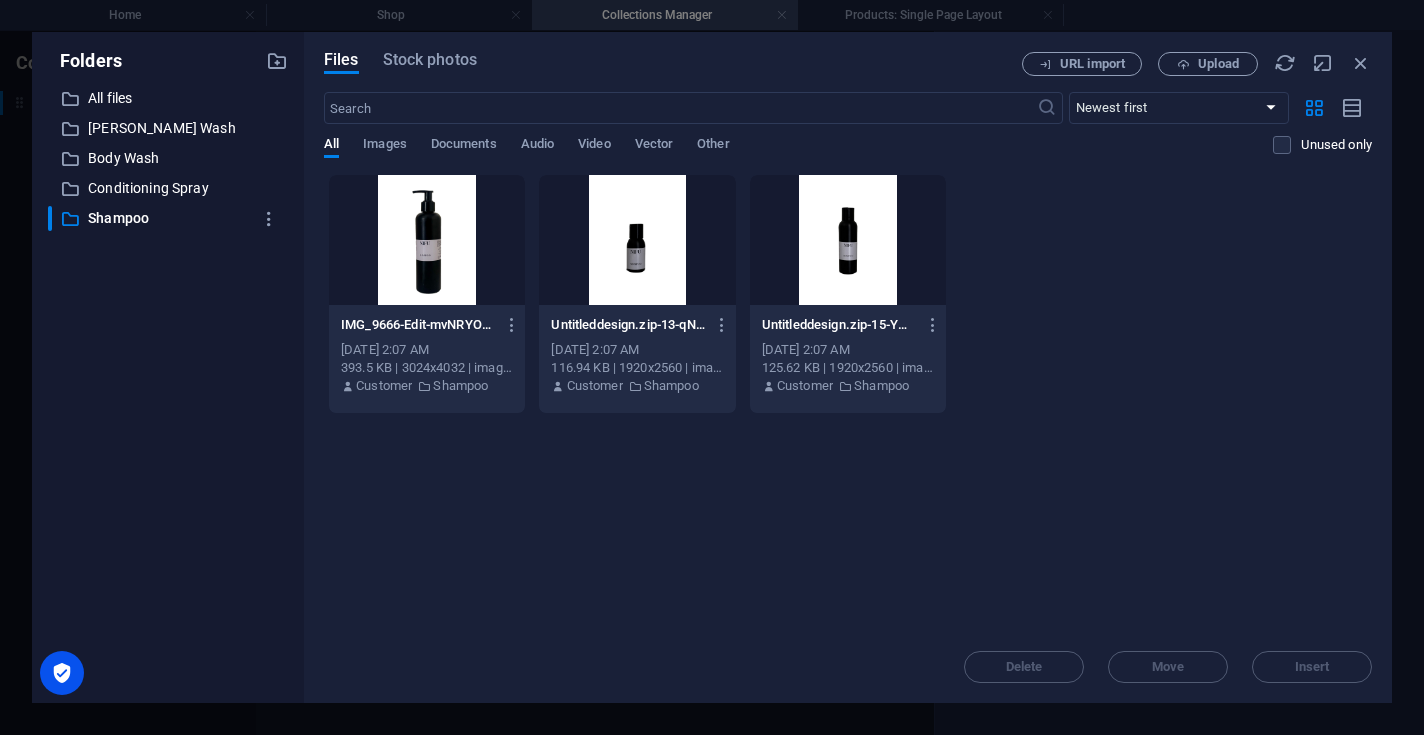 click at bounding box center (427, 240) 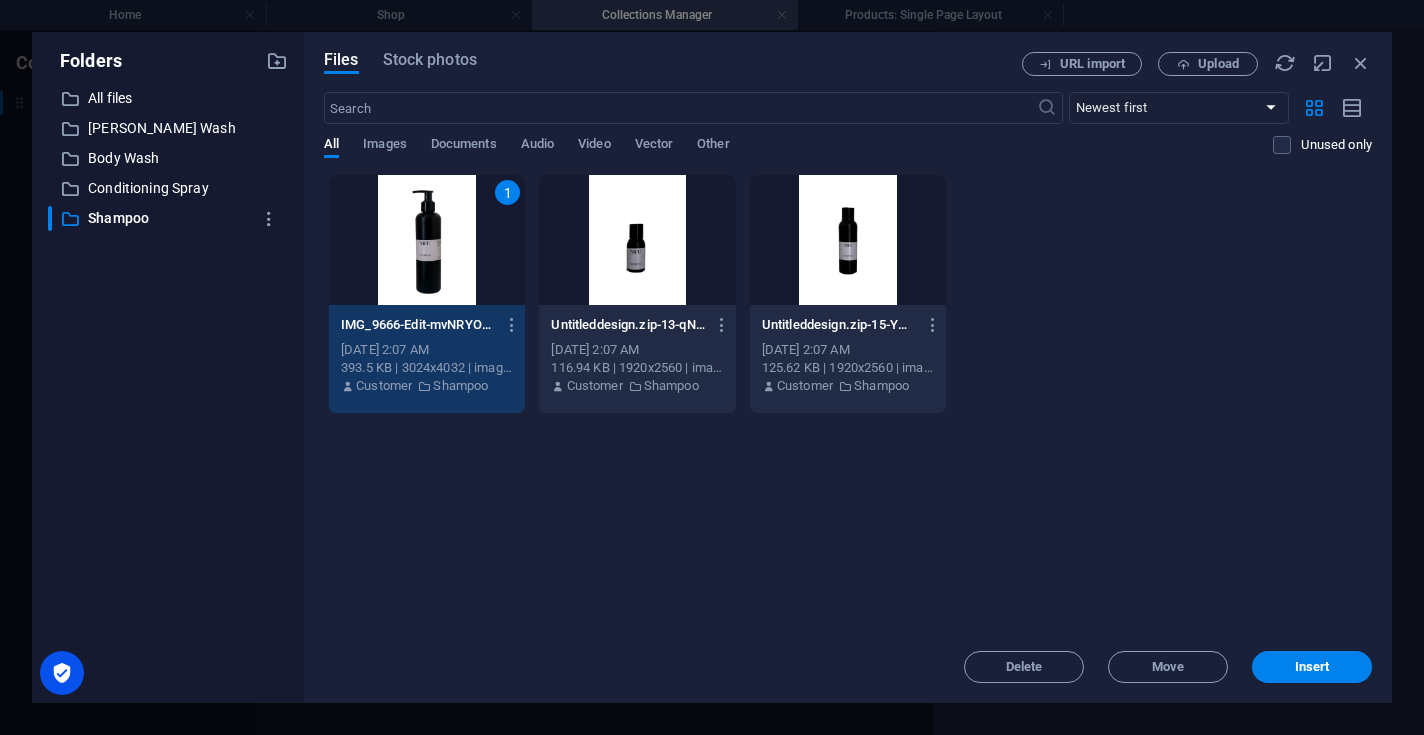 click at bounding box center [848, 240] 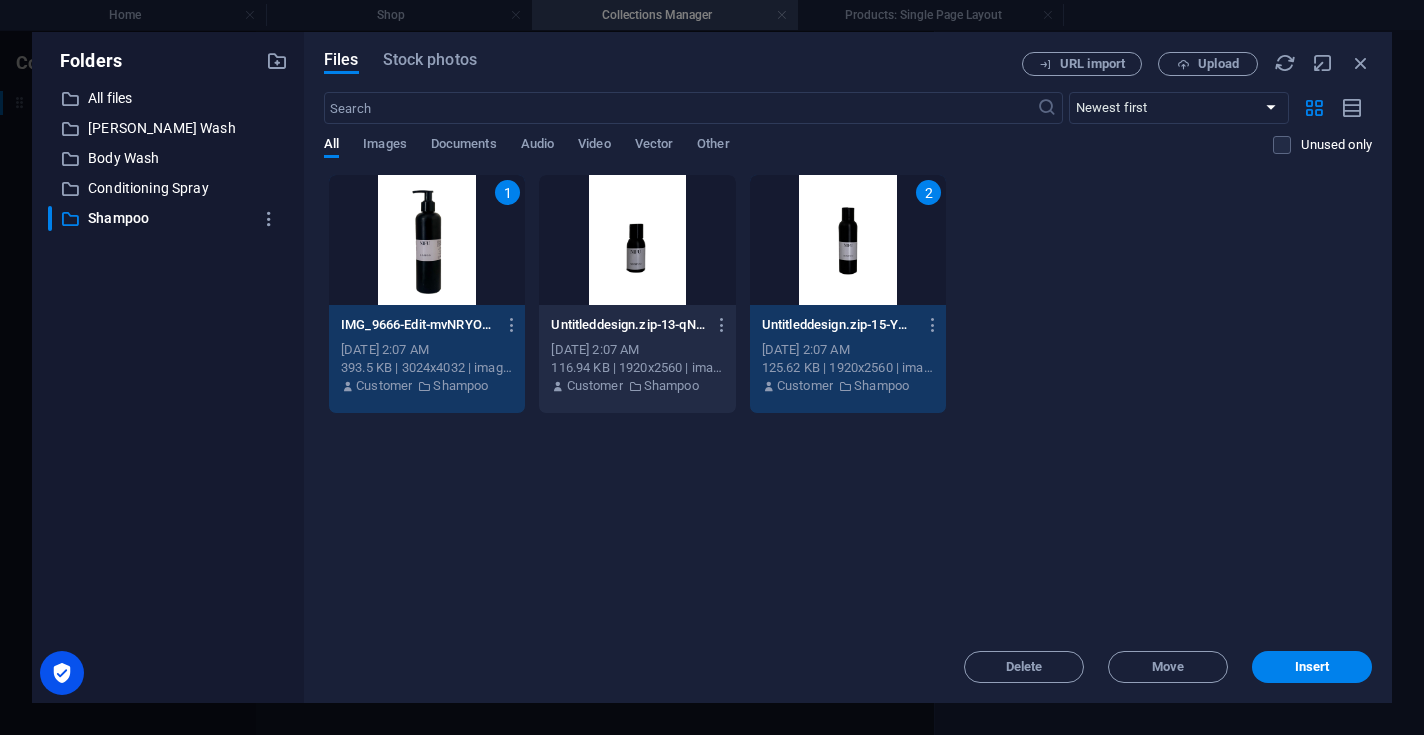 click at bounding box center (637, 240) 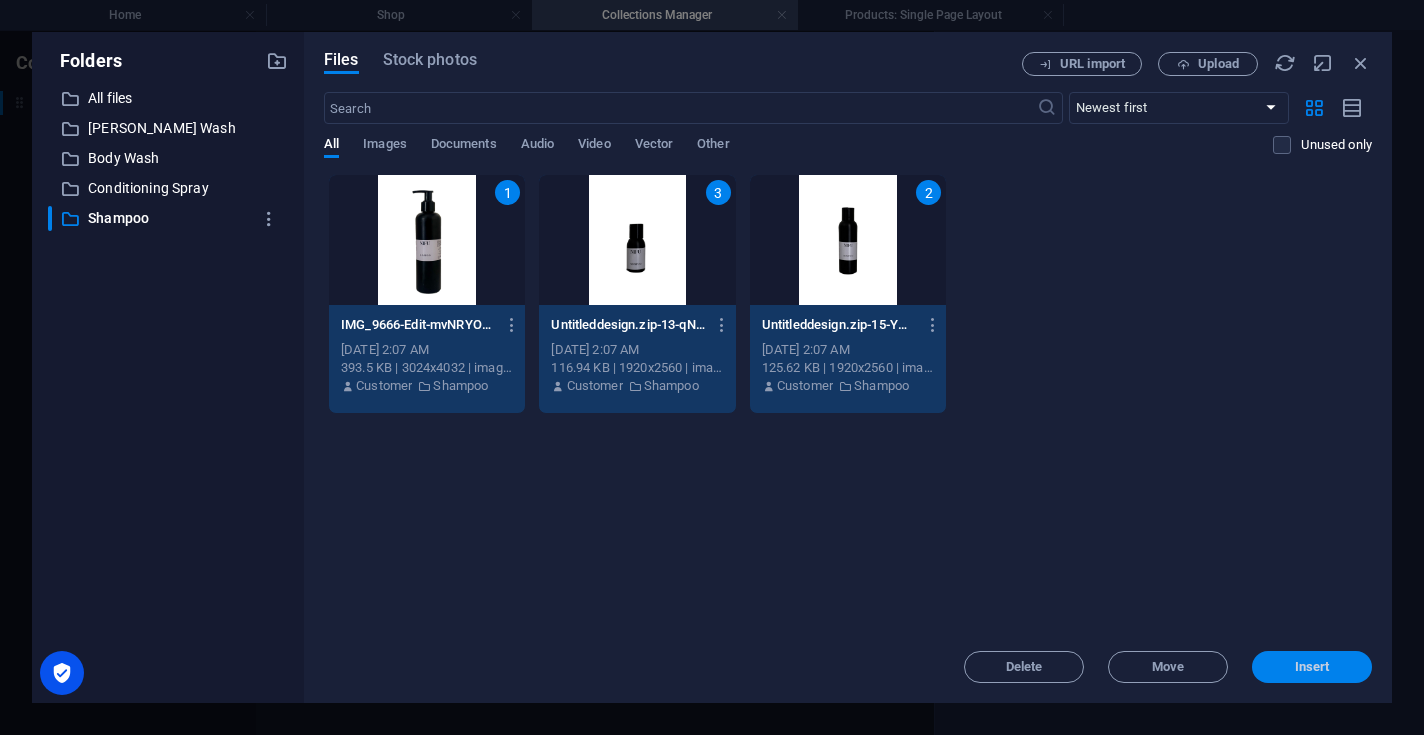 click on "Insert" at bounding box center (1312, 667) 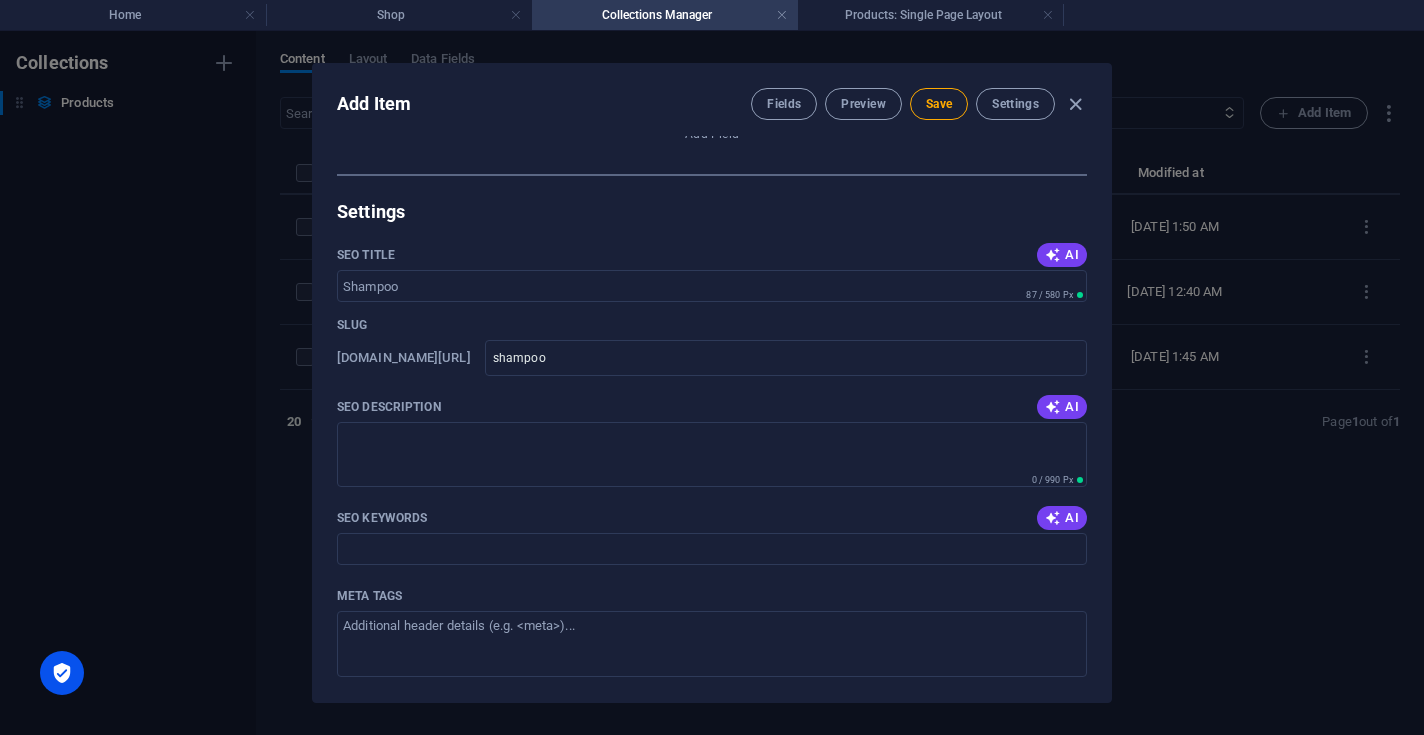 scroll, scrollTop: 1111, scrollLeft: 0, axis: vertical 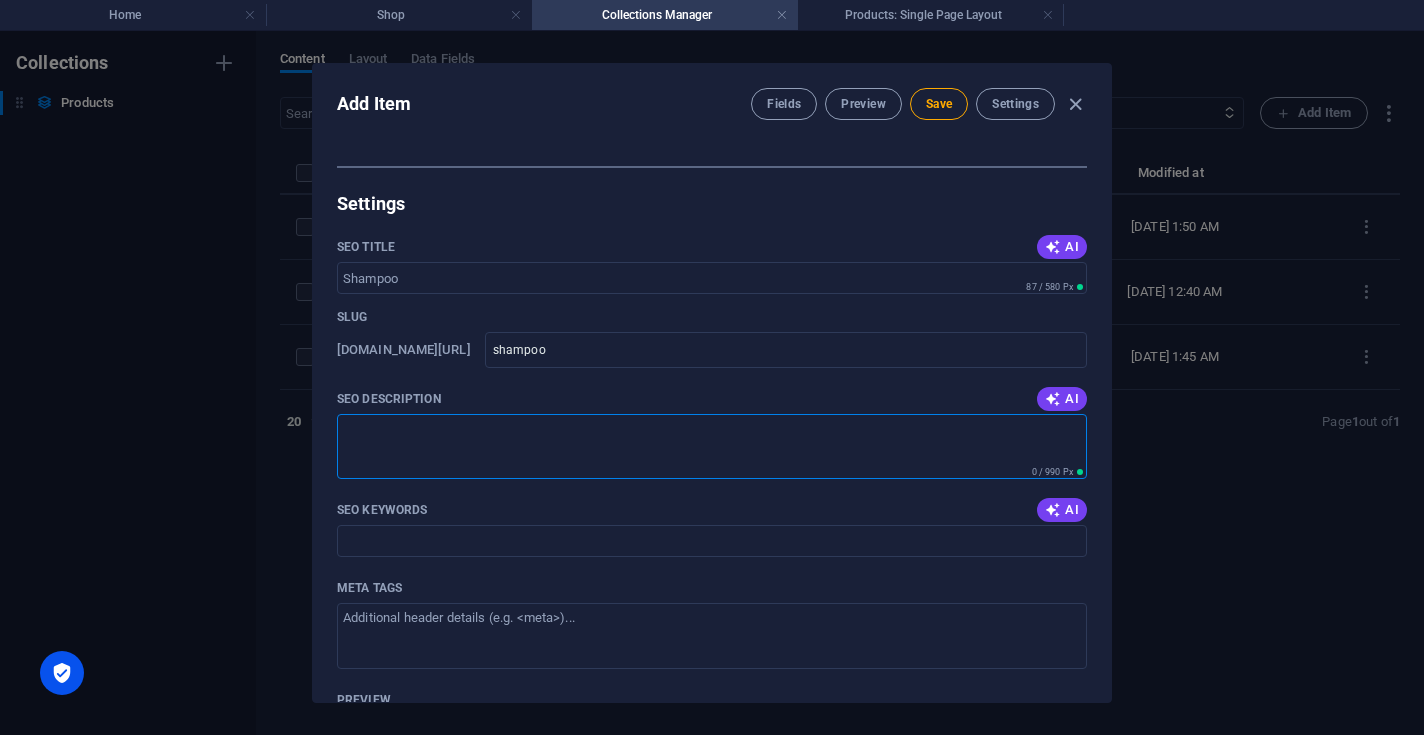 click on "SEO Description" at bounding box center [712, 446] 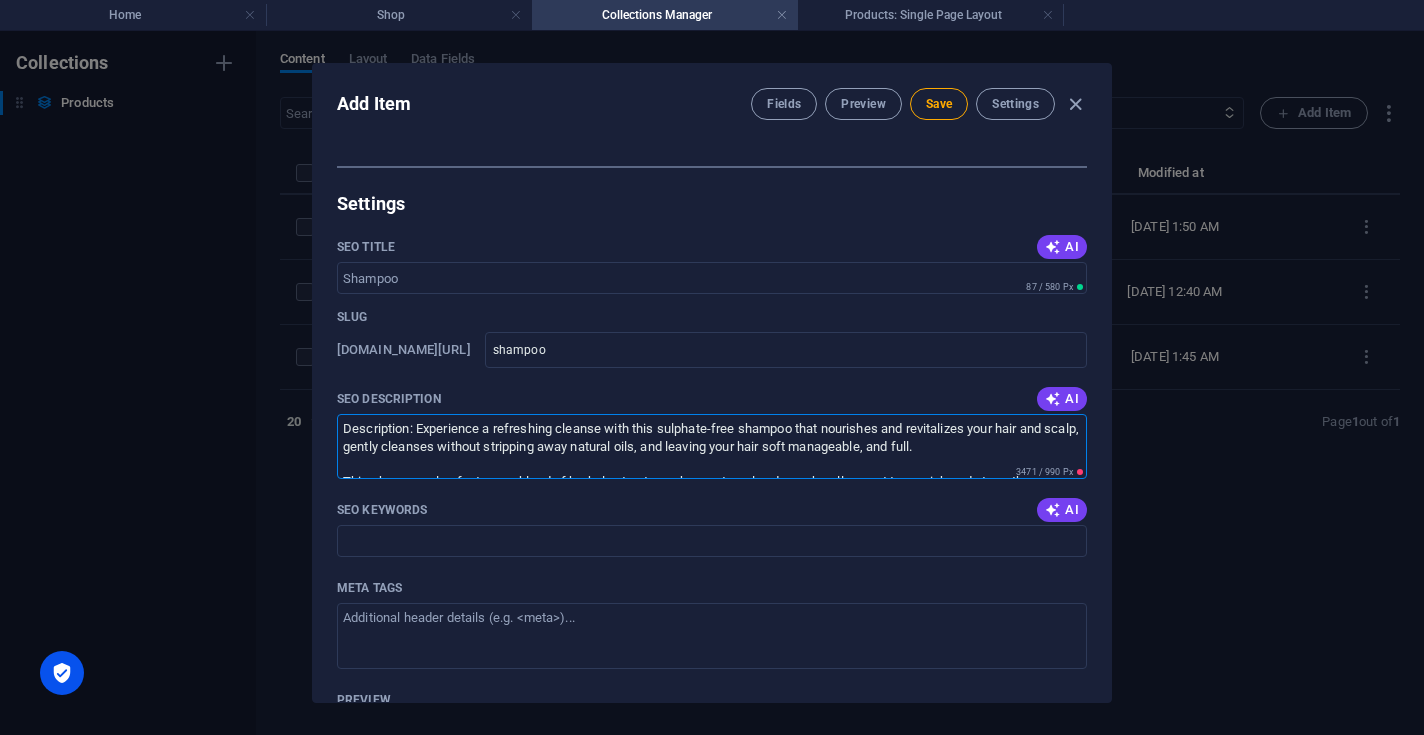 scroll, scrollTop: 100, scrollLeft: 0, axis: vertical 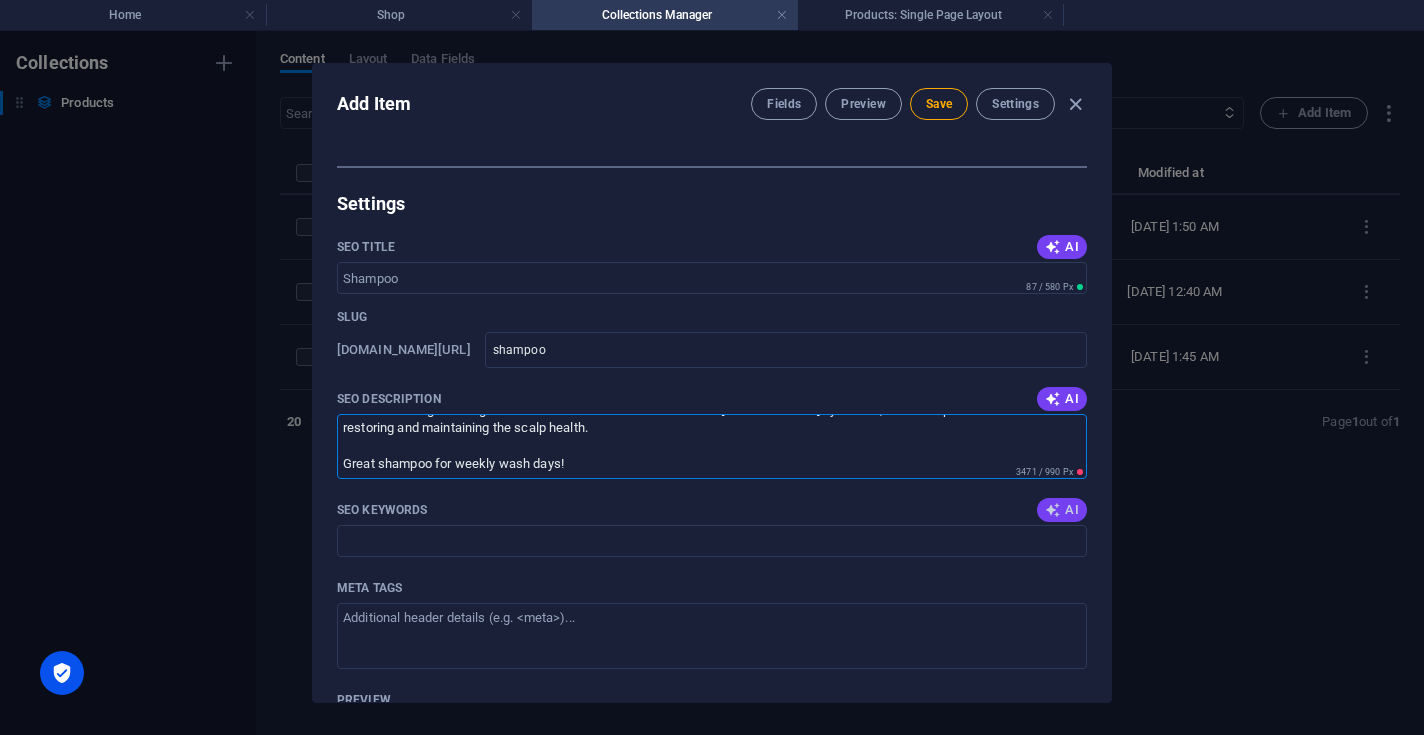 type on "Description: Experience a refreshing cleanse with this sulphate-free shampoo that nourishes and revitalizes your hair and scalp, gently cleanses without stripping away natural oils, and leaving your hair soft manageable, and full.
This shampoo also features a blend of herbal extracts such as oatmeal and marshmallow root to nourish and strengthen your hair even during washing. Made with all-natural frankincense and [MEDICAL_DATA] hydrosols, this shampoo is excellent for restoring and maintaining the scalp health.
Great shampoo for weekly wash days!" 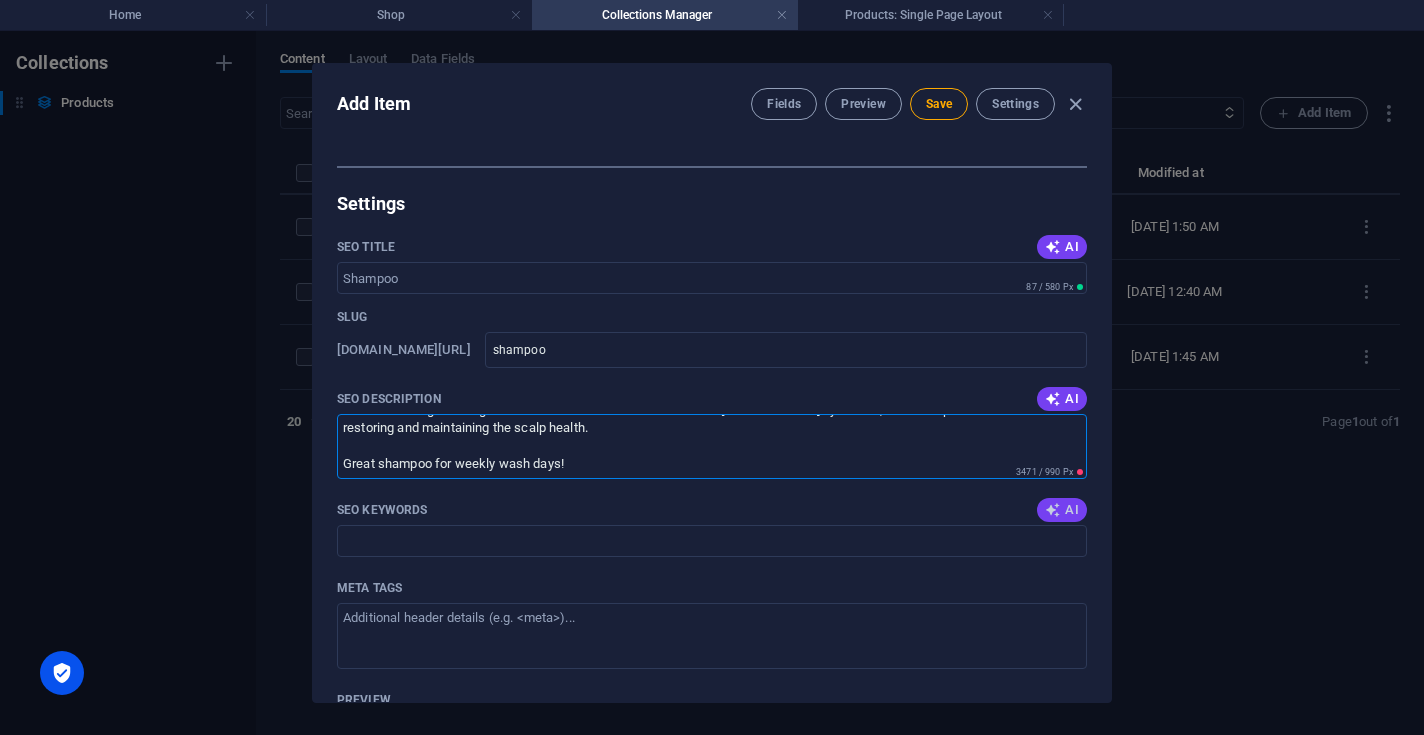 click on "AI" at bounding box center [1062, 510] 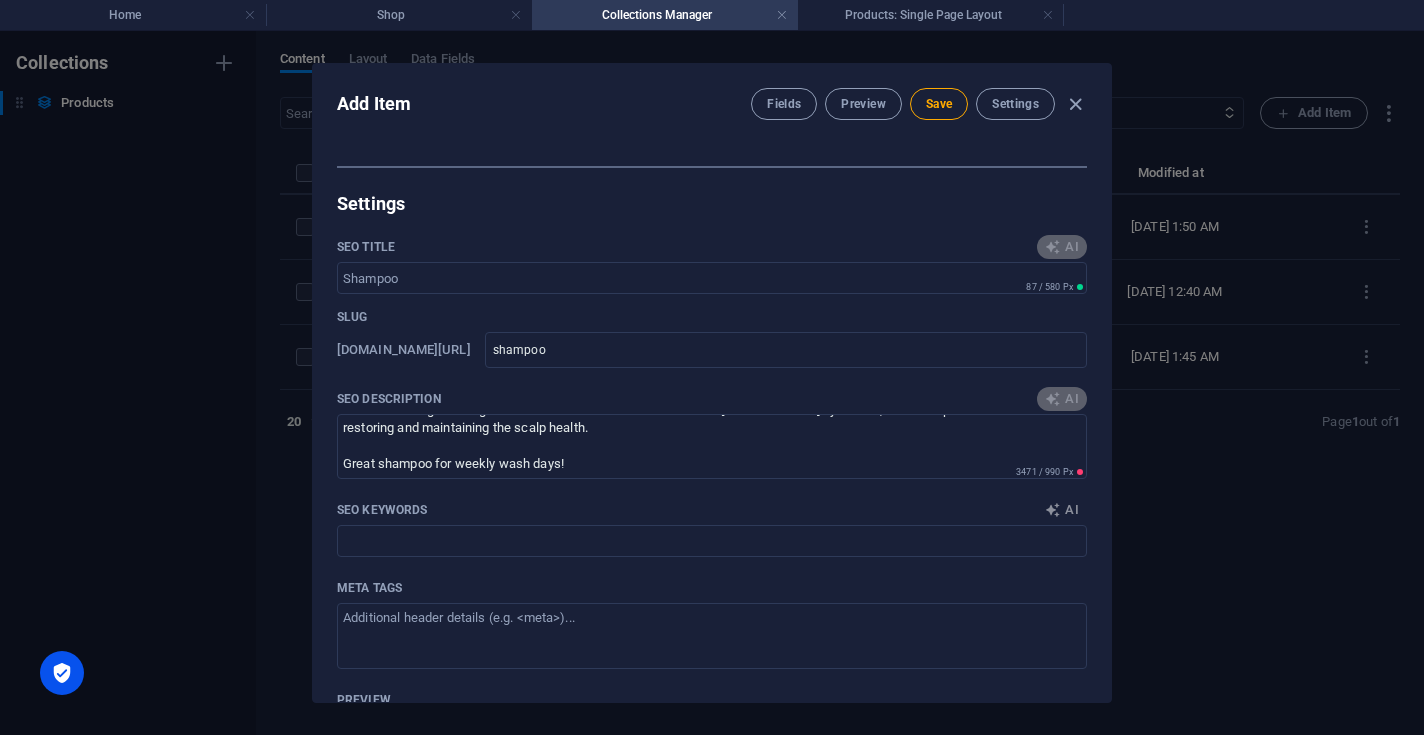 type on "shampoo, hair care, cleansing shampoo, moisturizing shampoo, sulfate-free shampoo, professional shampoo" 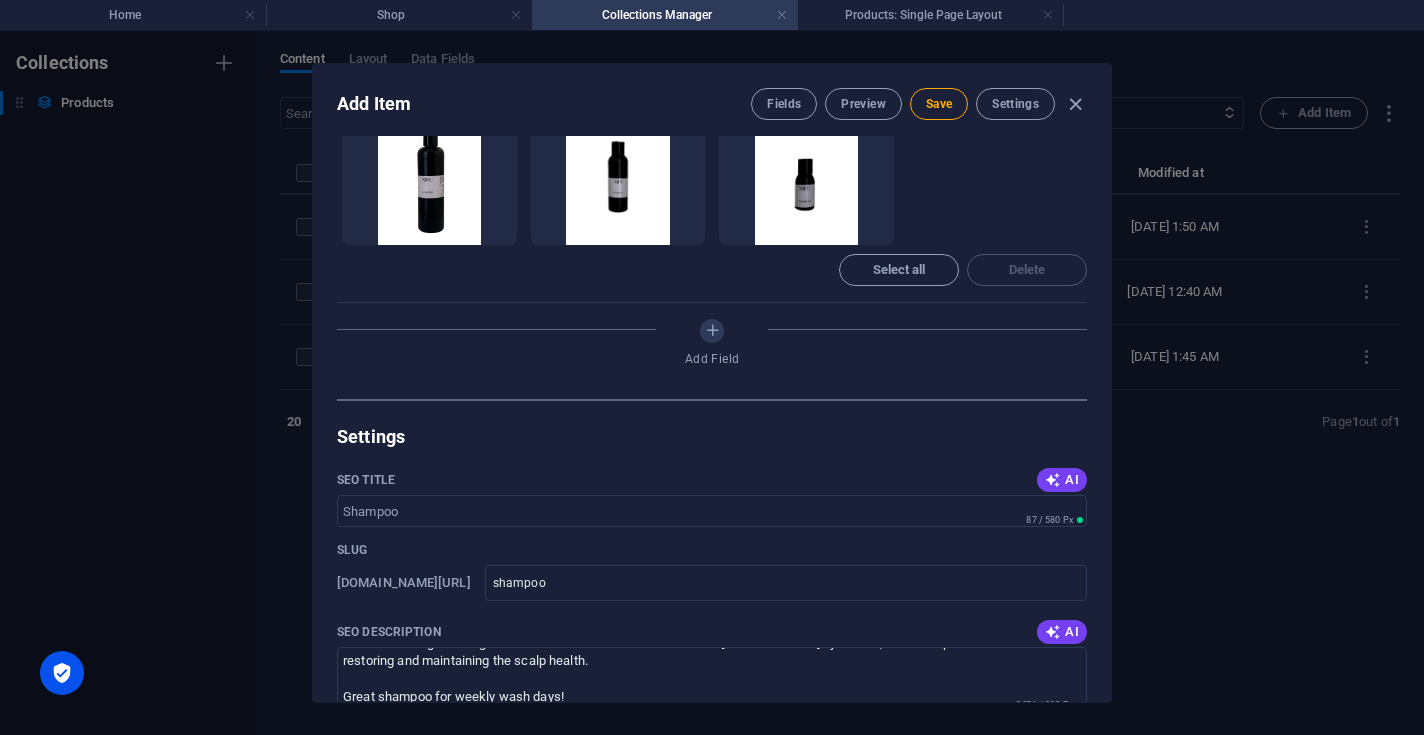 scroll, scrollTop: 886, scrollLeft: 0, axis: vertical 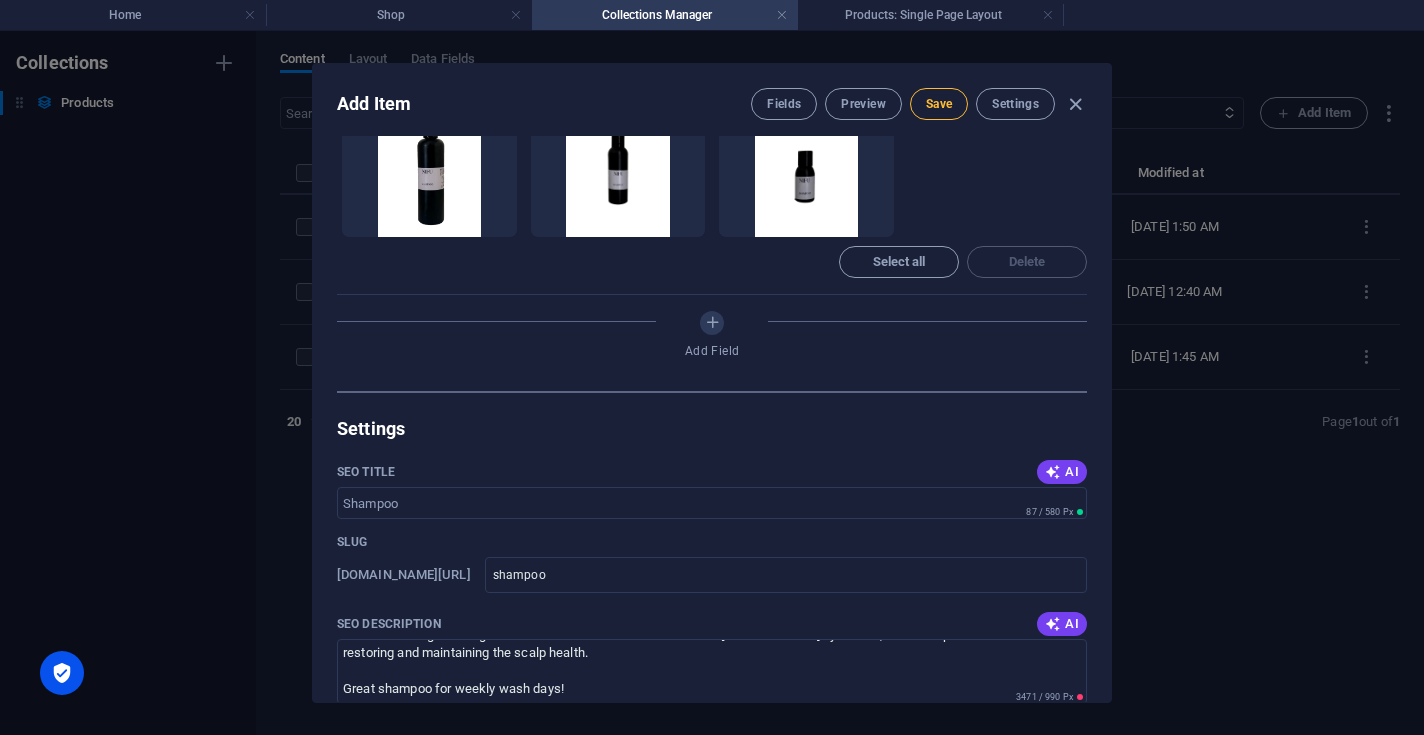 click on "Save" at bounding box center (939, 104) 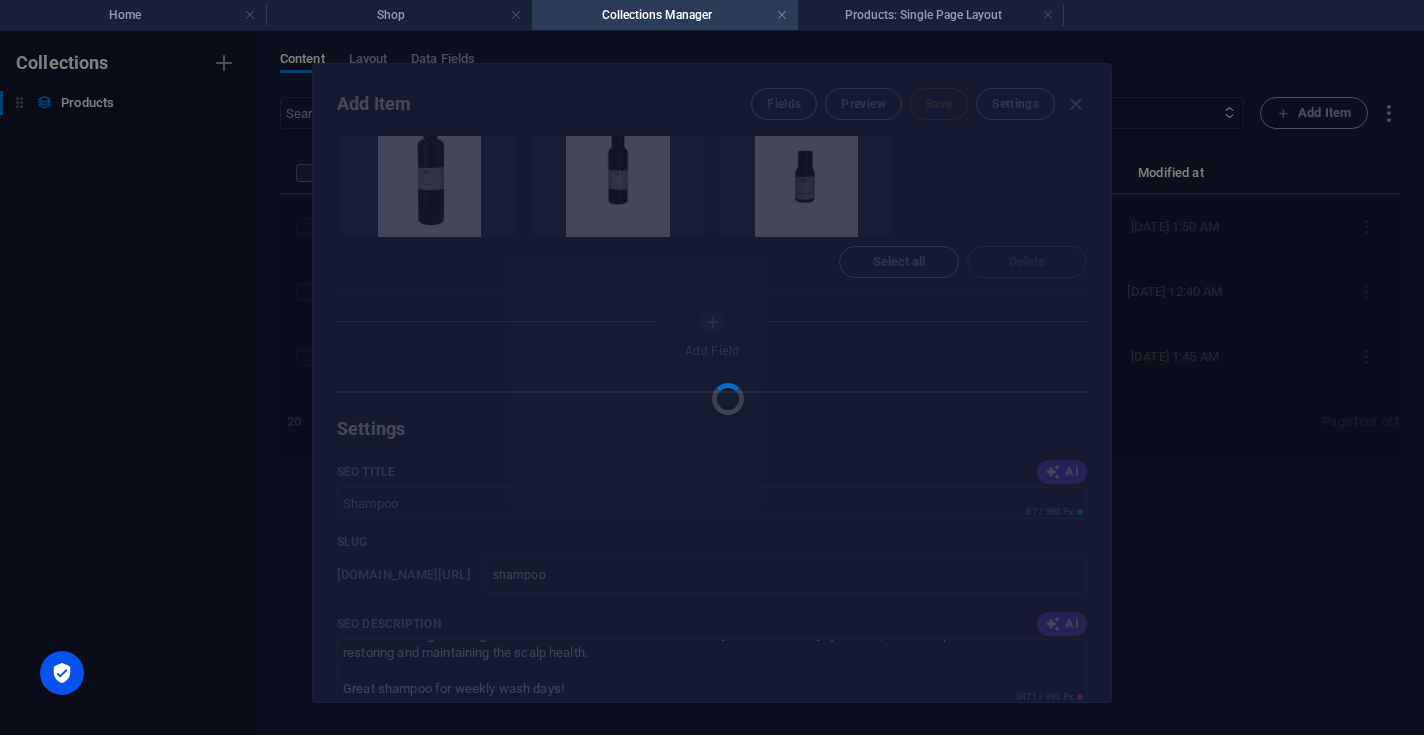 type on "shampoo" 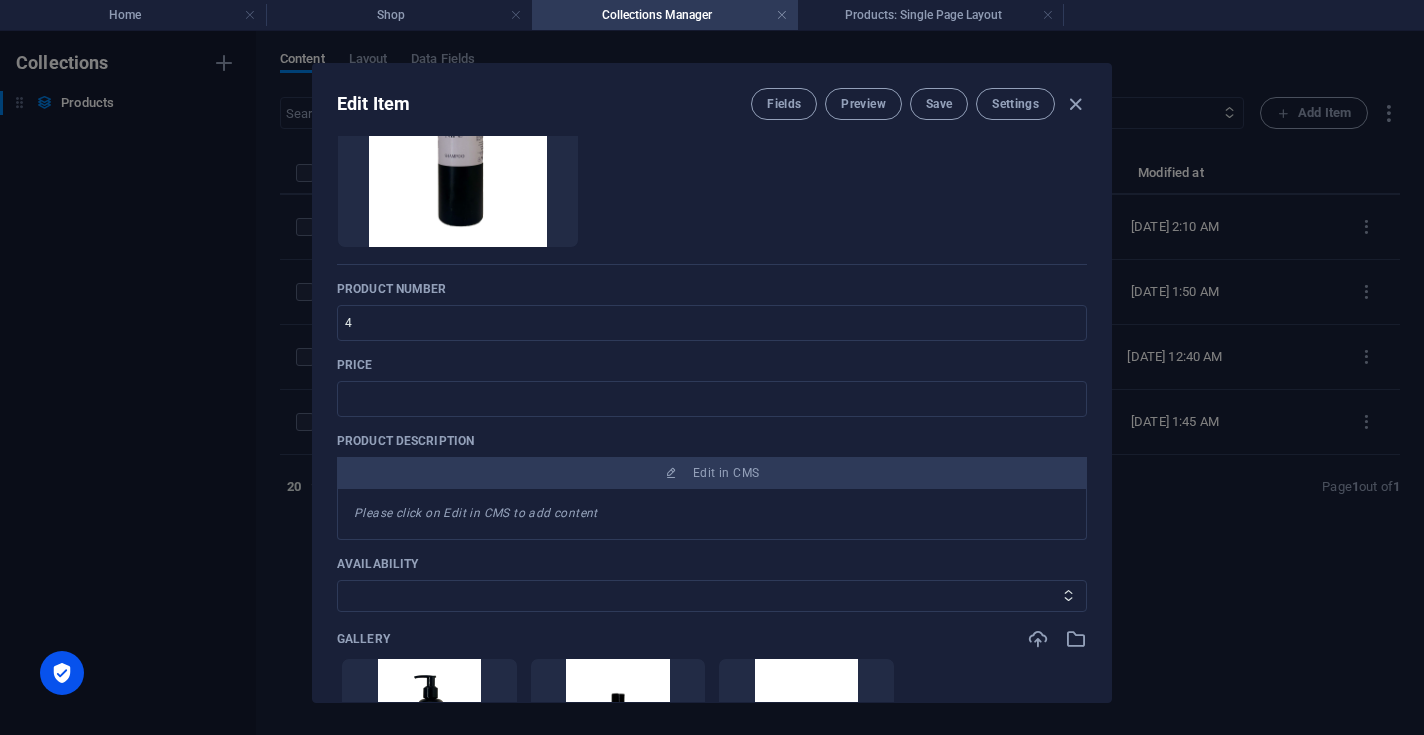 scroll, scrollTop: 325, scrollLeft: 0, axis: vertical 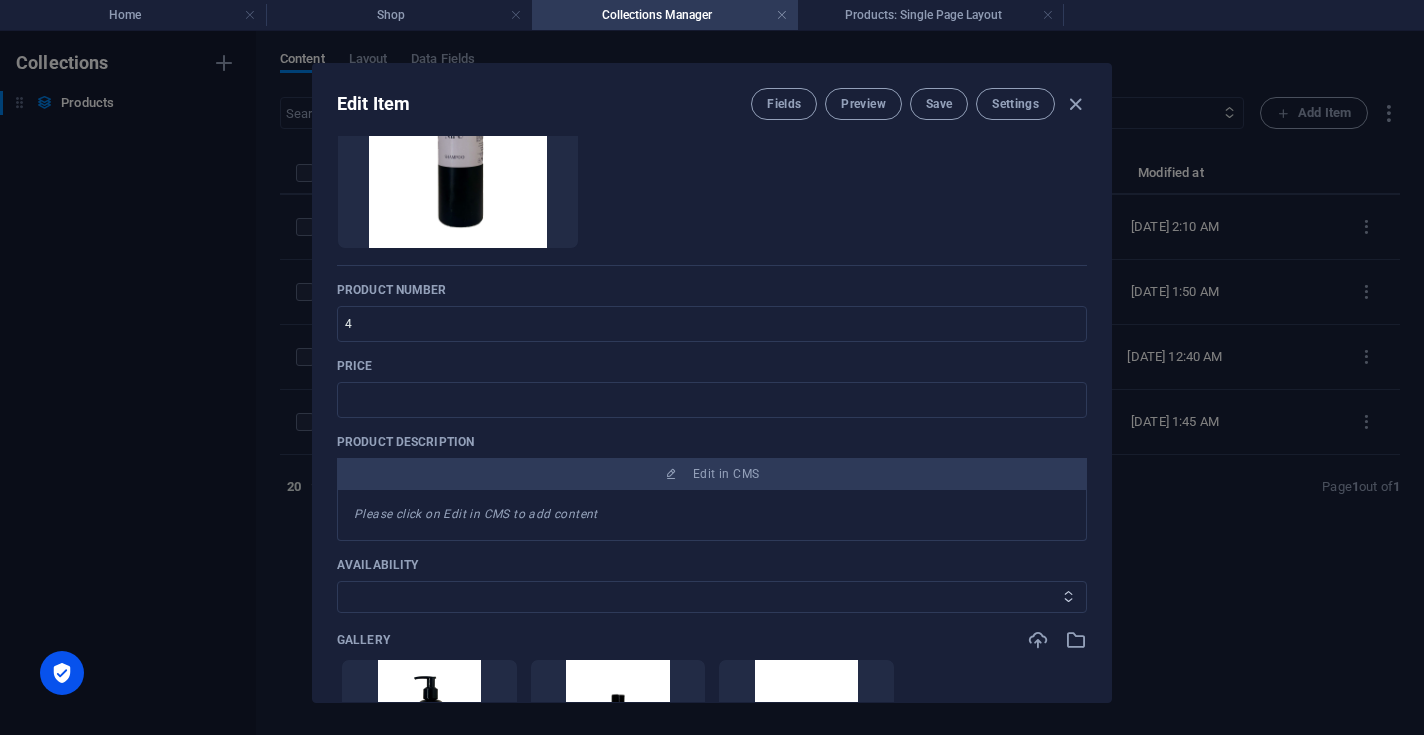 select on "In stock" 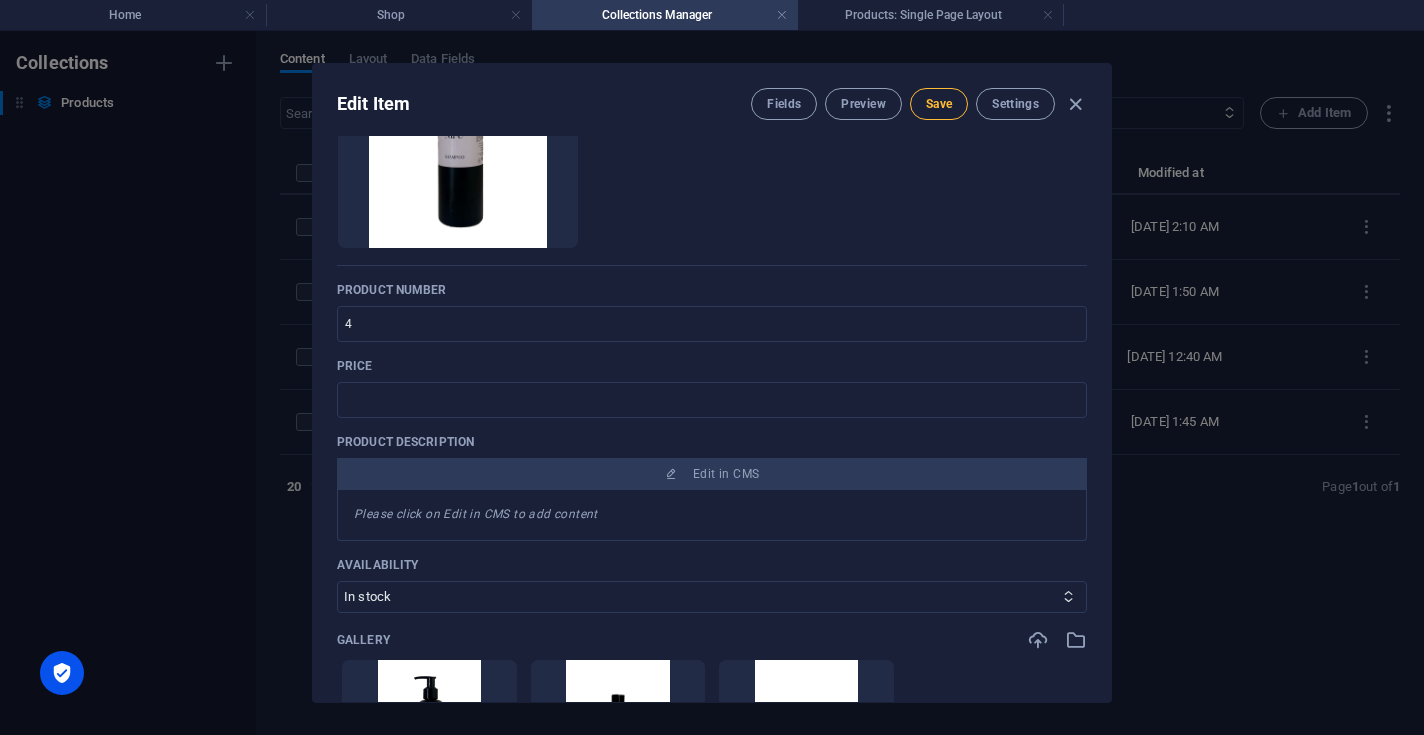 click on "Save" at bounding box center (939, 104) 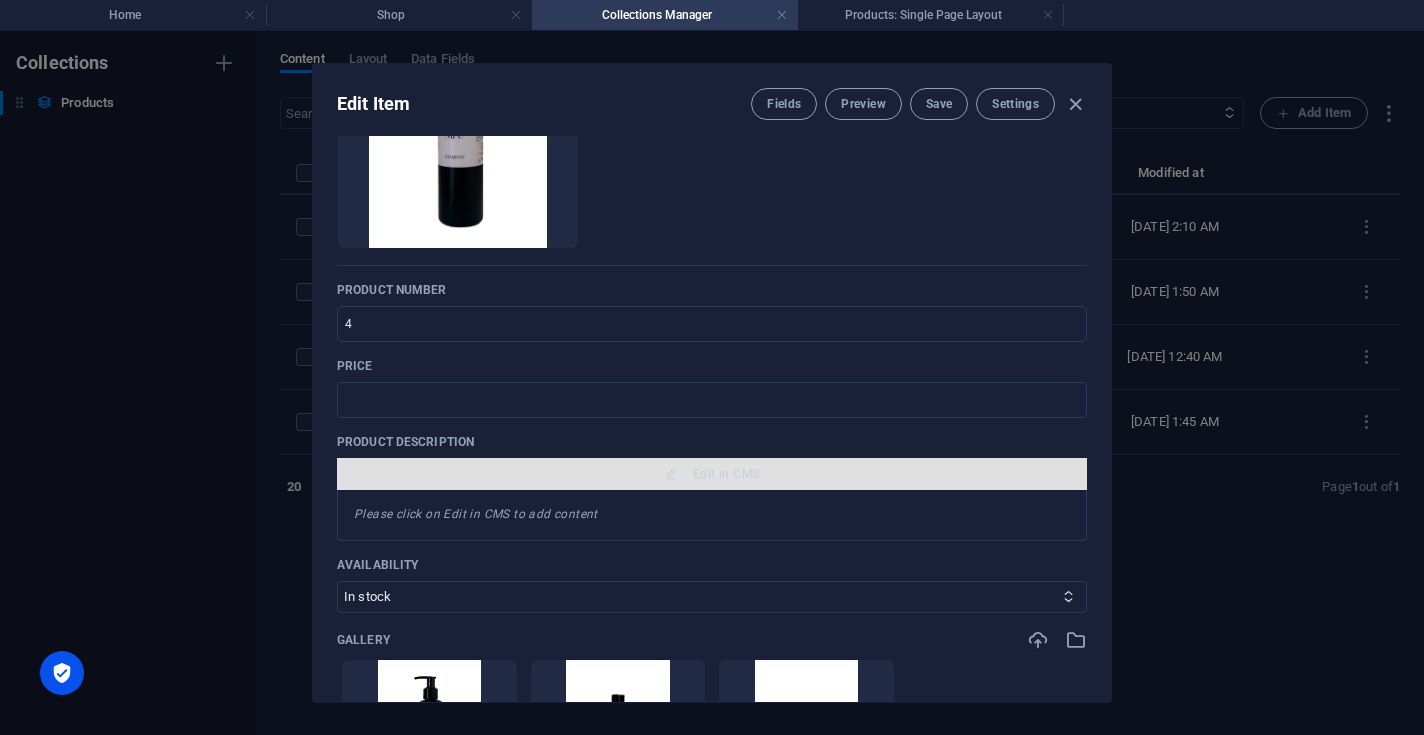click on "Edit in CMS" at bounding box center [726, 474] 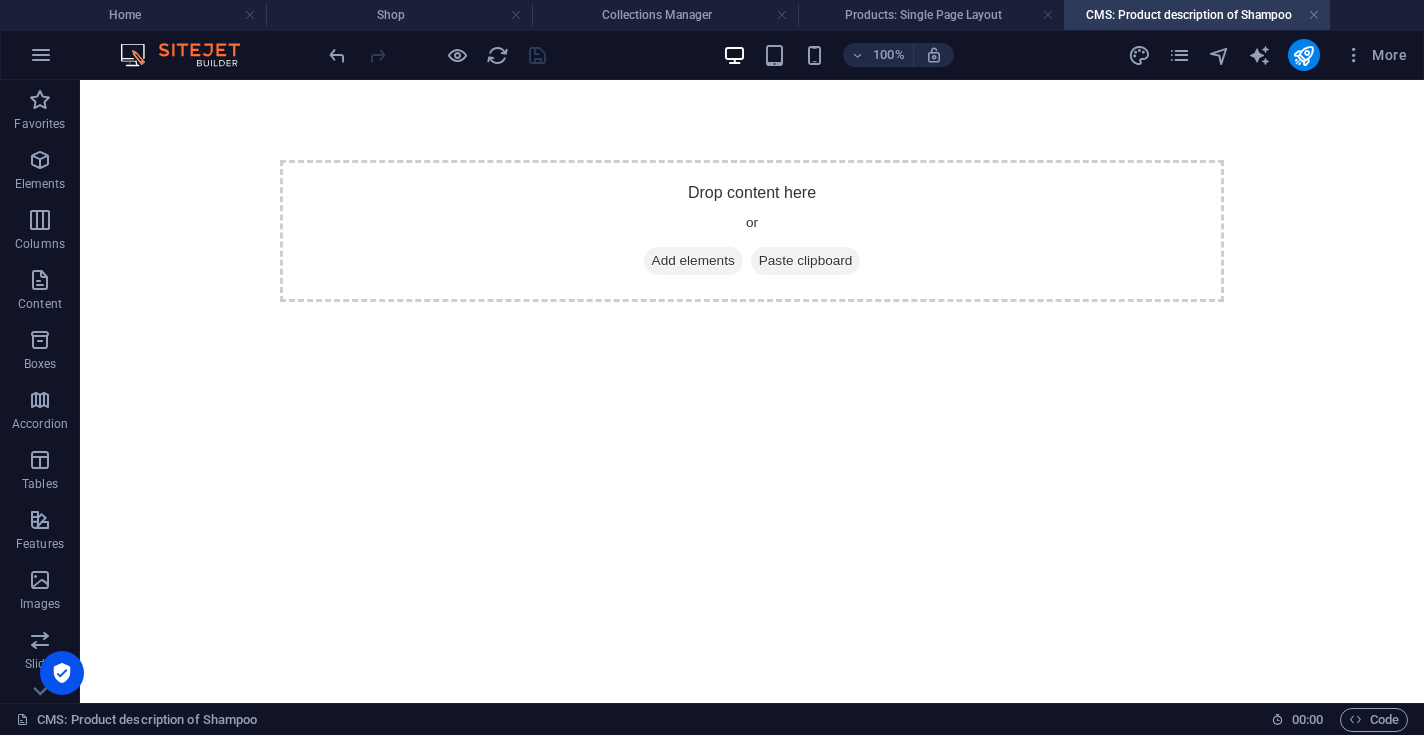 scroll, scrollTop: 0, scrollLeft: 0, axis: both 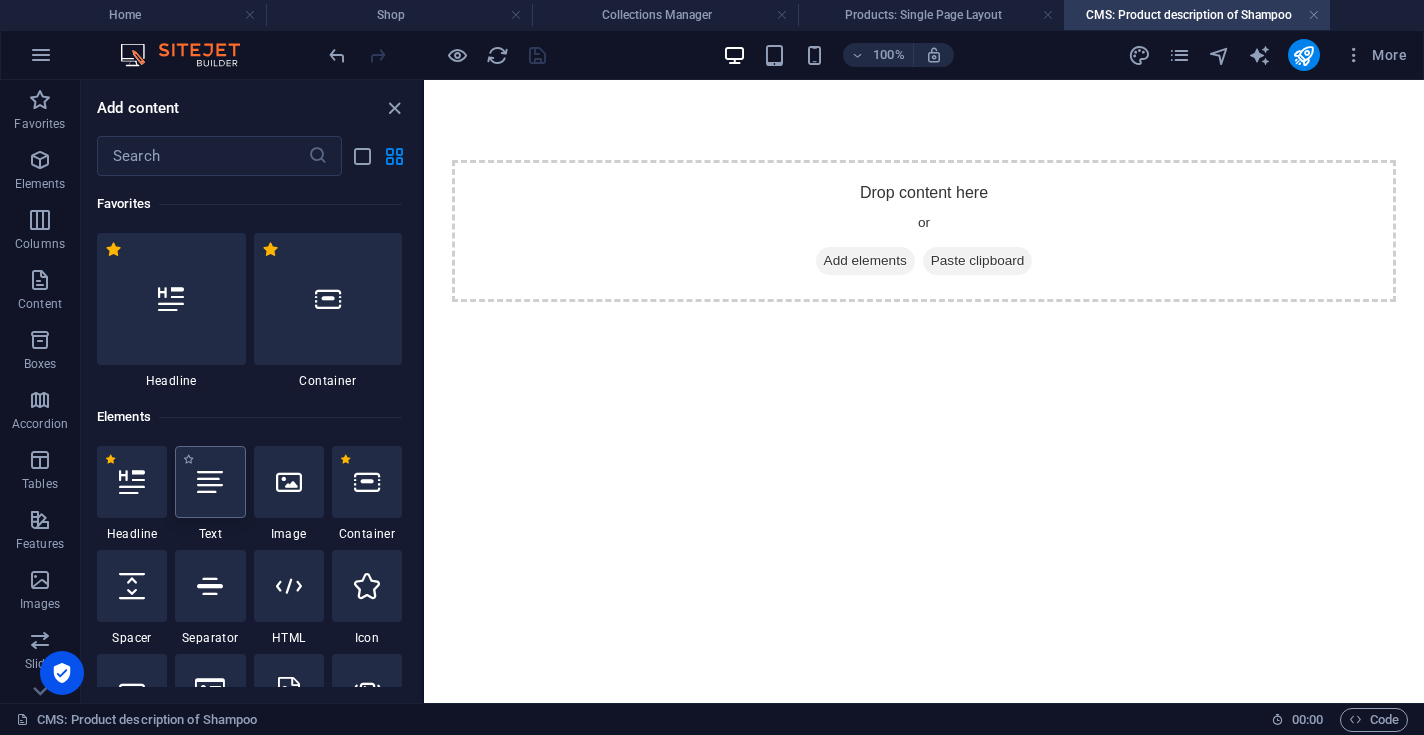 click at bounding box center [210, 482] 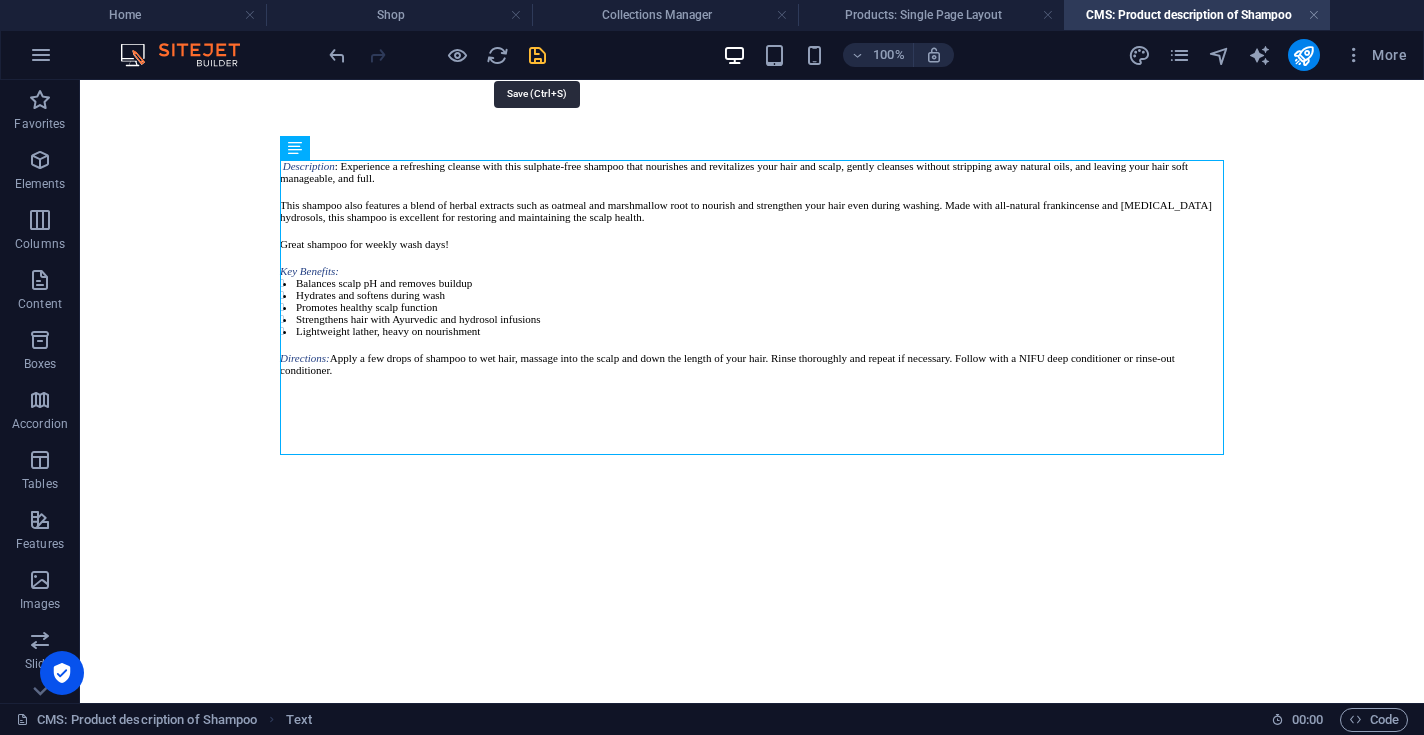 click at bounding box center (537, 55) 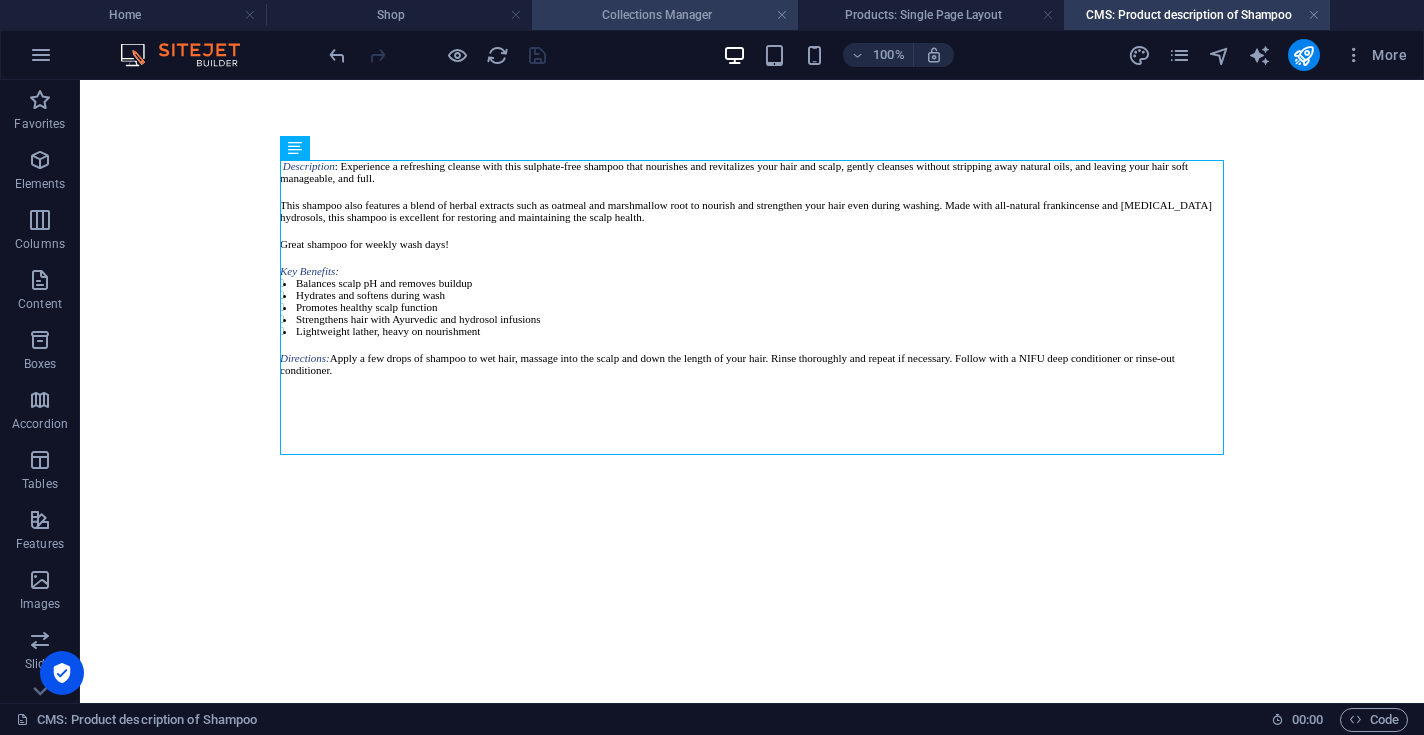 click on "Collections Manager" at bounding box center (665, 15) 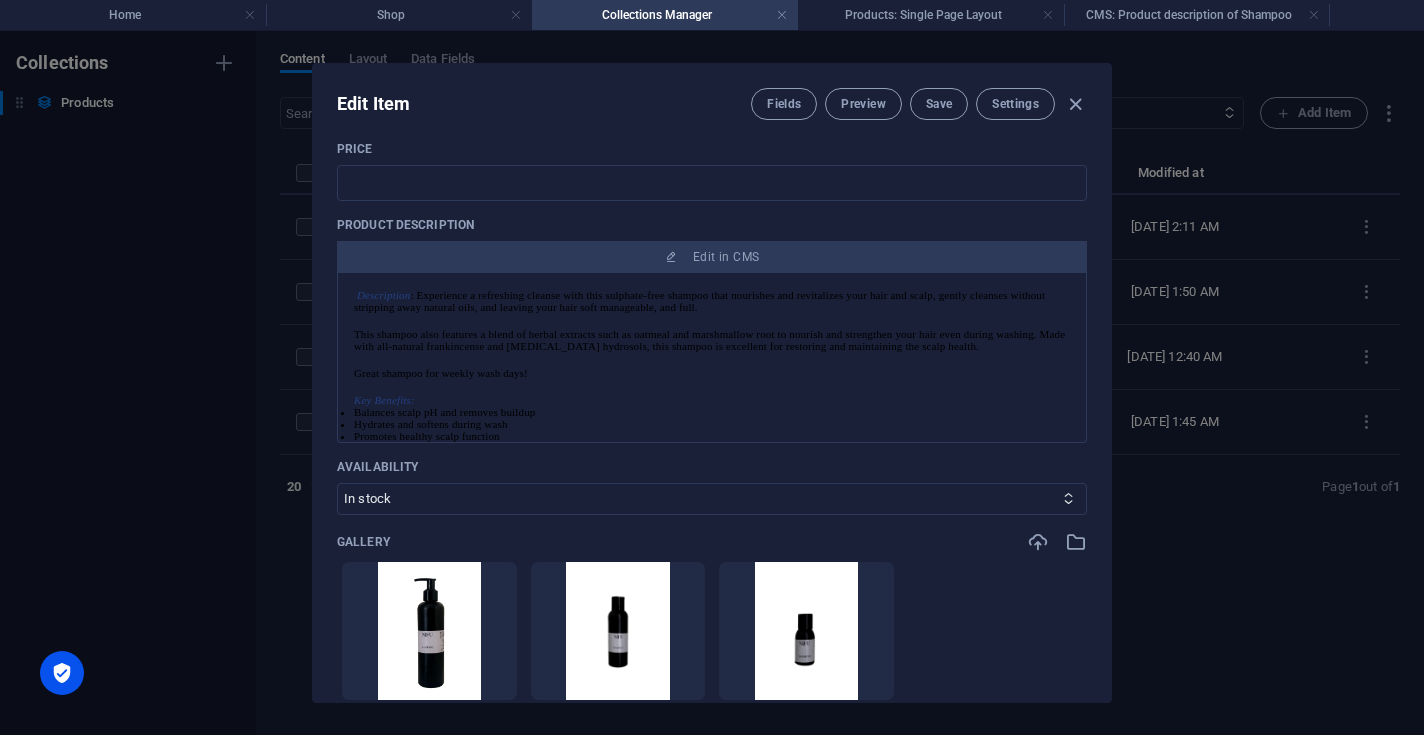 scroll, scrollTop: 551, scrollLeft: 0, axis: vertical 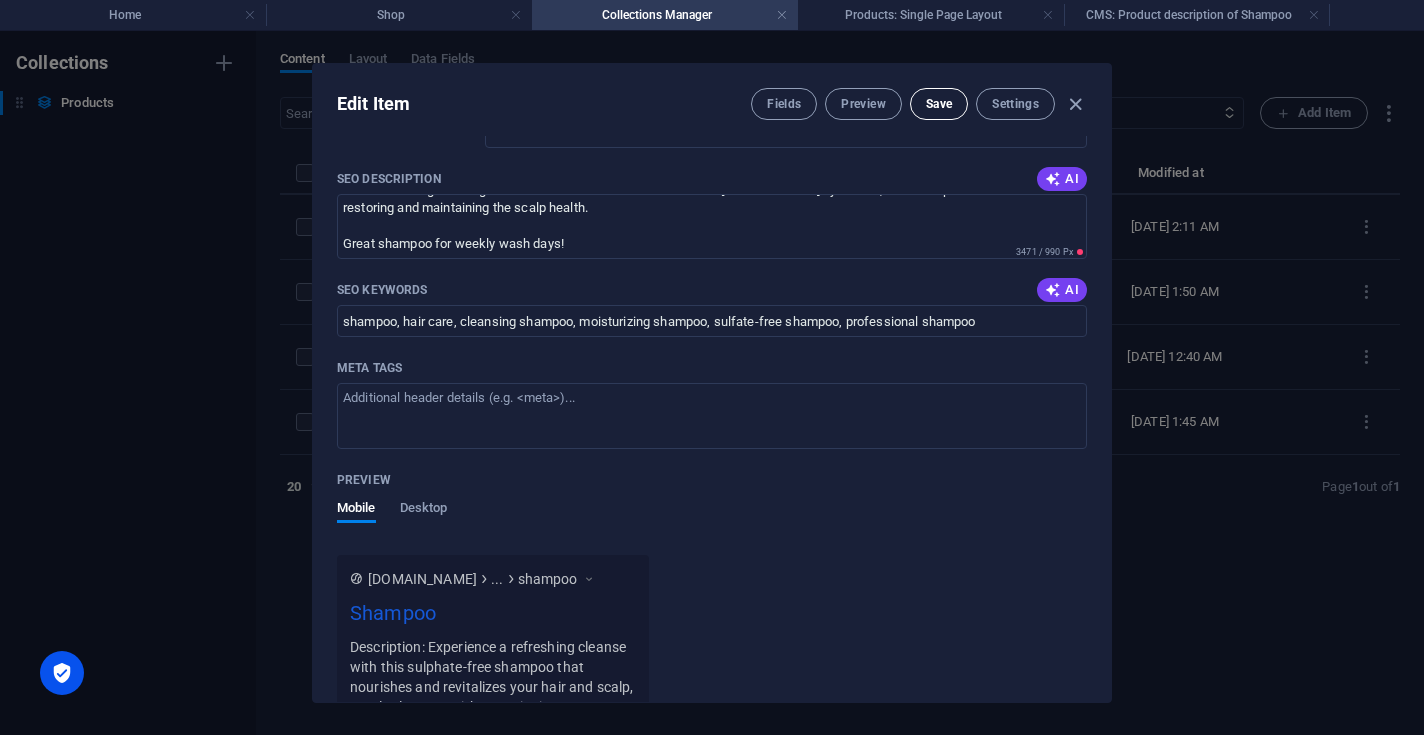 click on "Save" at bounding box center (939, 104) 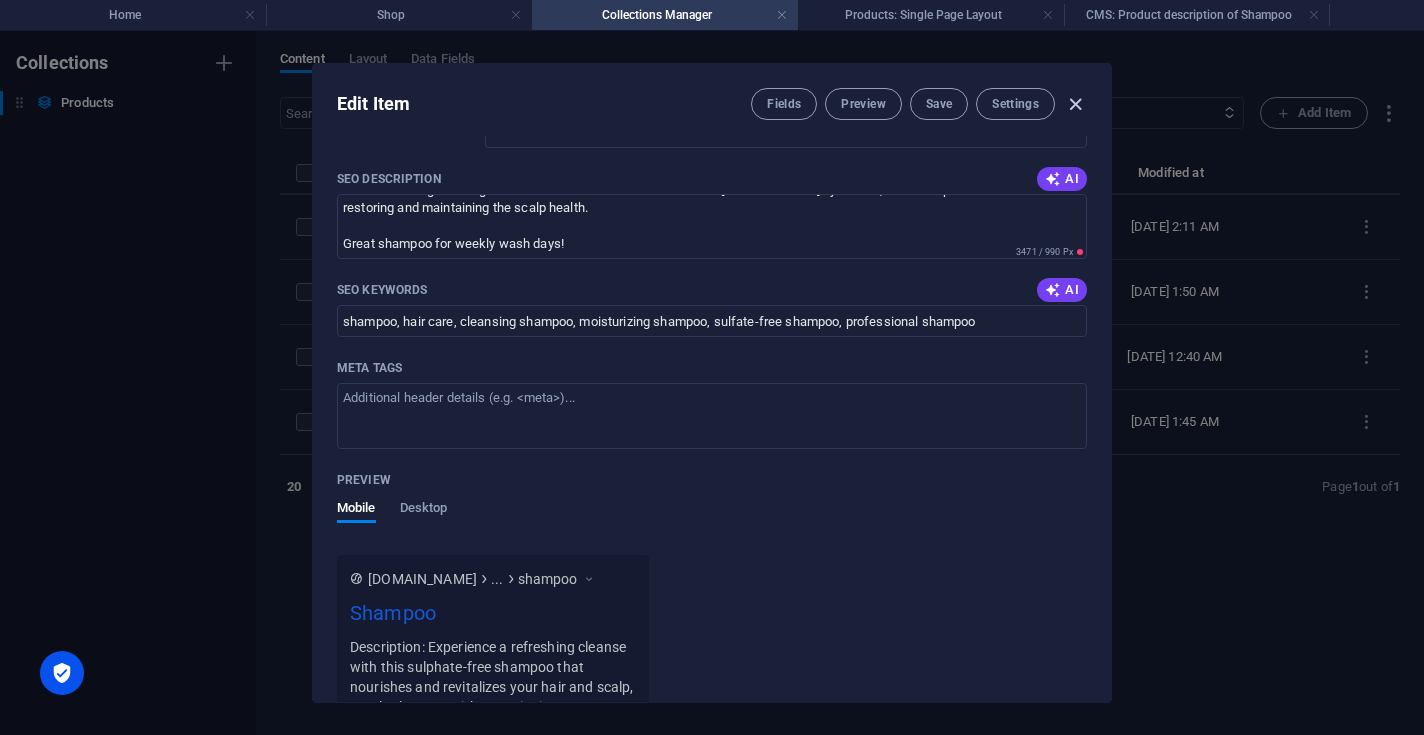 click at bounding box center [1075, 104] 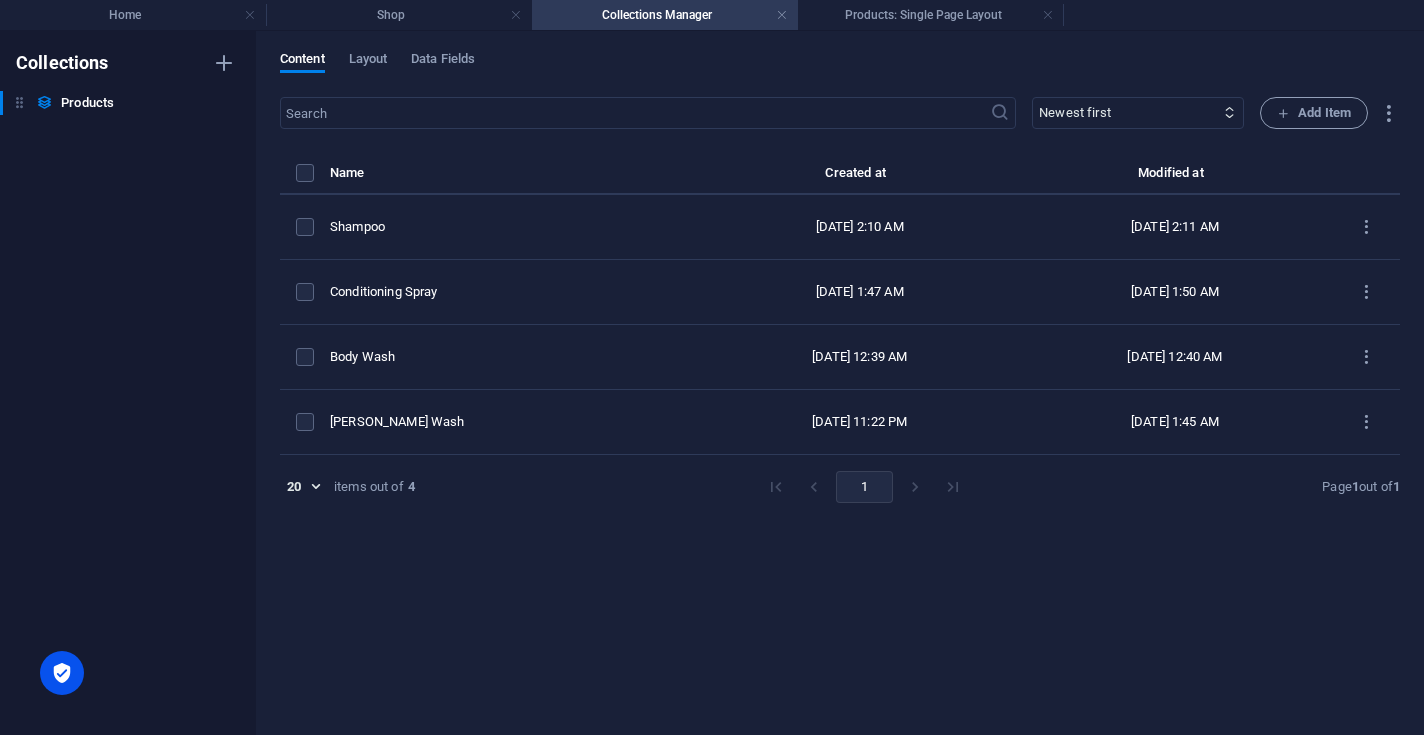 scroll, scrollTop: 0, scrollLeft: 0, axis: both 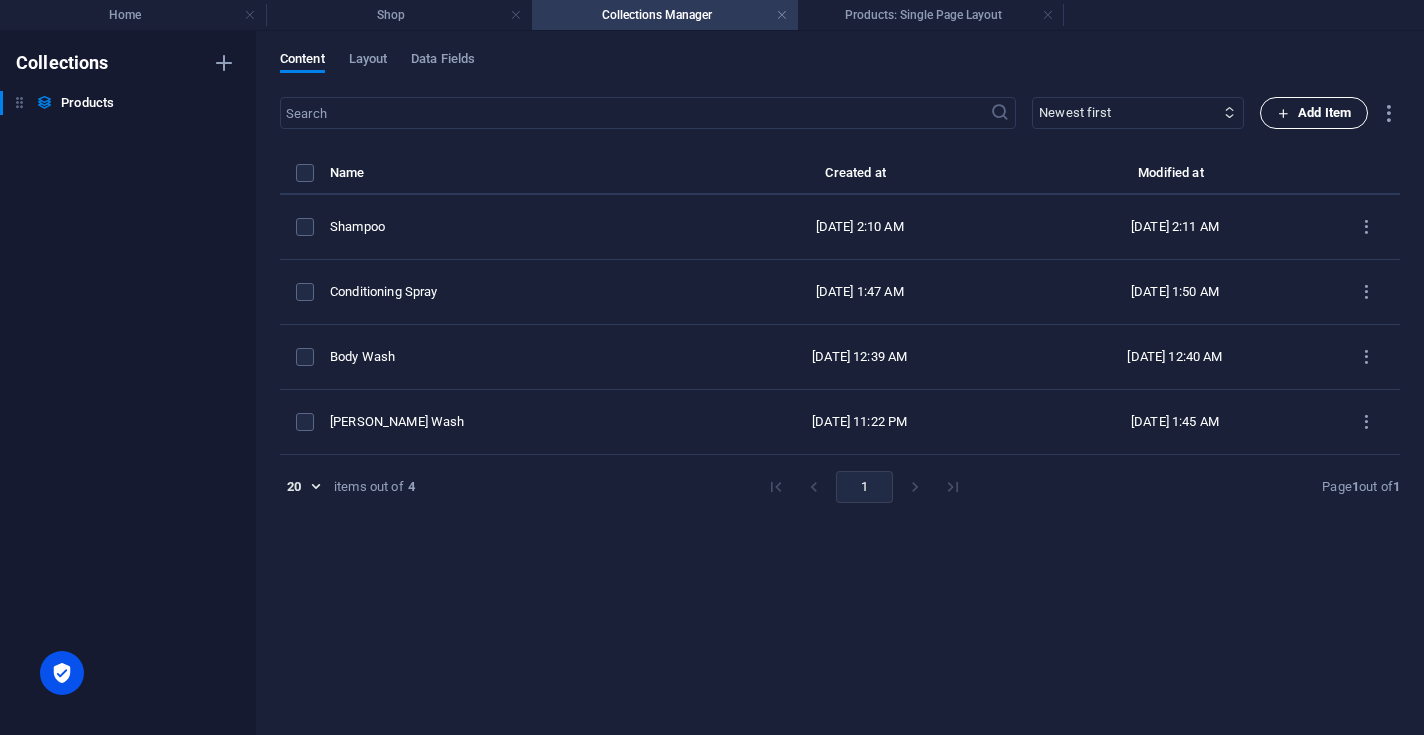 click on "Add Item" at bounding box center [1314, 113] 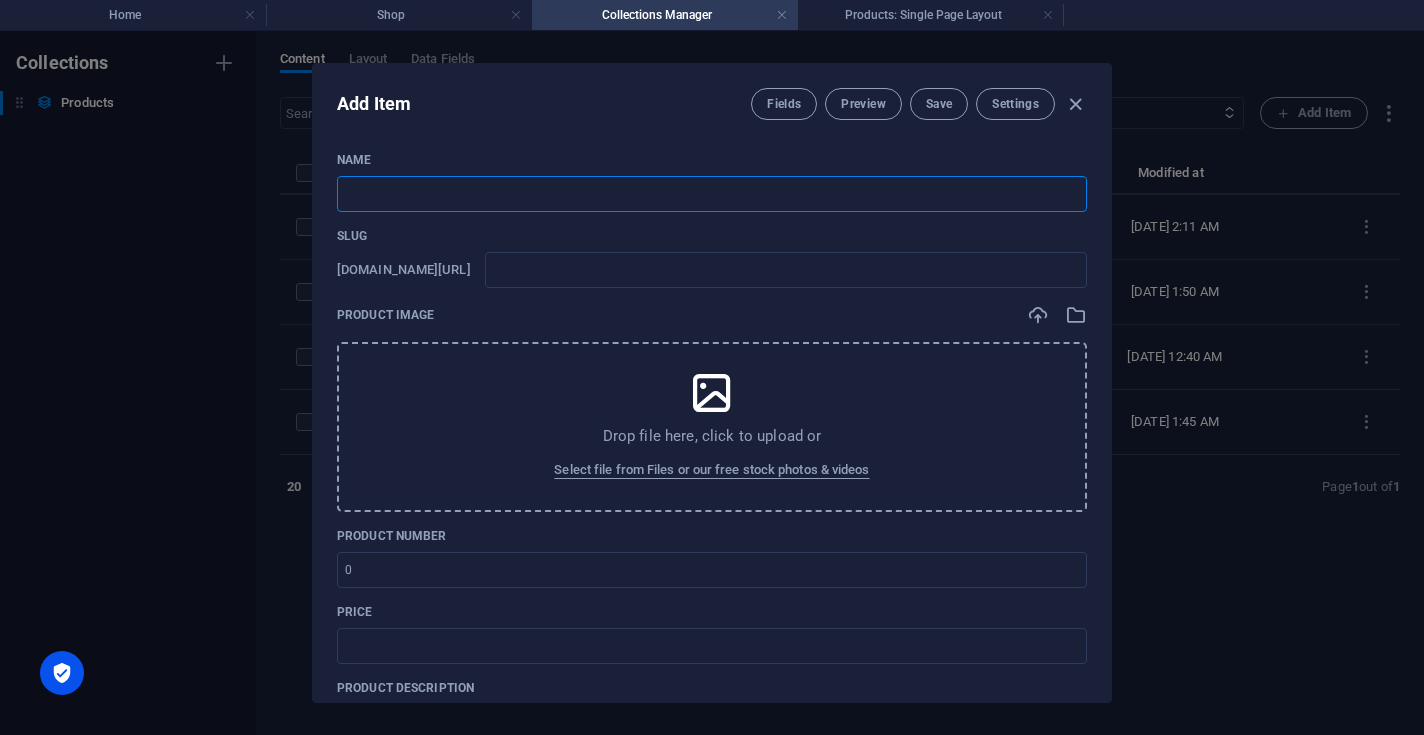click at bounding box center [712, 194] 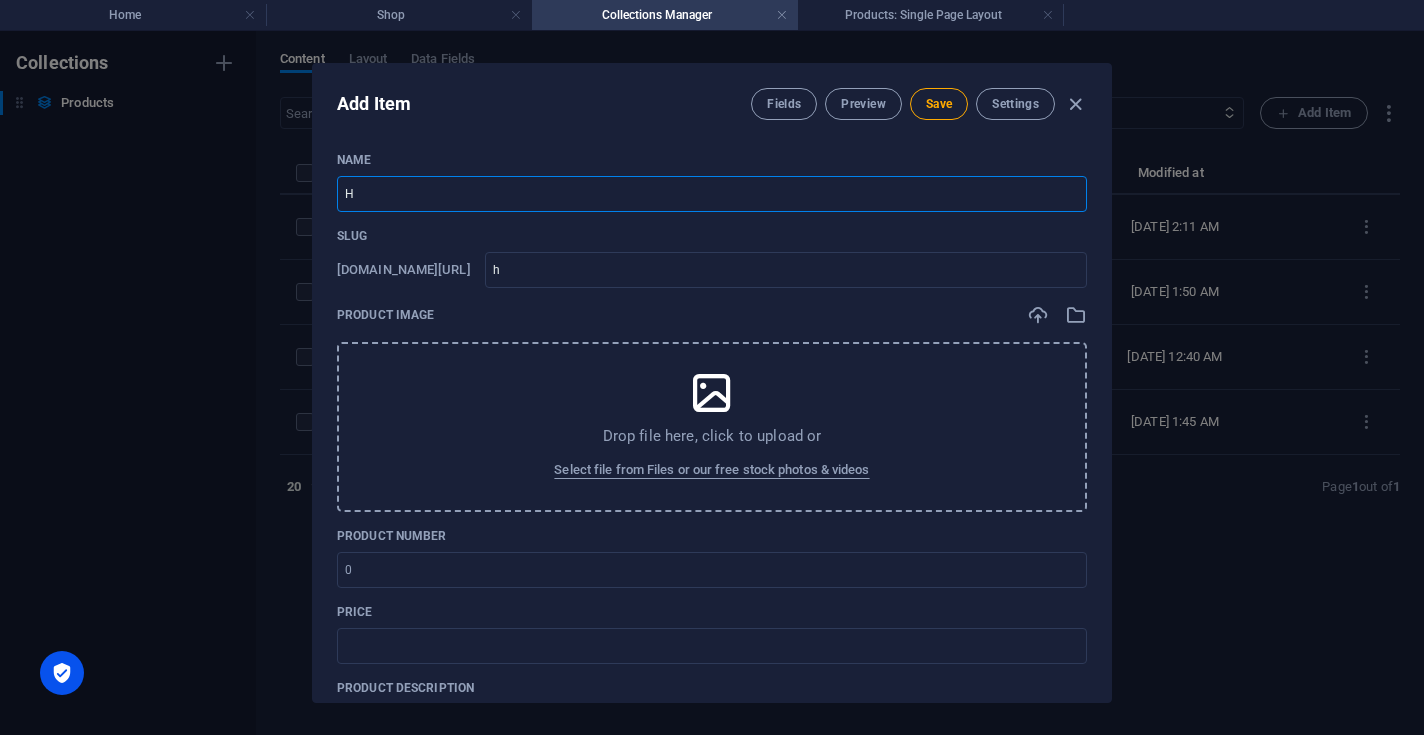 type on "Ha" 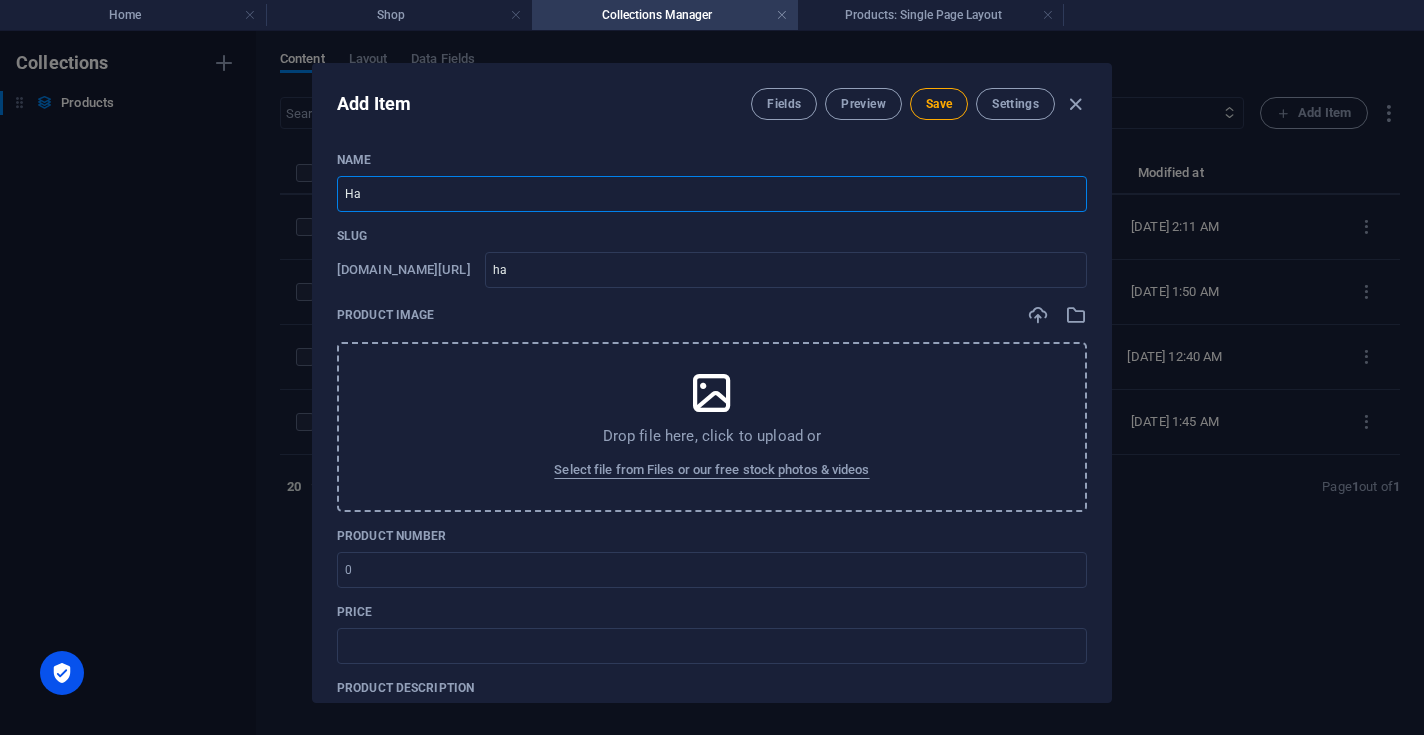 type on "ha" 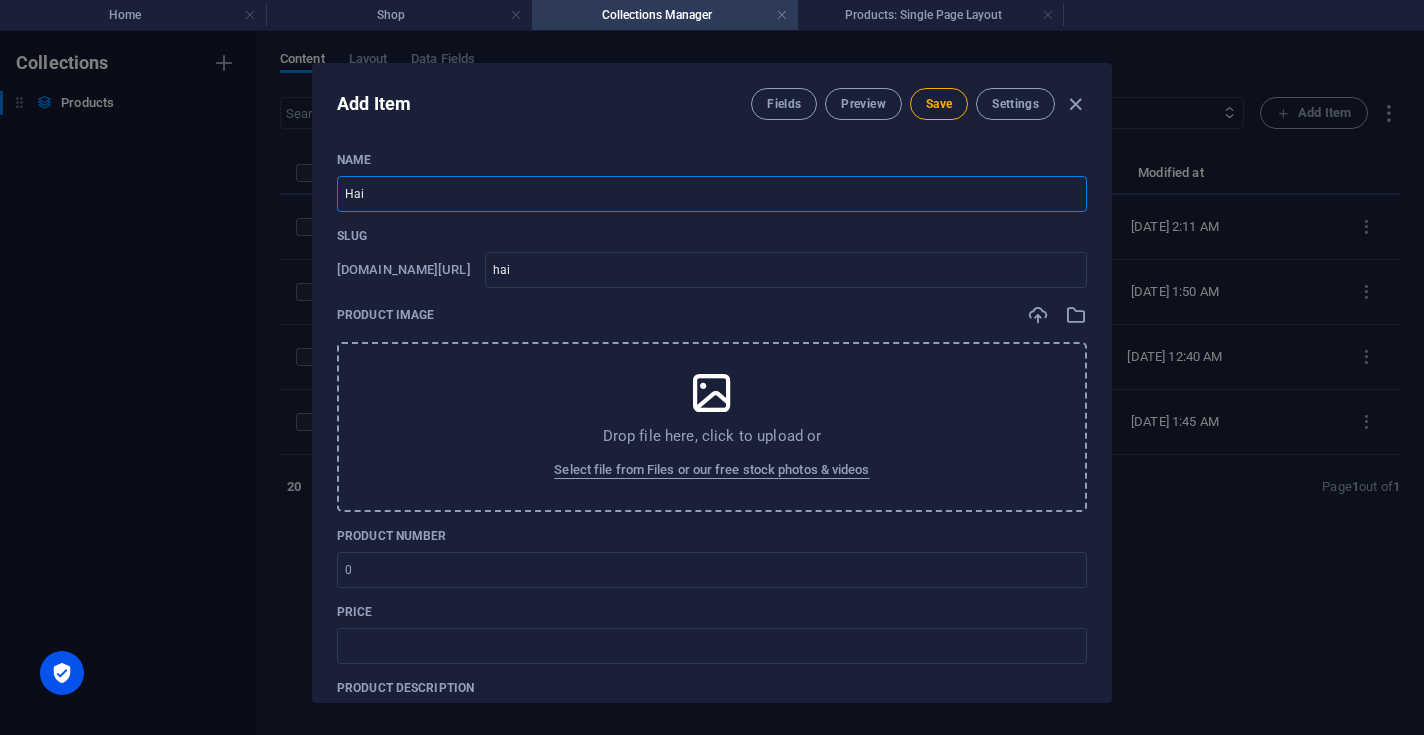 type on "Hair" 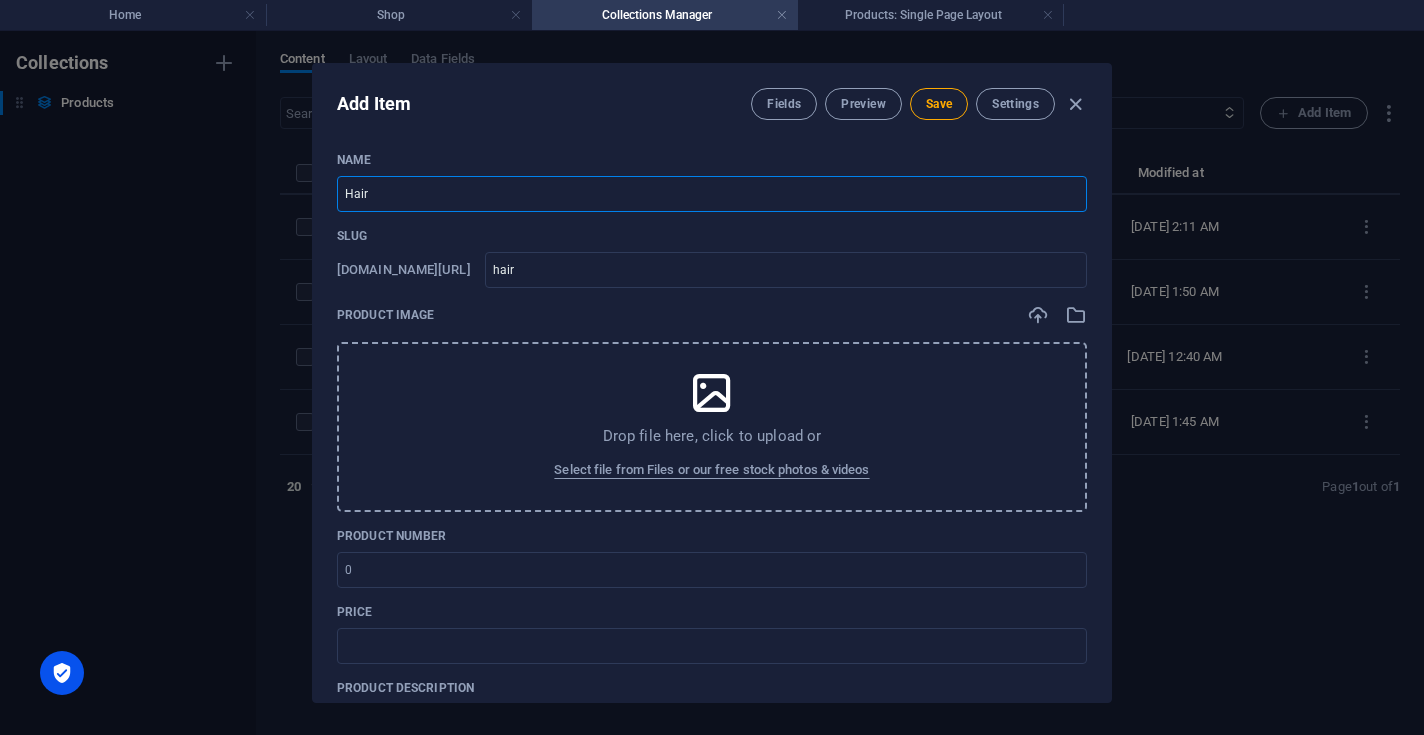 type on "Hair M" 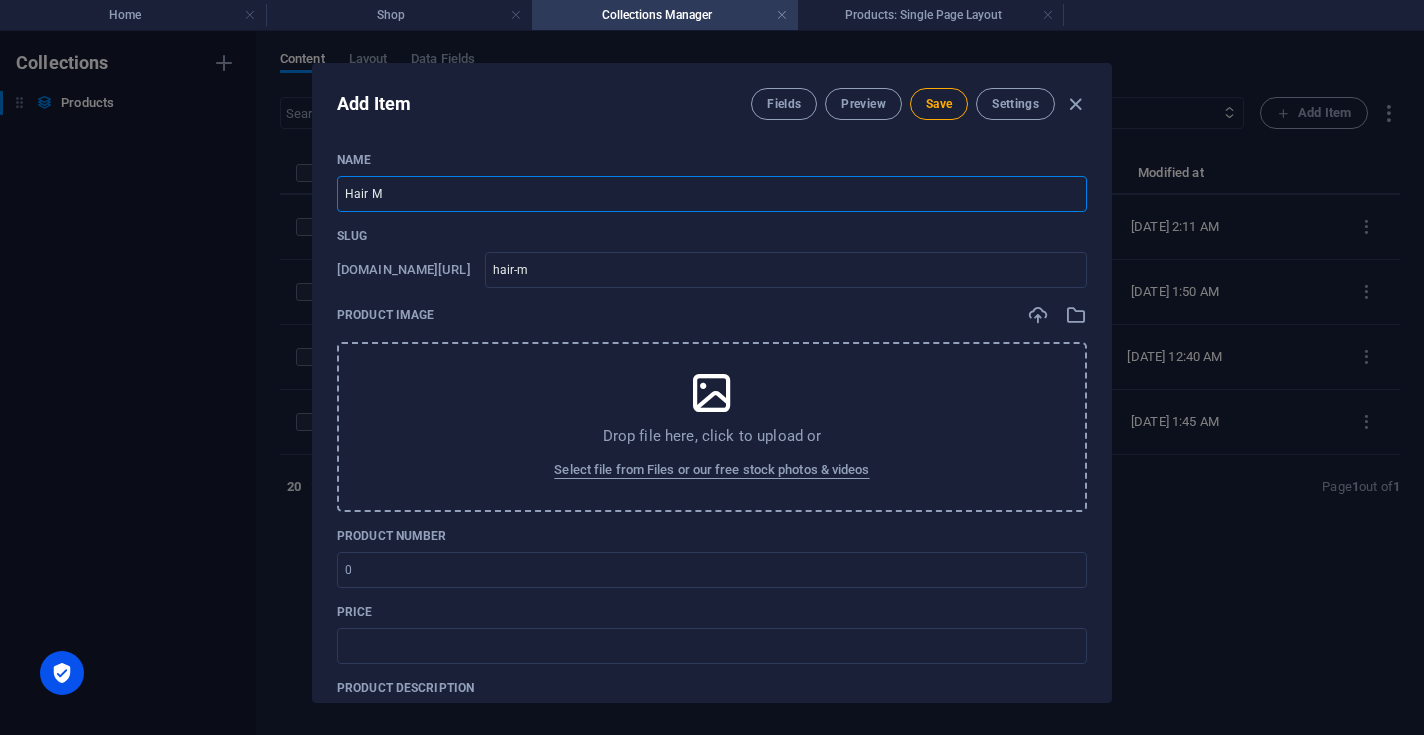 type on "Hair Mi" 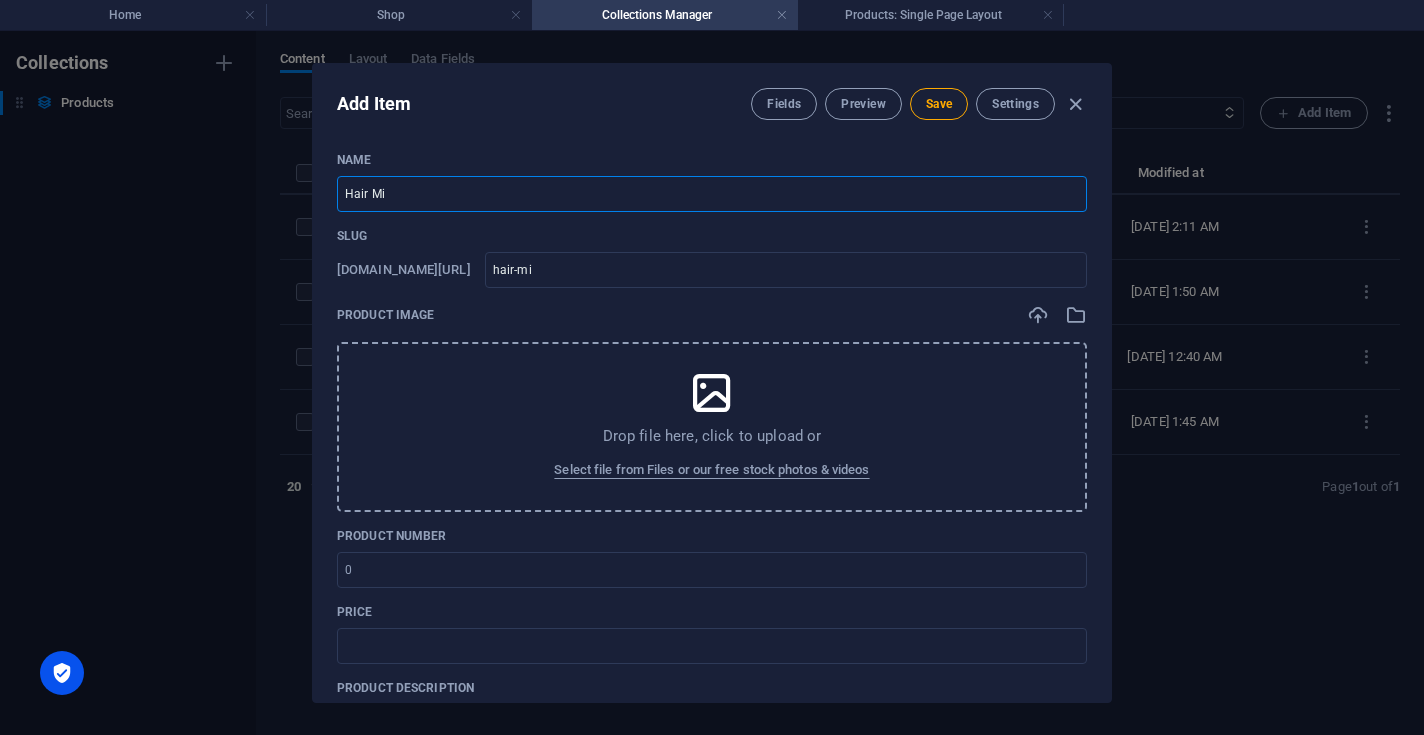 type on "Hair Mis" 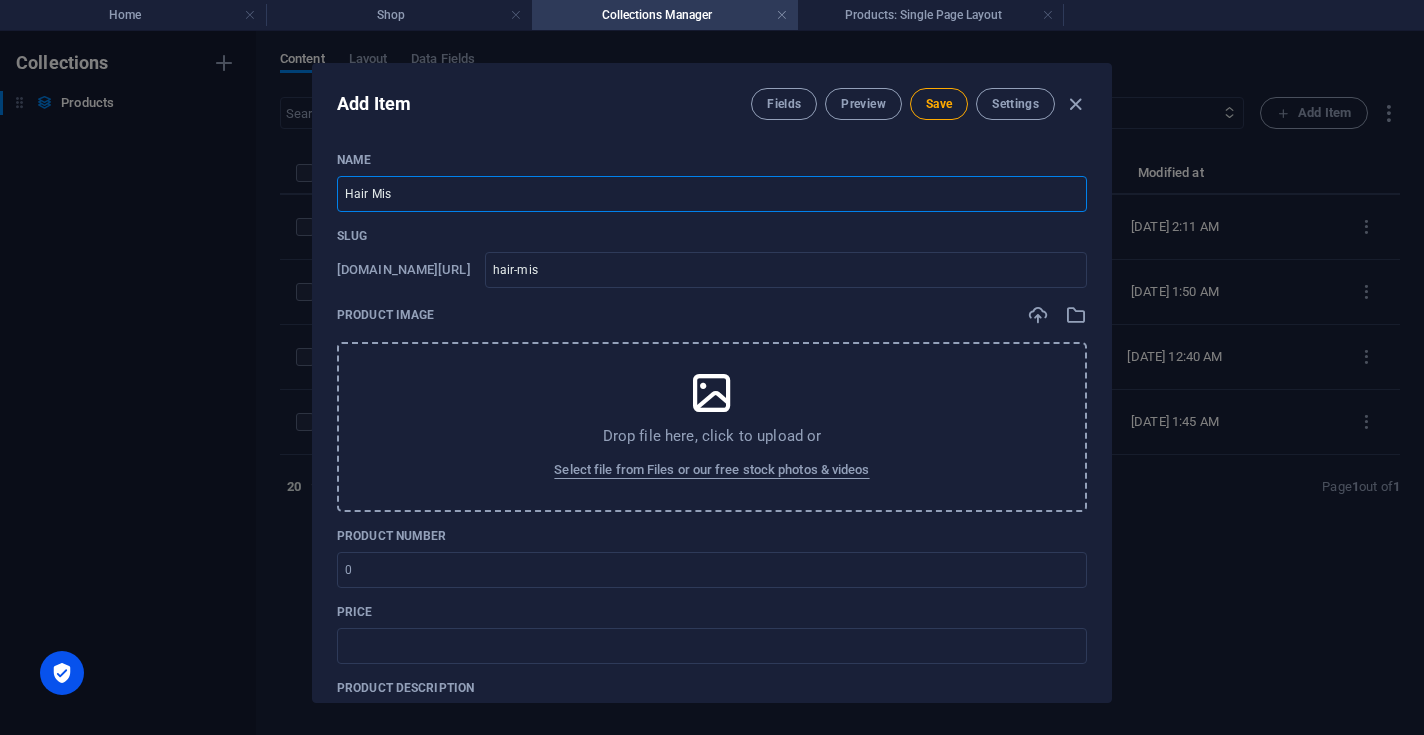type on "Hair Mist" 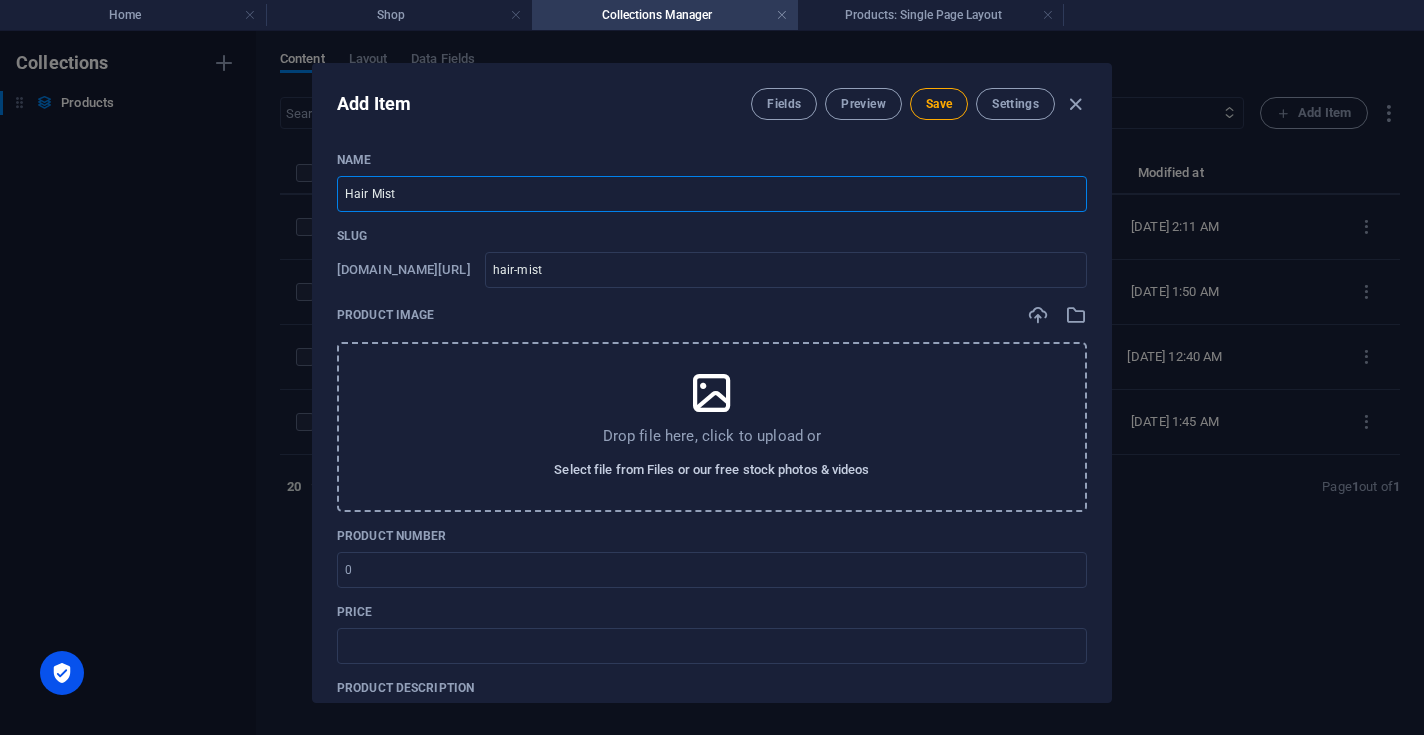 type on "Hair Mist" 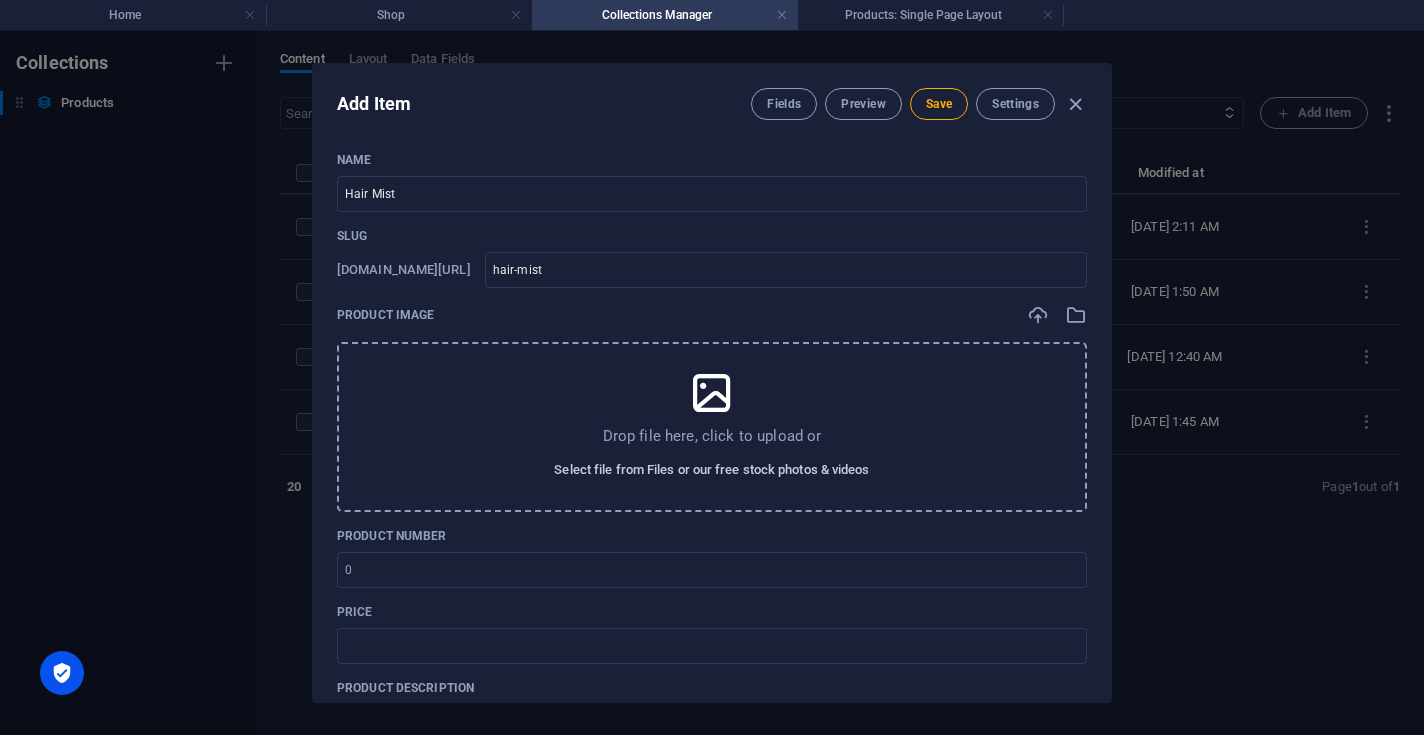 click on "Select file from Files or our free stock photos & videos" at bounding box center (711, 470) 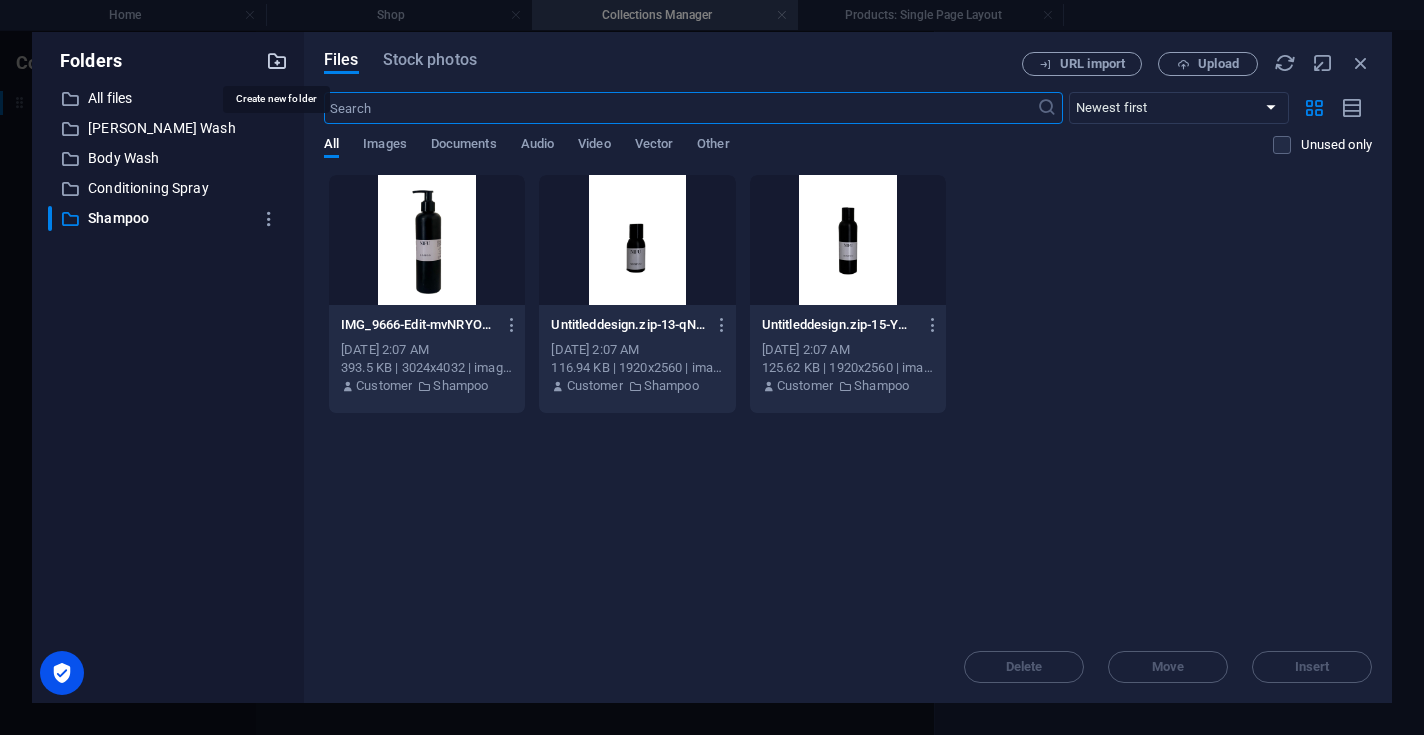 click at bounding box center [277, 61] 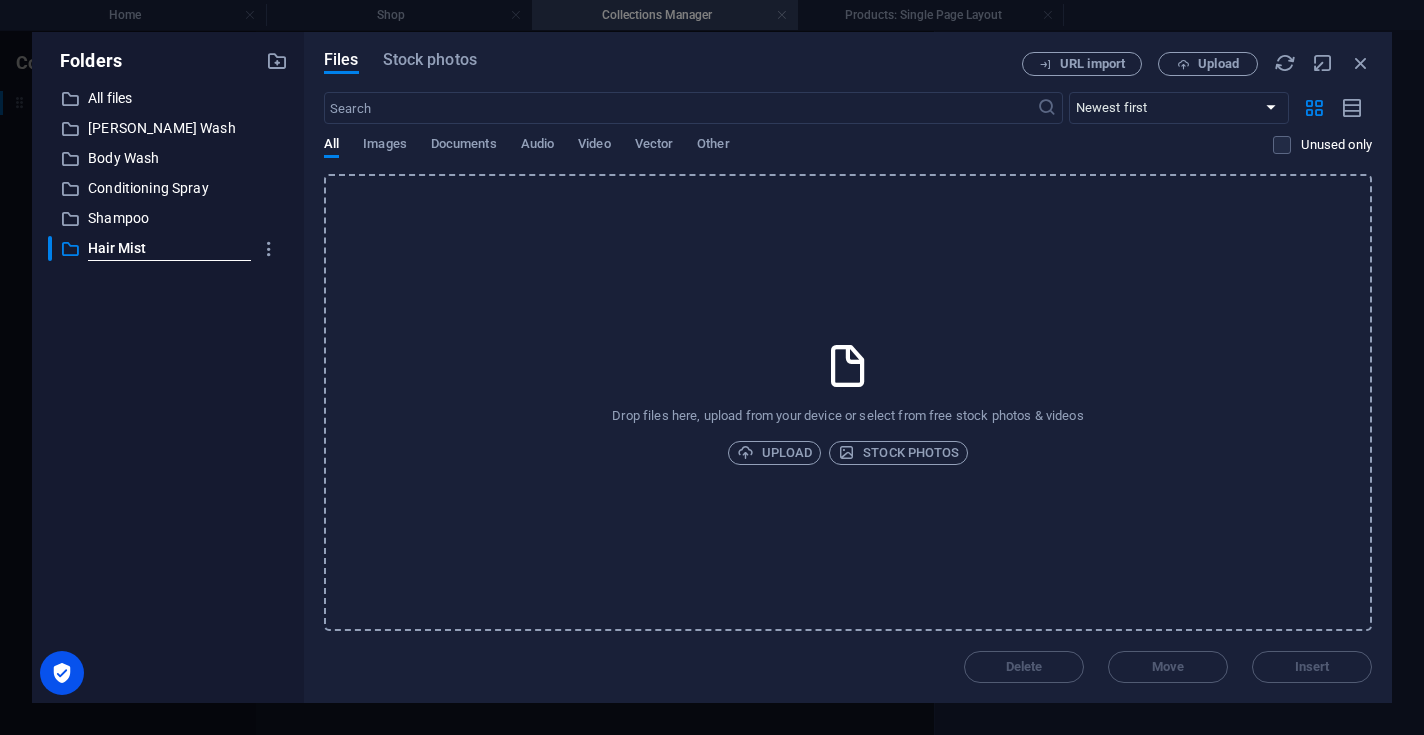 type on "Hair Mist" 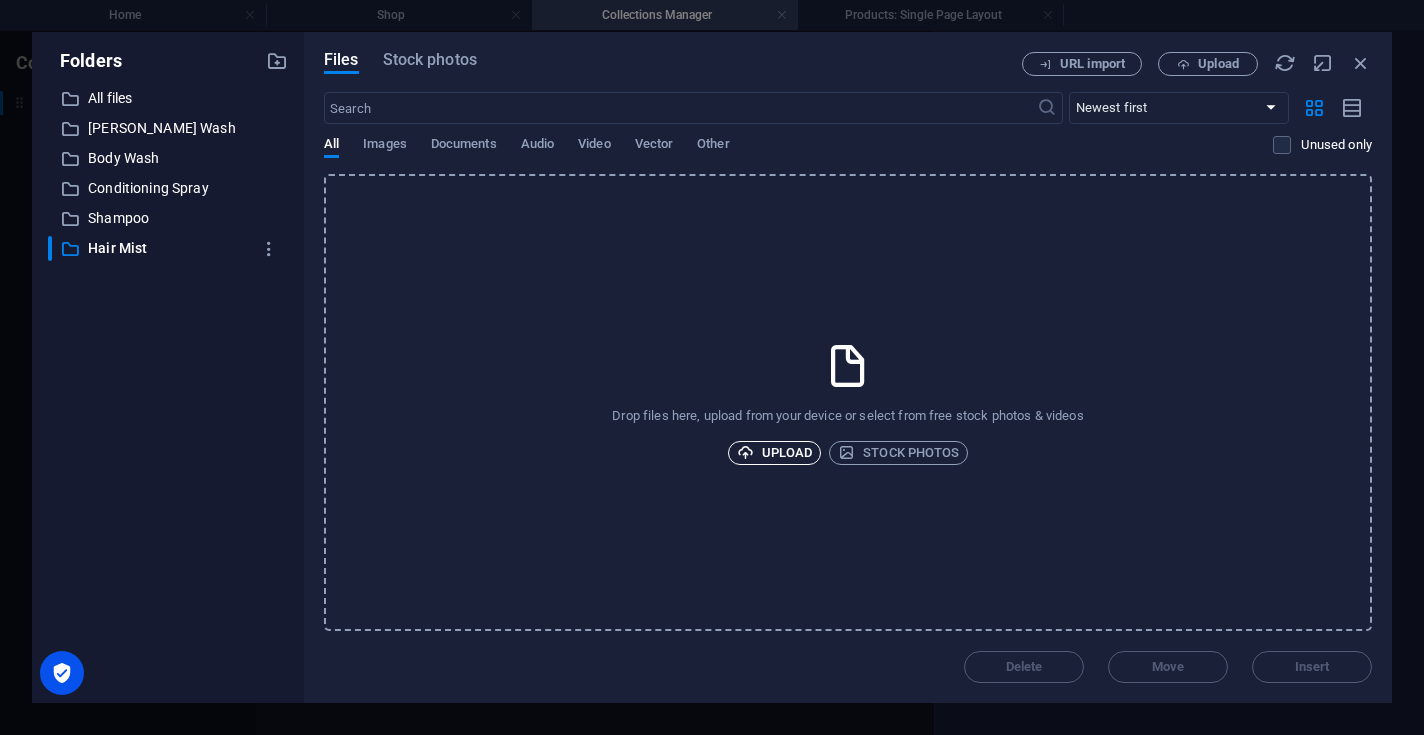 click on "Upload" at bounding box center [775, 453] 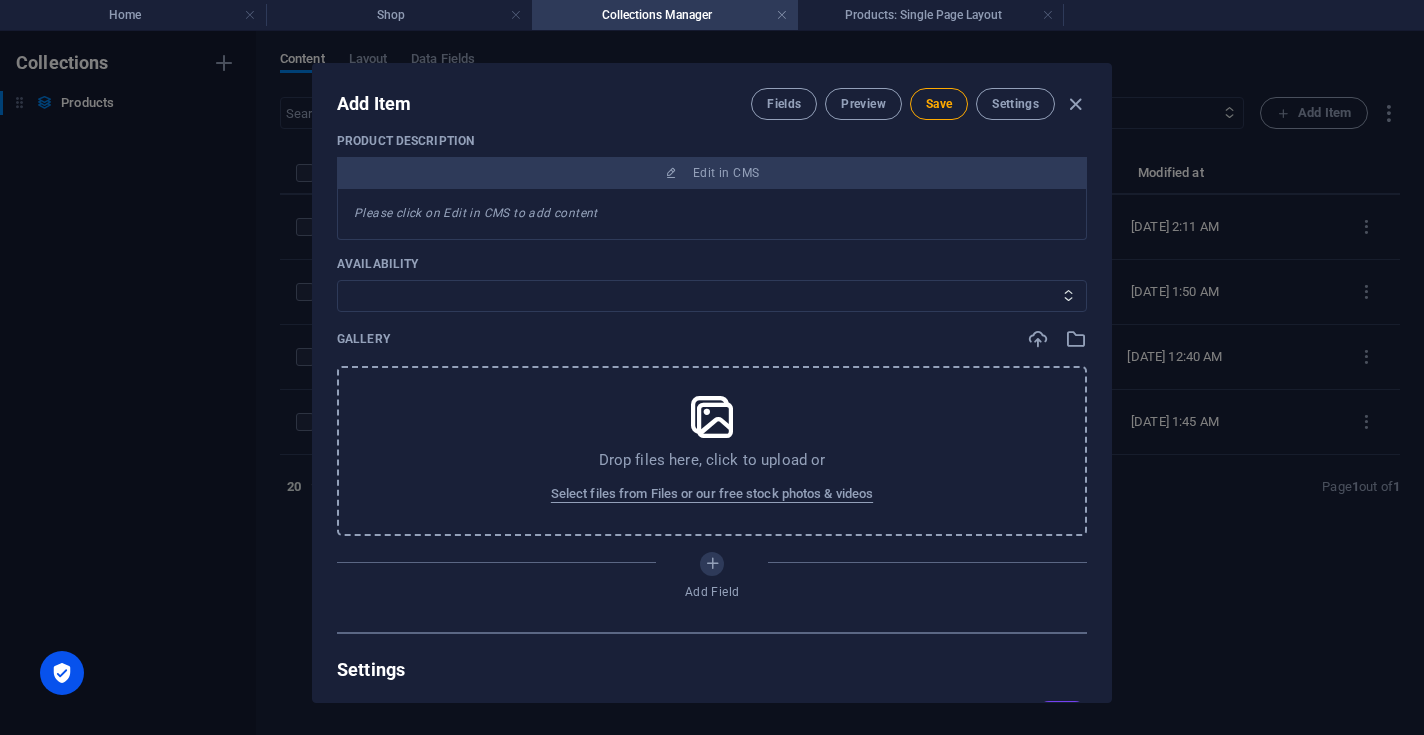 scroll, scrollTop: 634, scrollLeft: 0, axis: vertical 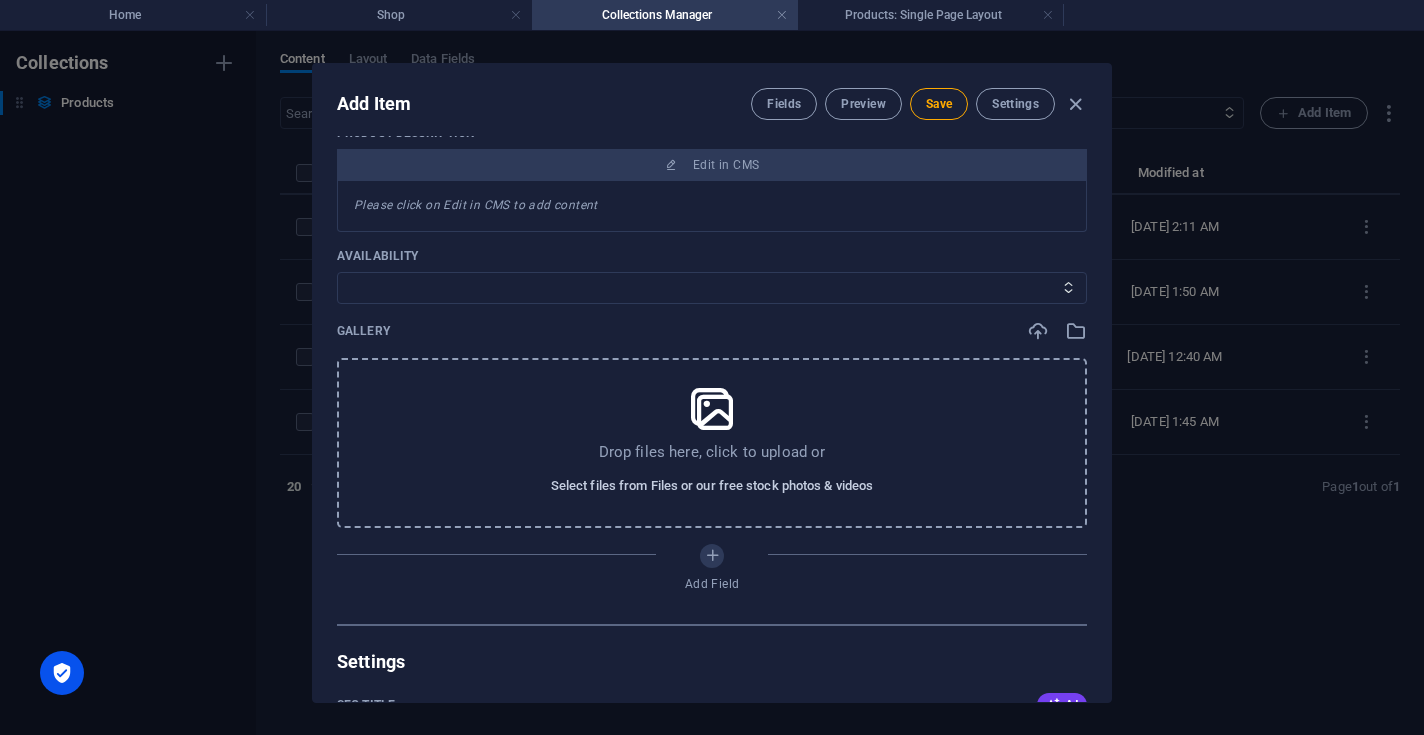 click on "Select files from Files or our free stock photos & videos" at bounding box center (712, 486) 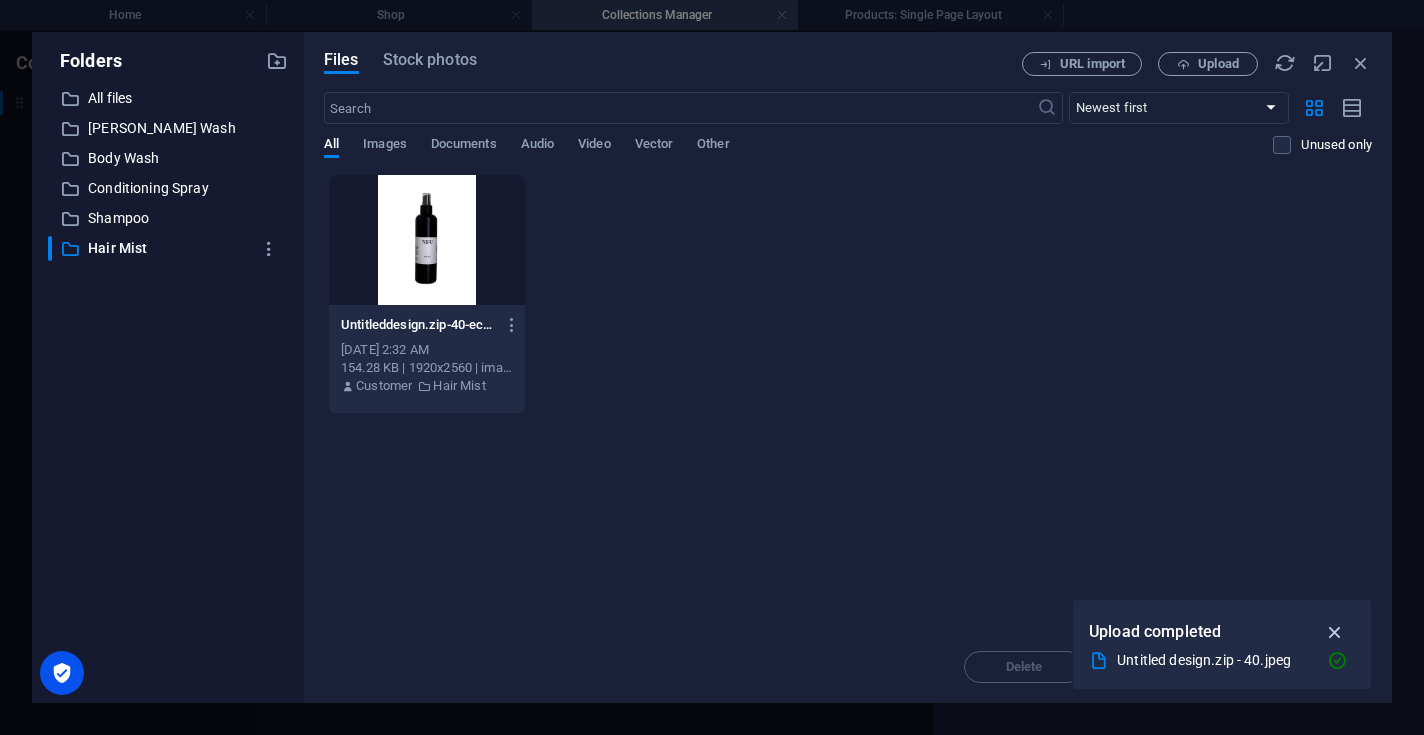 click at bounding box center [1335, 632] 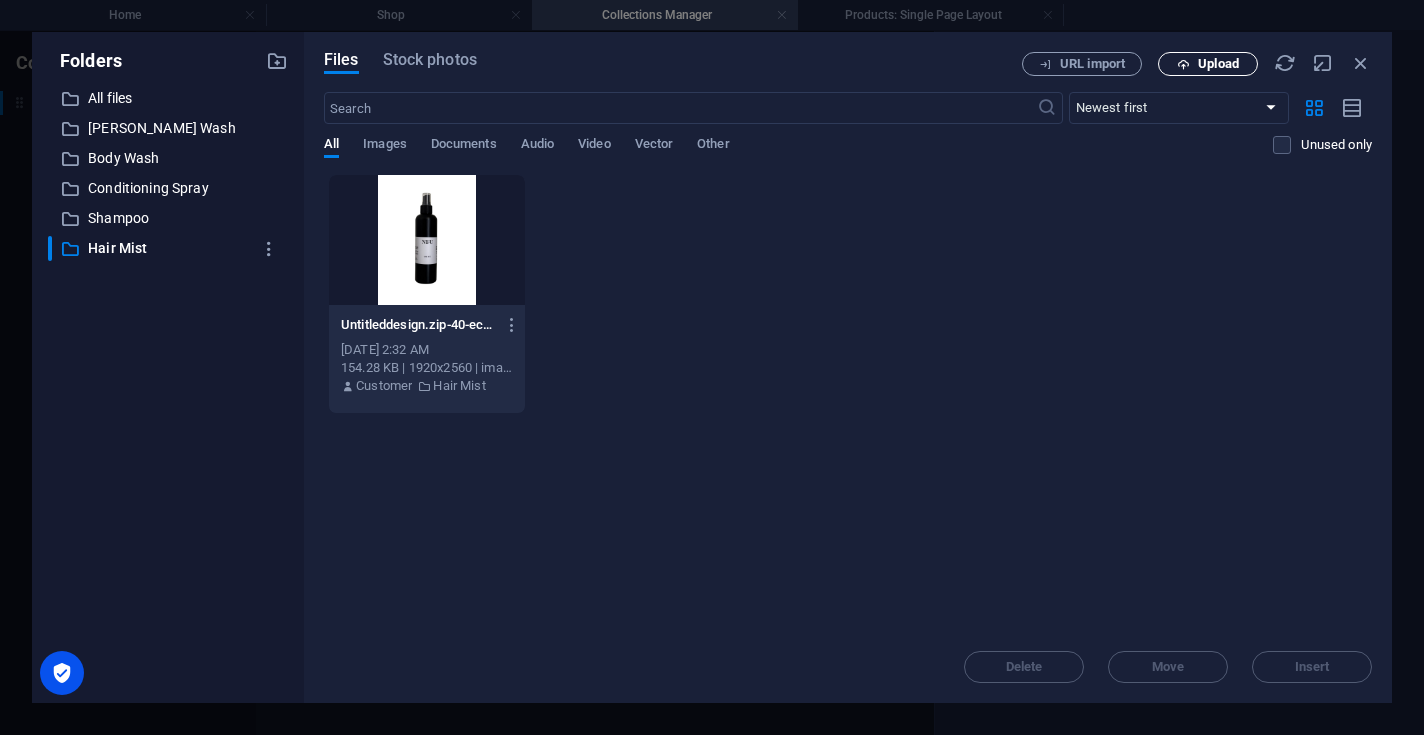 click on "Upload" at bounding box center [1208, 64] 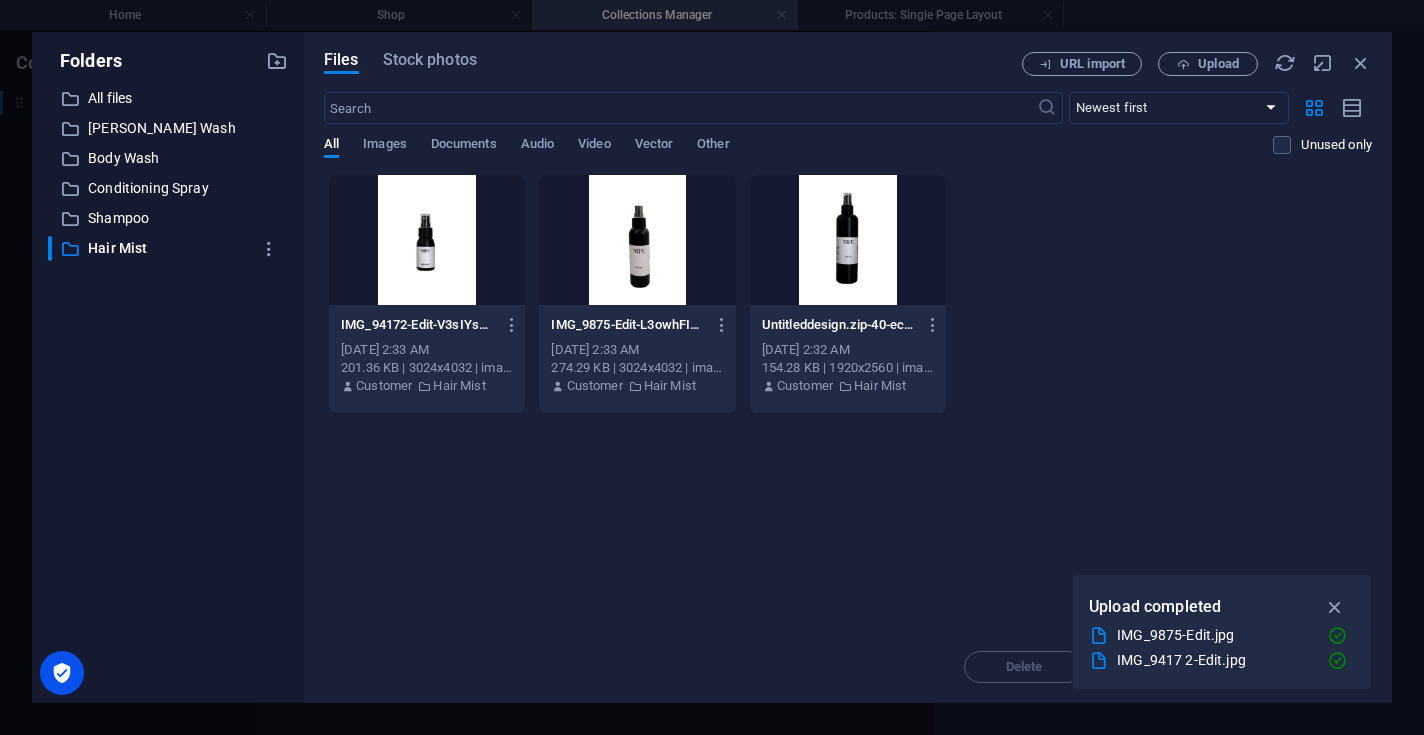 click at bounding box center (848, 240) 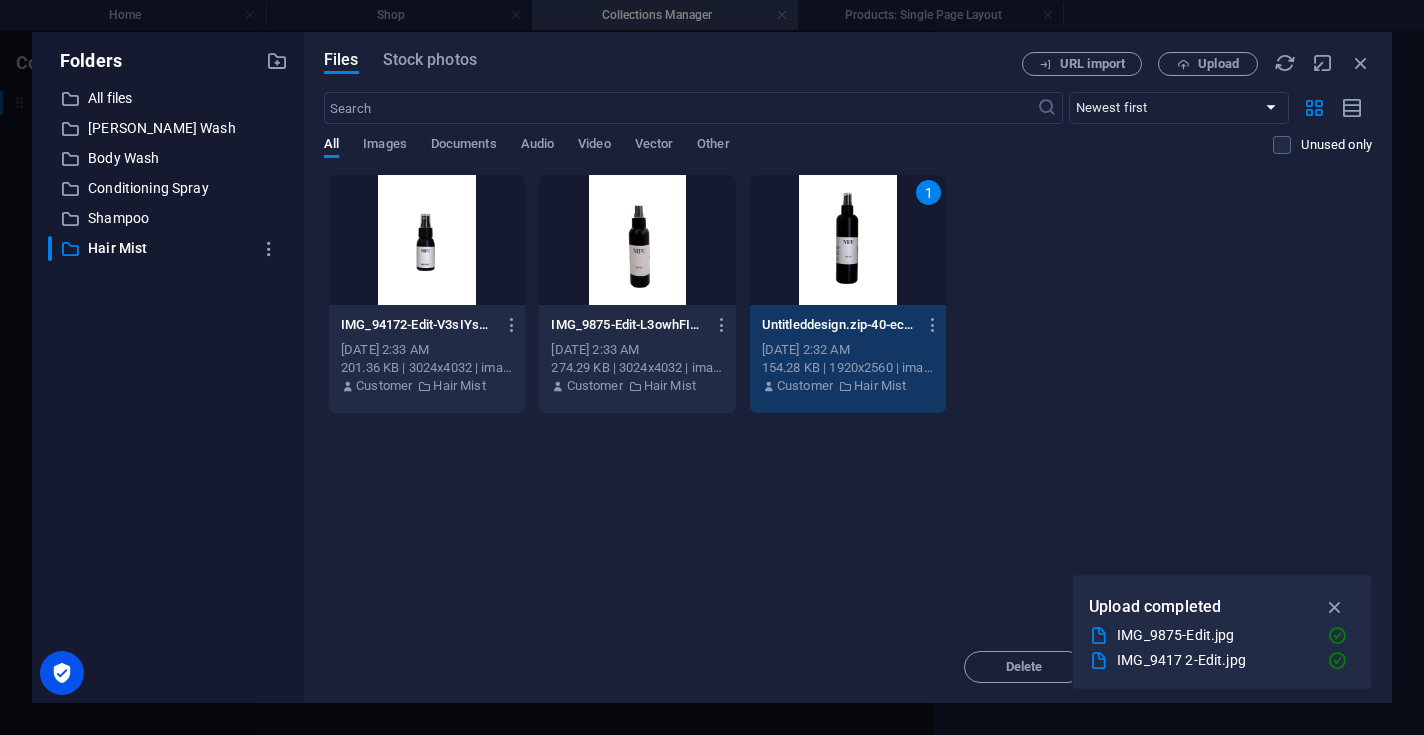click at bounding box center (637, 240) 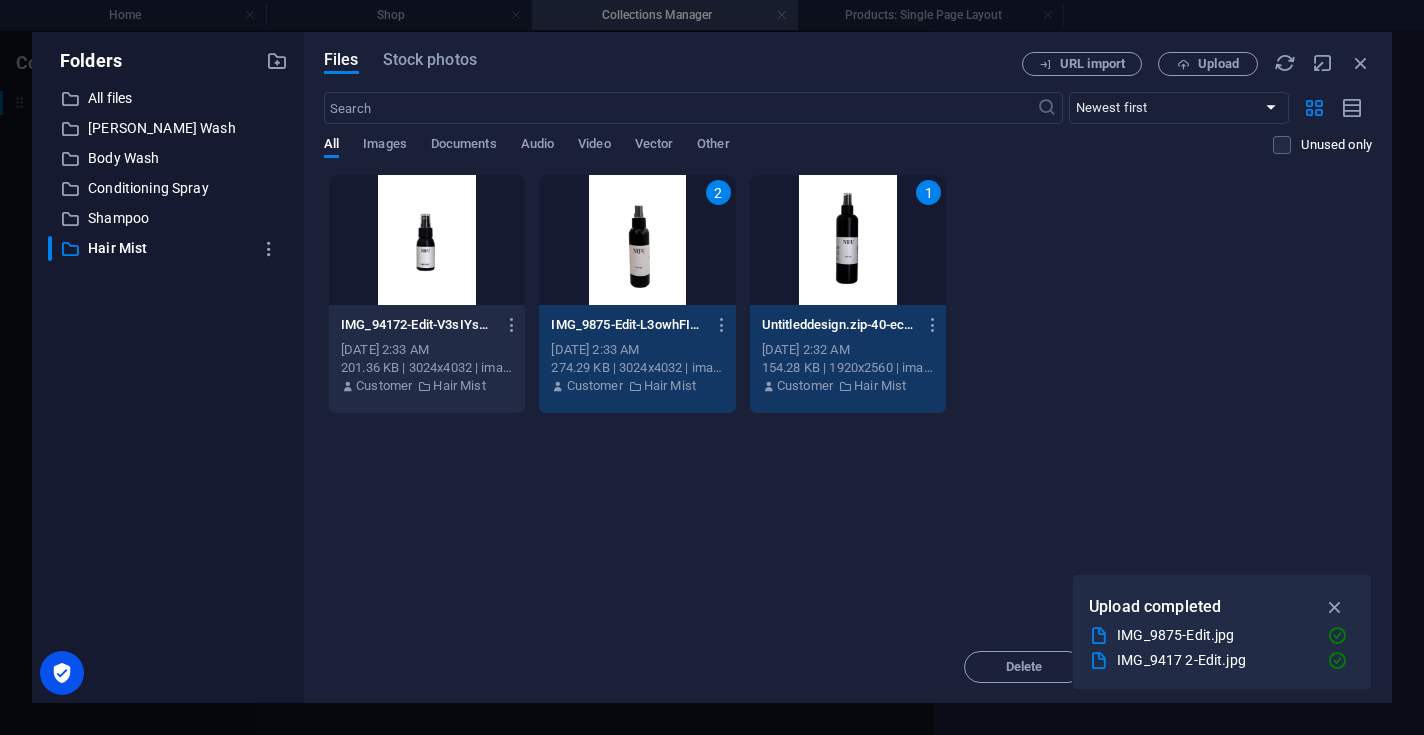 click at bounding box center [427, 240] 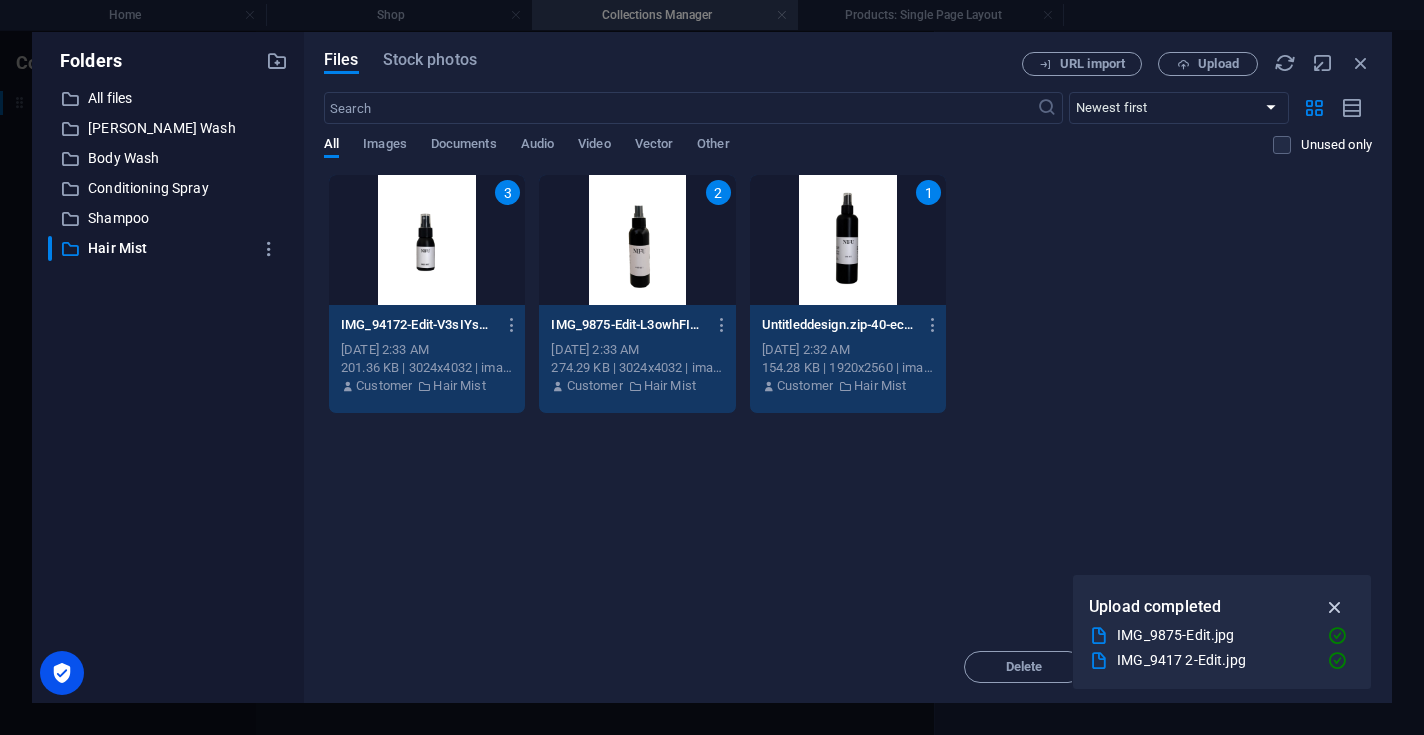 click at bounding box center (1335, 607) 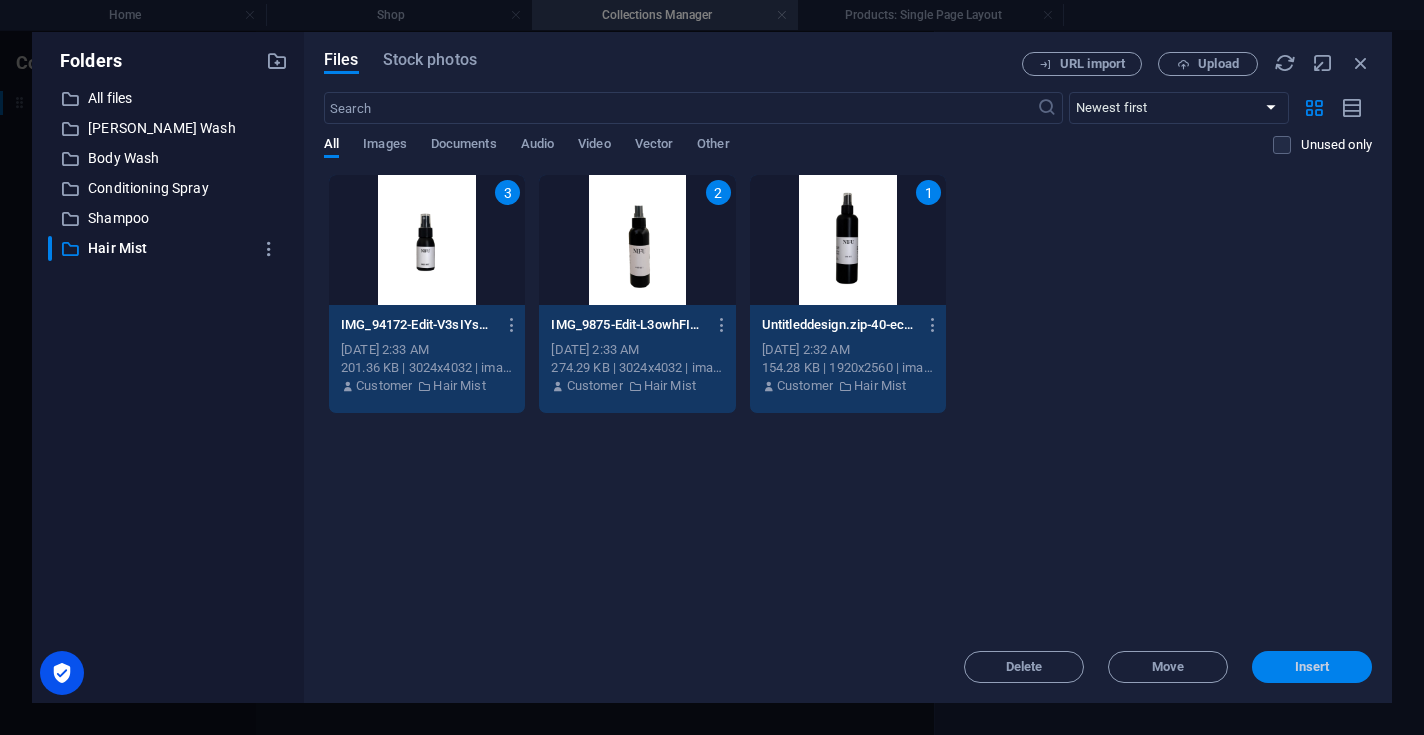 click on "Insert" at bounding box center (1312, 667) 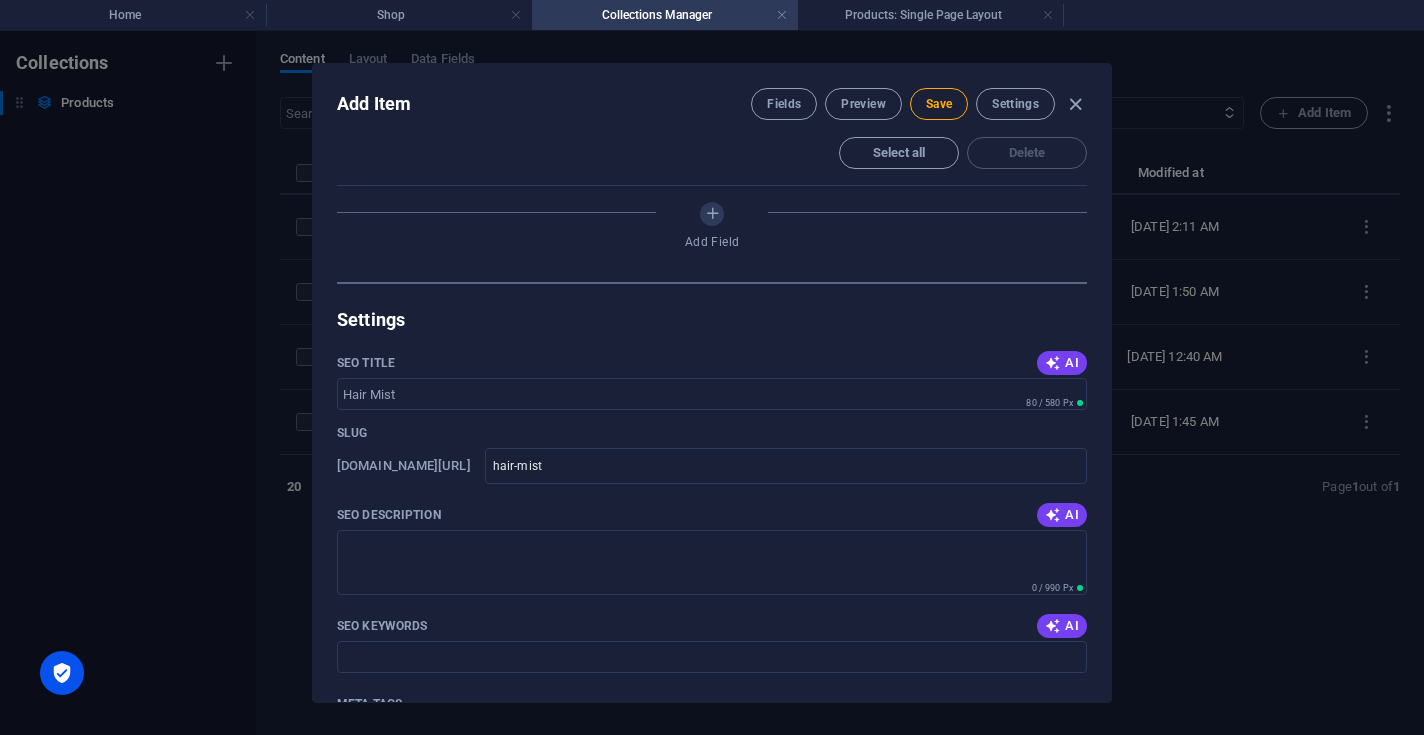 scroll, scrollTop: 998, scrollLeft: 0, axis: vertical 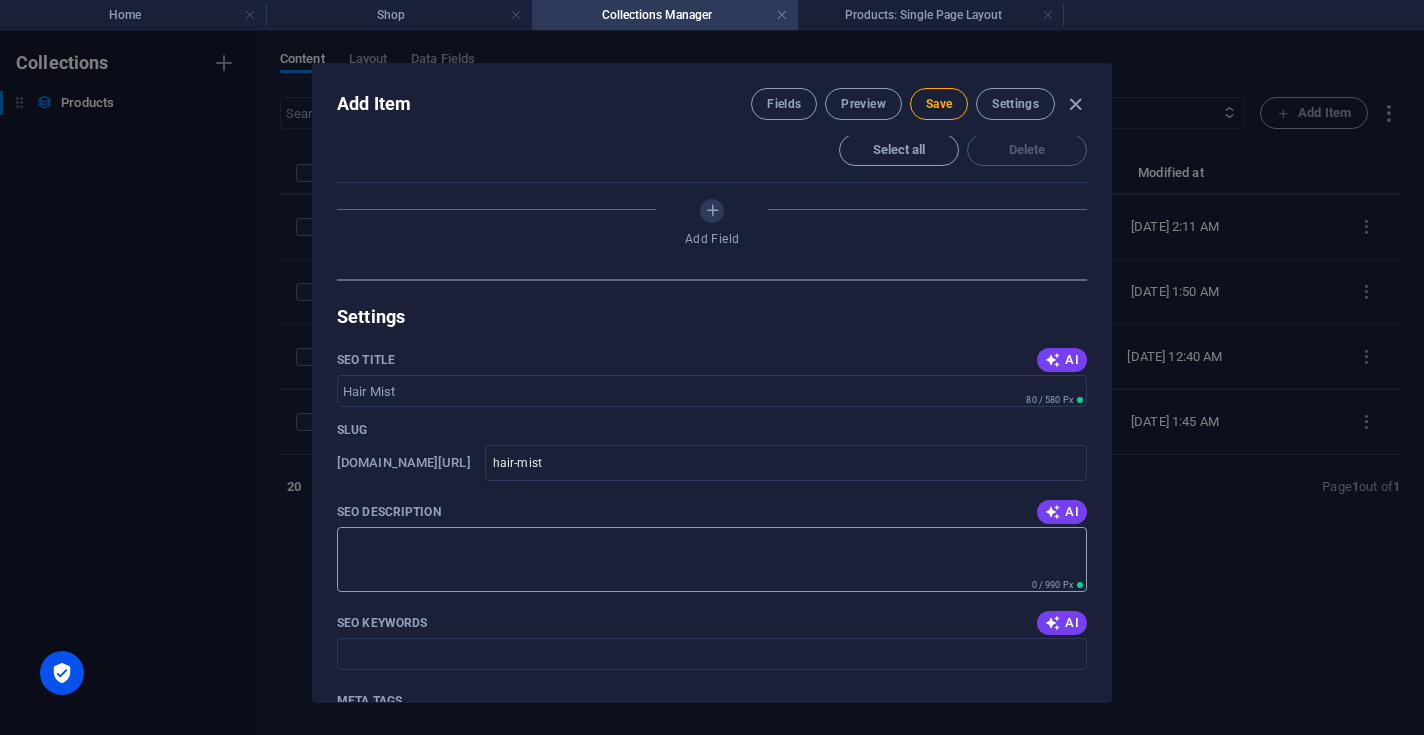 click on "SEO Description" at bounding box center [712, 559] 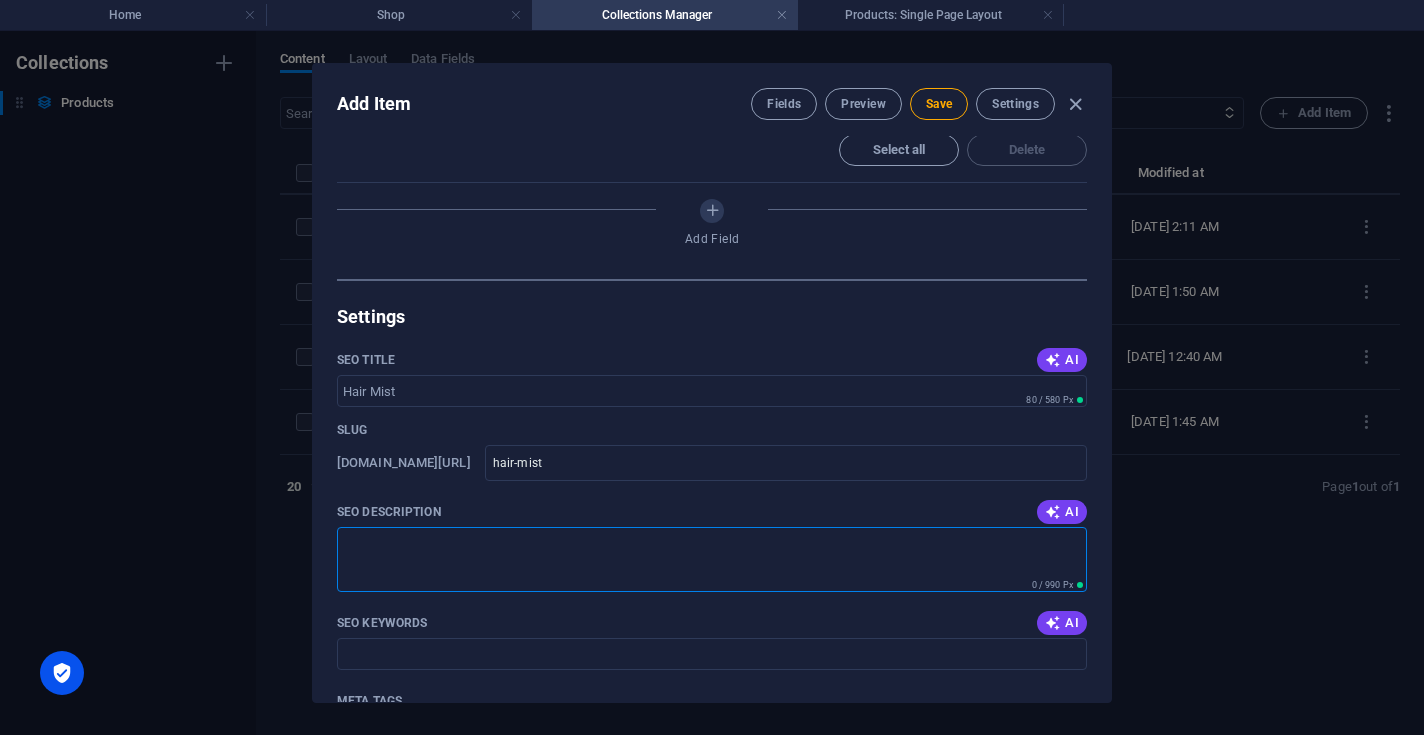 paste on "Short description:  Mist your way to softer, balanced scalp with this calming herbal infusion. This refreshing spray cools, hydrates, and restores moisture to your scalp while soothing irritation. Ideal for daily hydration, [MEDICAL_DATA], or as a refreshing pick-me-up.
It promotes cellular renewal to clear the hair follicles of excess buildup to allow for better product penetration for optimal hair growth." 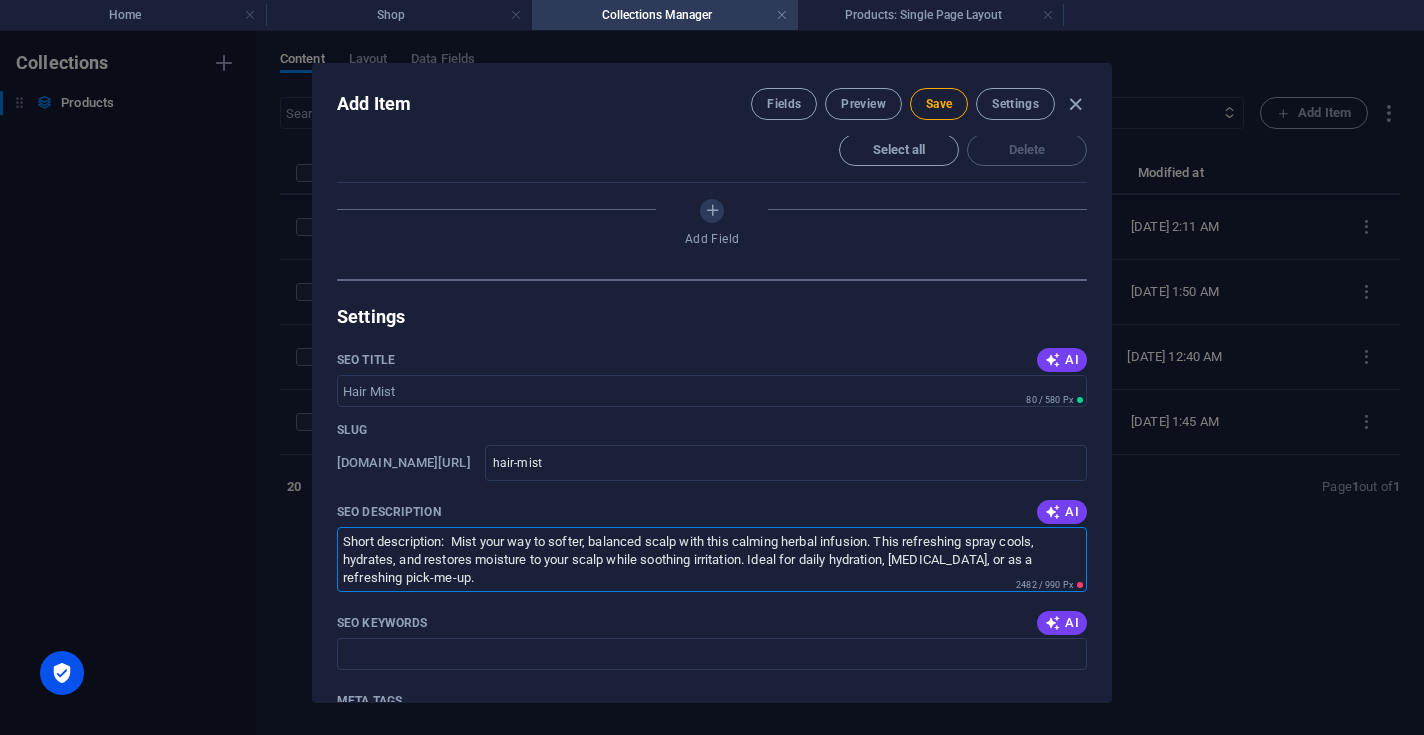 scroll, scrollTop: 66, scrollLeft: 0, axis: vertical 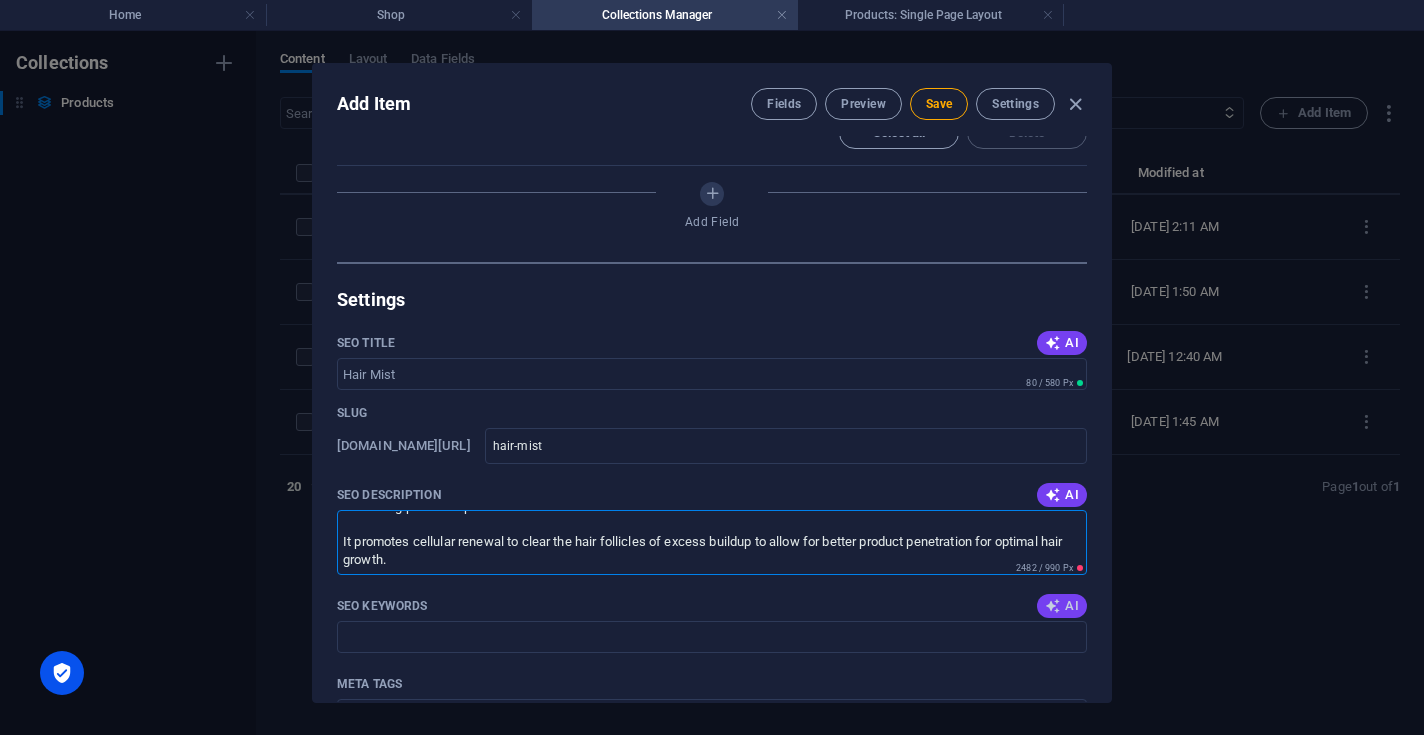 type on "Short description:  Mist your way to softer, balanced scalp with this calming herbal infusion. This refreshing spray cools, hydrates, and restores moisture to your scalp while soothing irritation. Ideal for daily hydration, [MEDICAL_DATA], or as a refreshing pick-me-up.
It promotes cellular renewal to clear the hair follicles of excess buildup to allow for better product penetration for optimal hair growth." 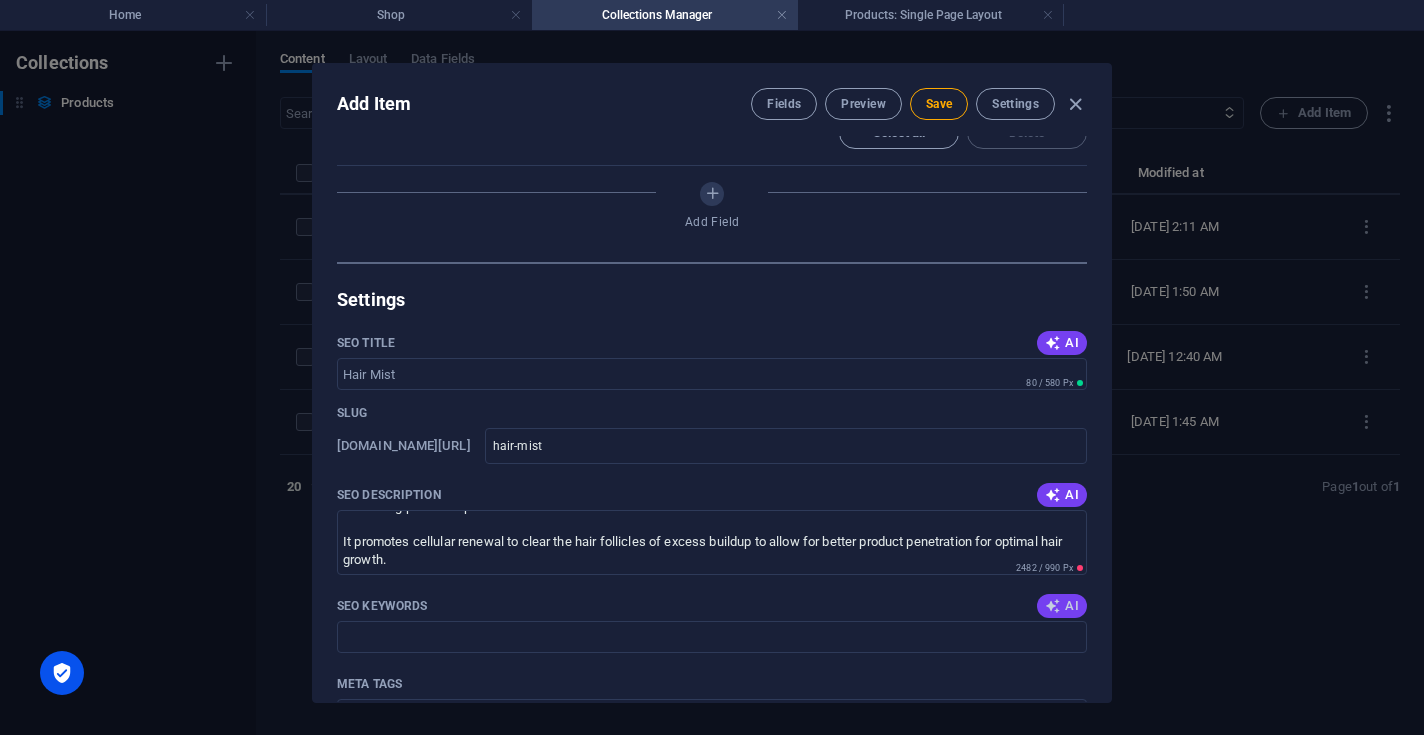 click on "AI" at bounding box center (1062, 606) 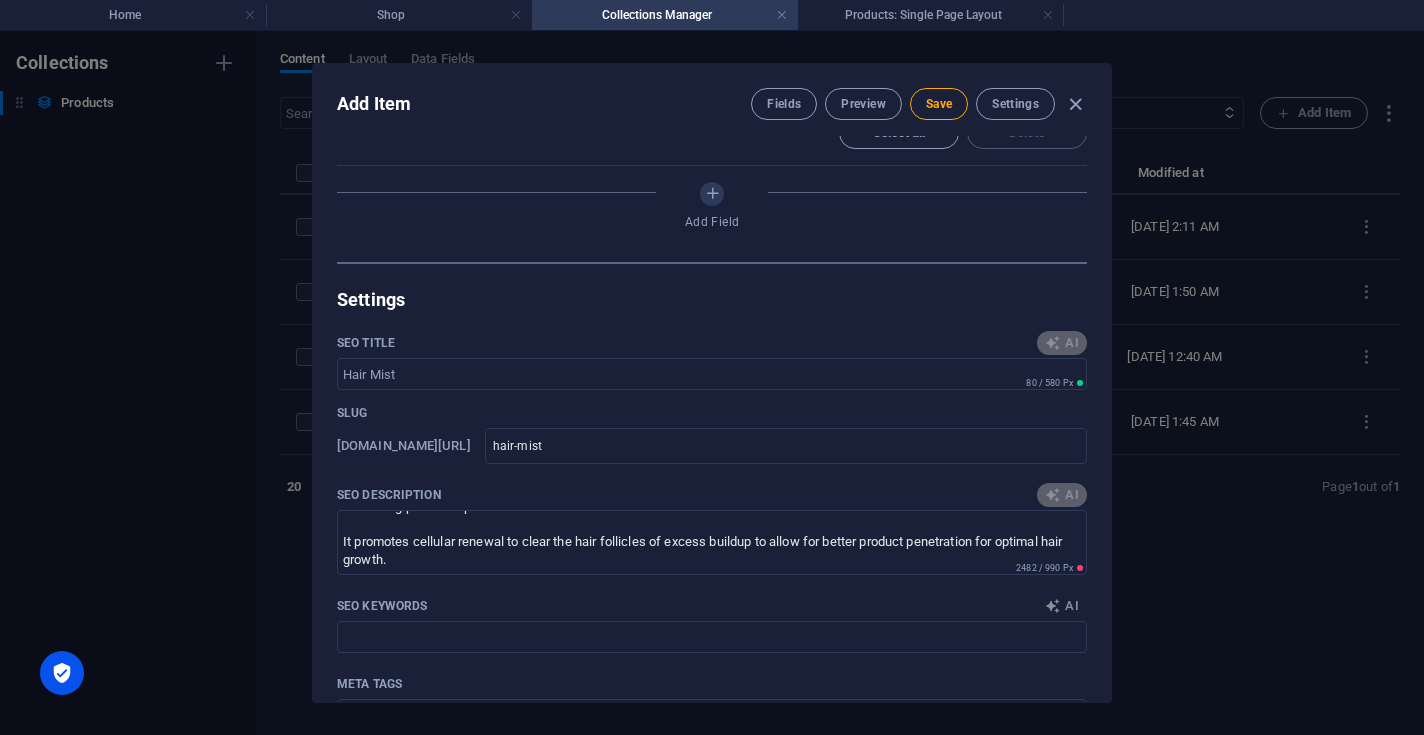type on "hair mist, hair fragrance, hair refresh spray, hair care, scented hair mist, lightweight hair spray" 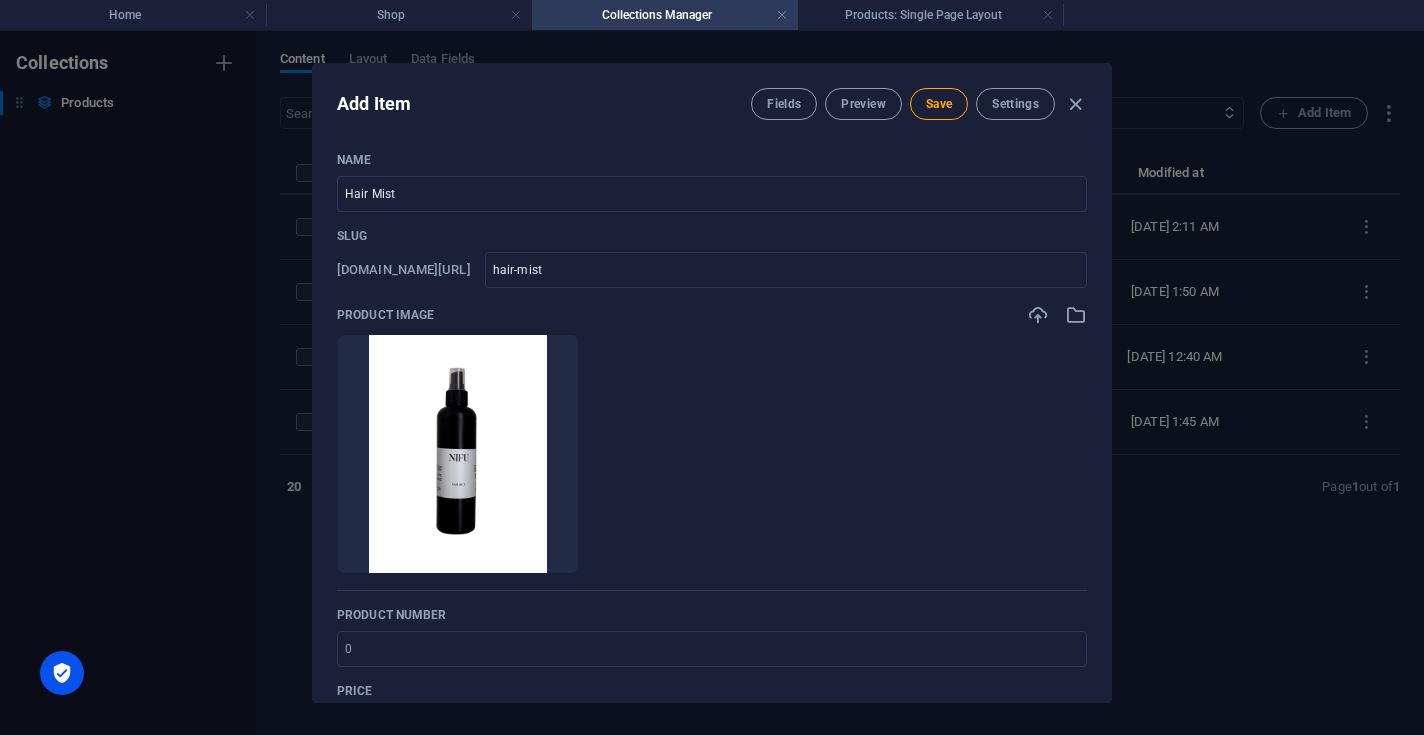 scroll, scrollTop: 0, scrollLeft: 0, axis: both 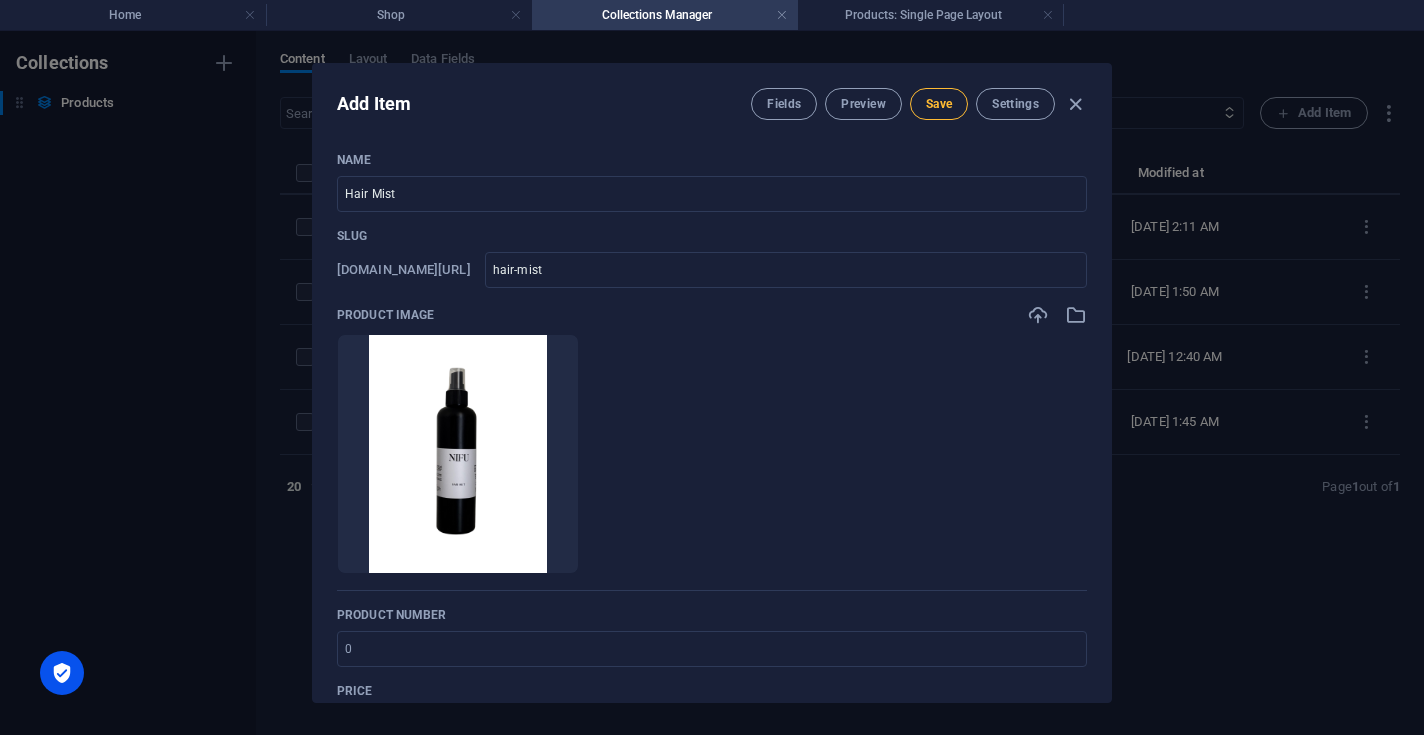 click on "Save" at bounding box center [939, 104] 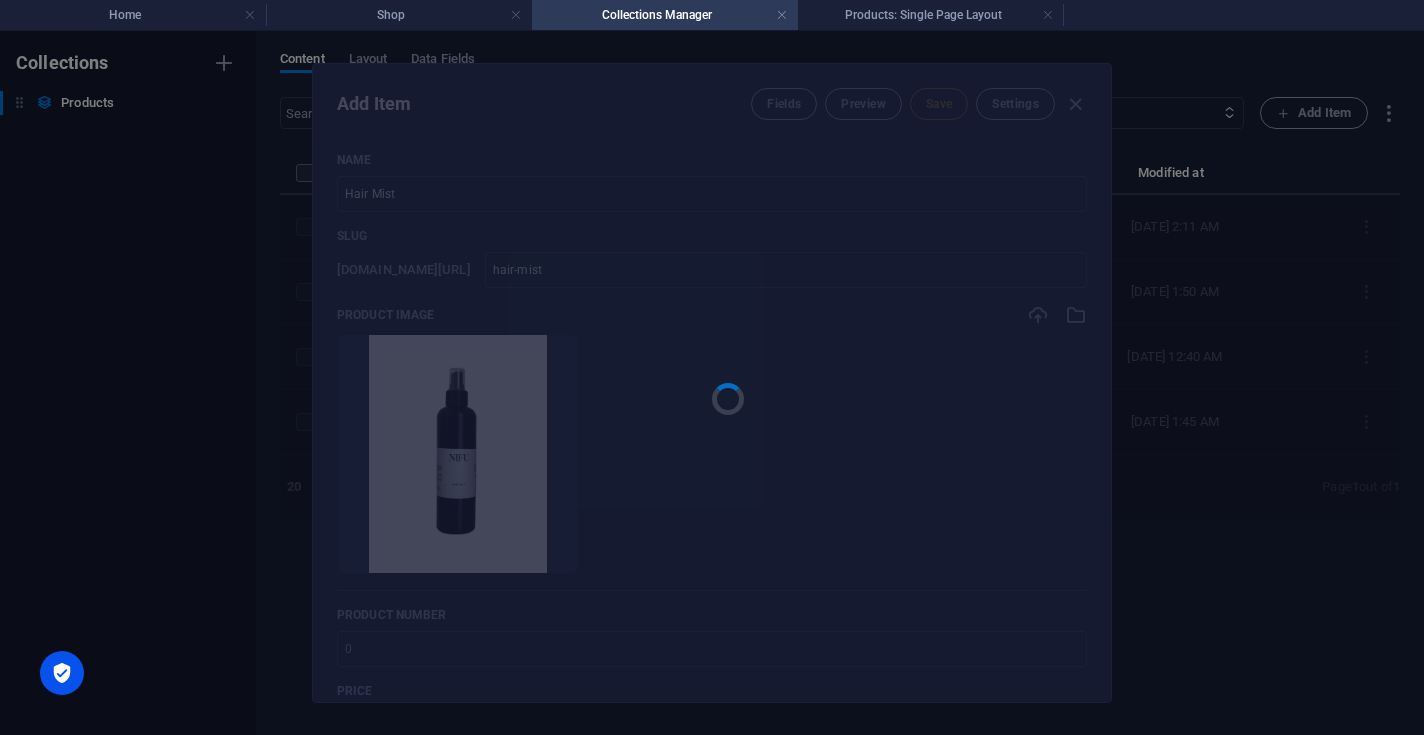 type on "hair-mist" 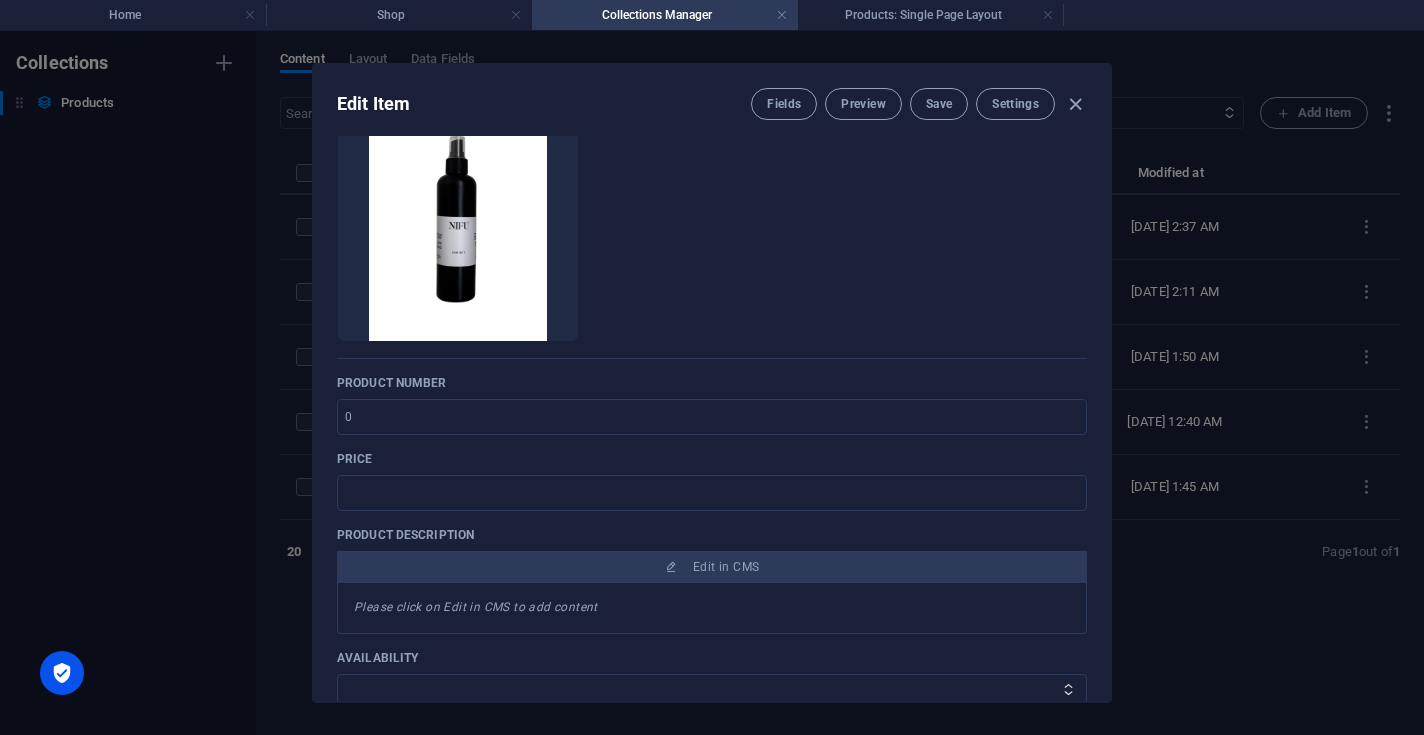 scroll, scrollTop: 263, scrollLeft: 0, axis: vertical 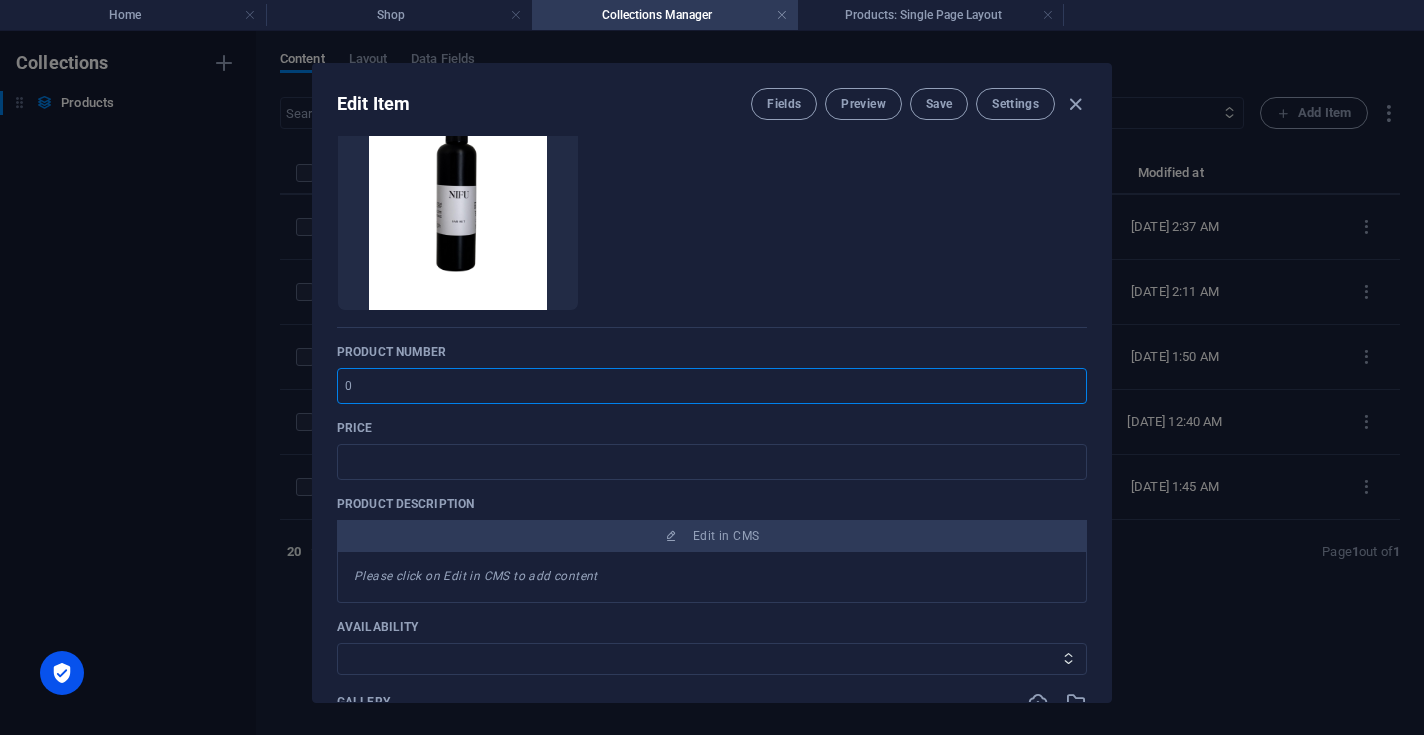click at bounding box center [712, 386] 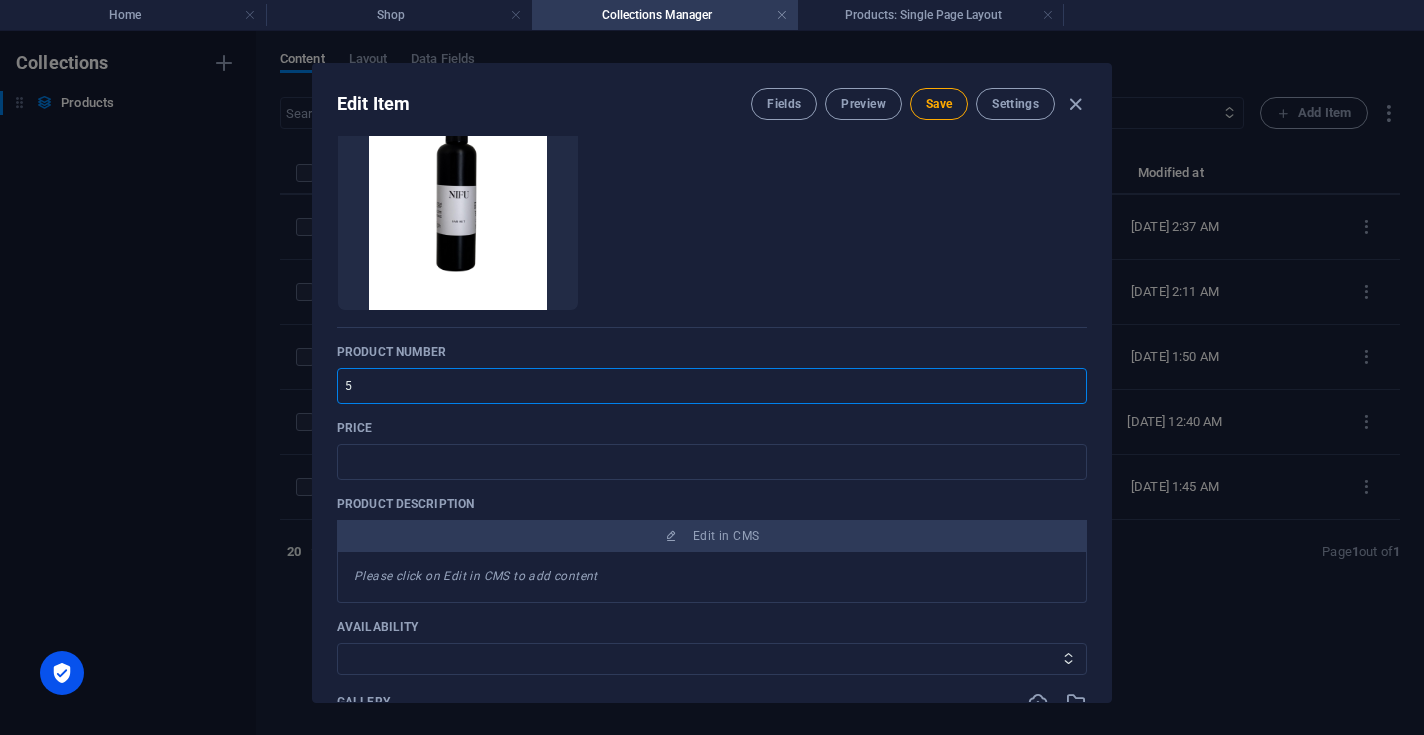 type on "5" 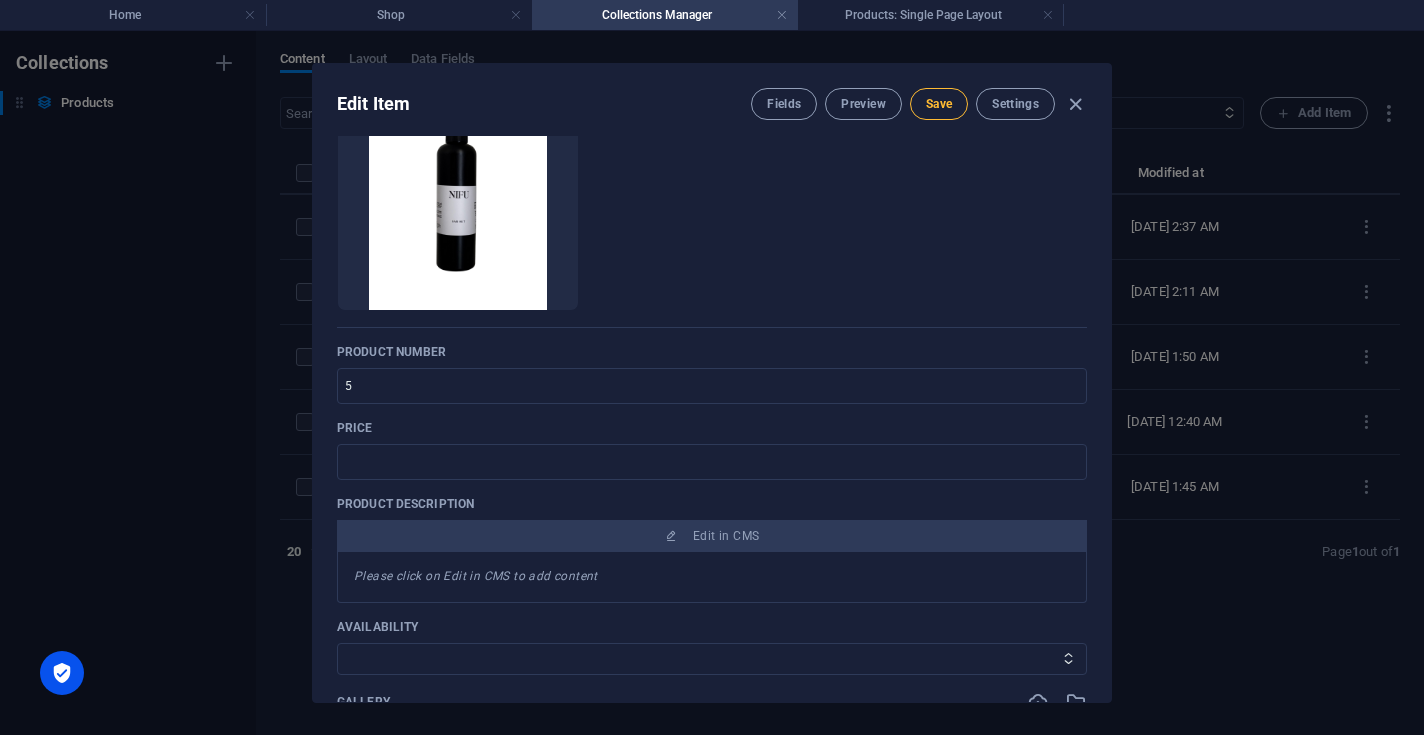 click on "Save" at bounding box center (939, 104) 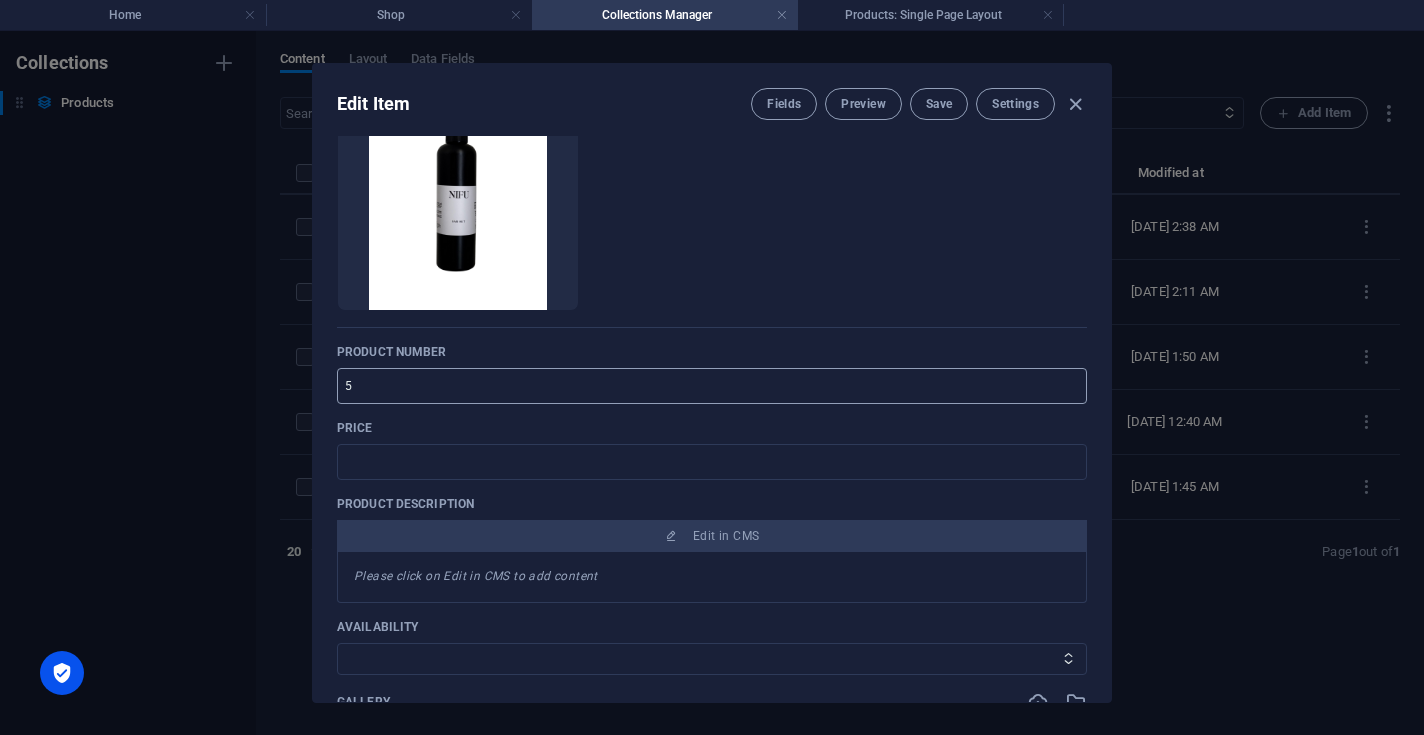 click on "5" at bounding box center [712, 386] 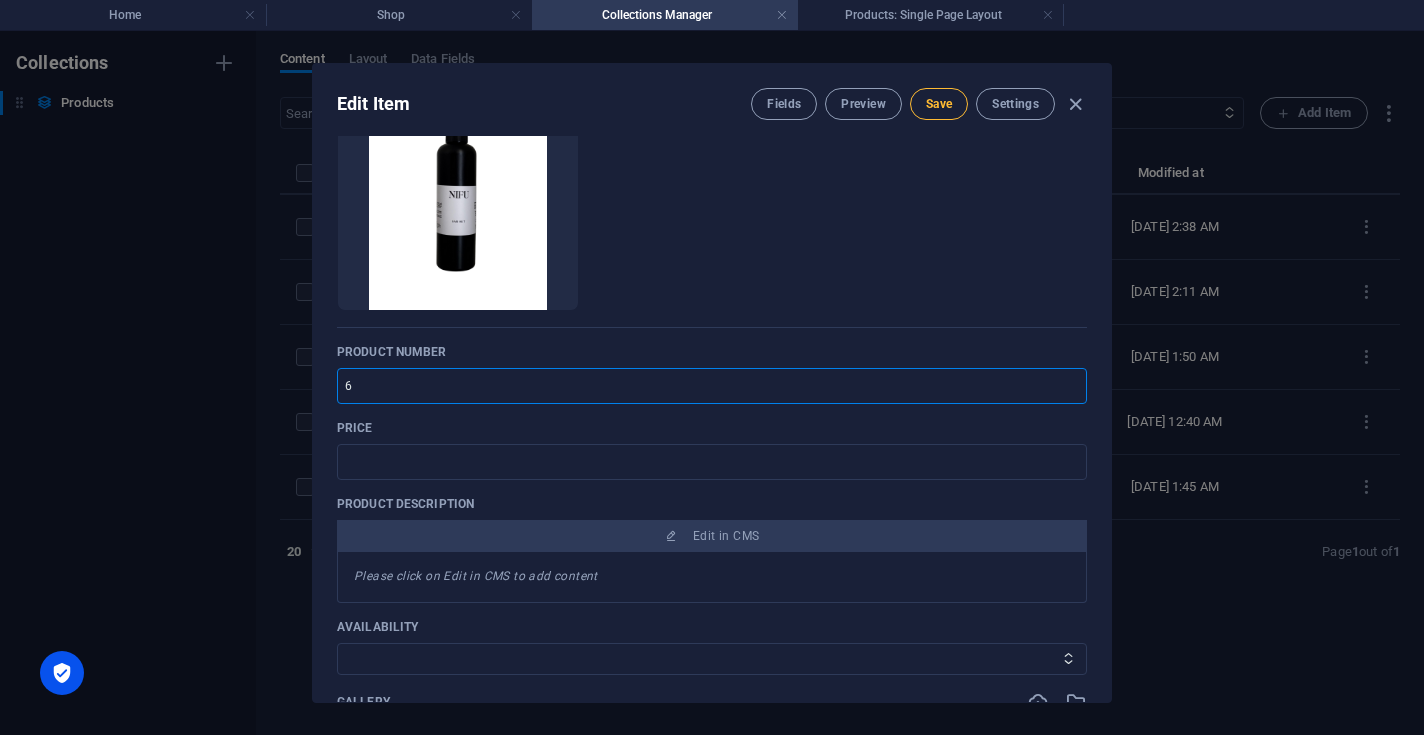 type on "6" 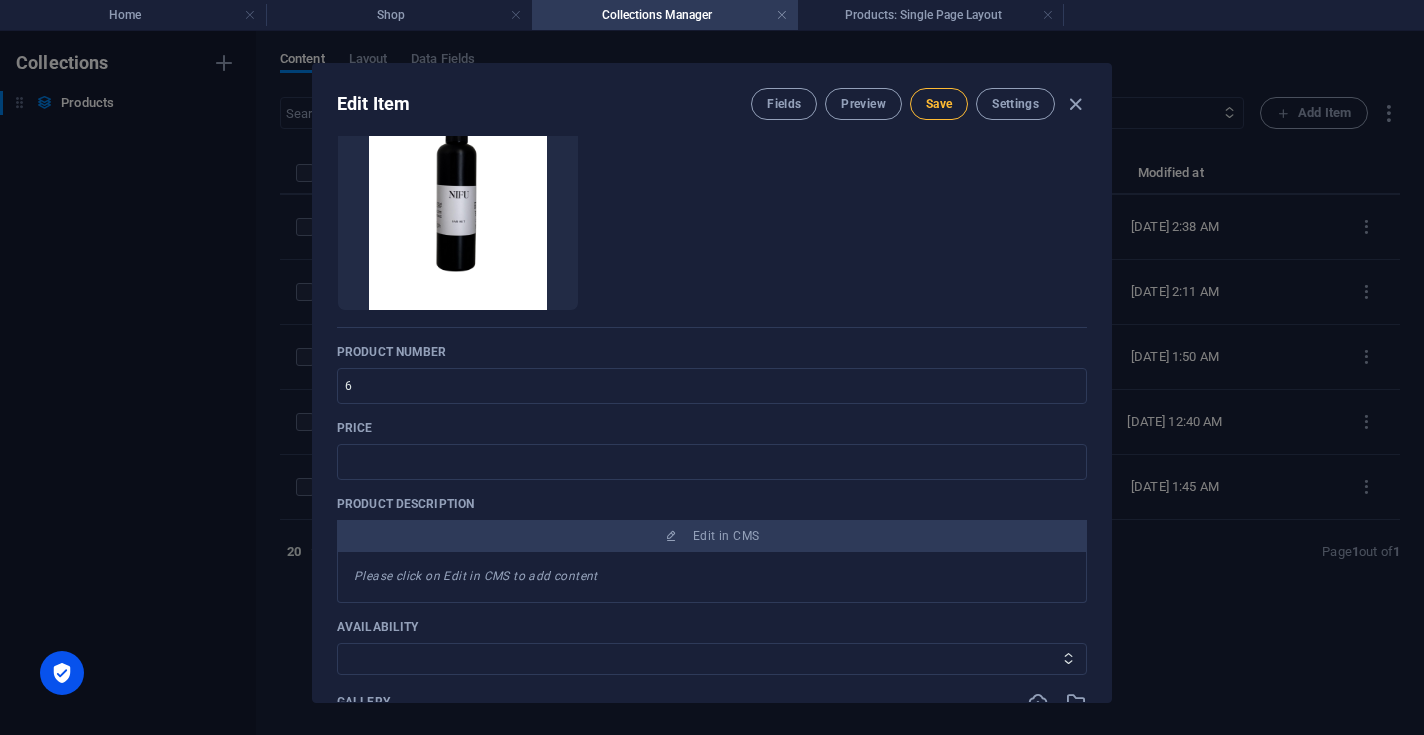 click on "Save" at bounding box center (939, 104) 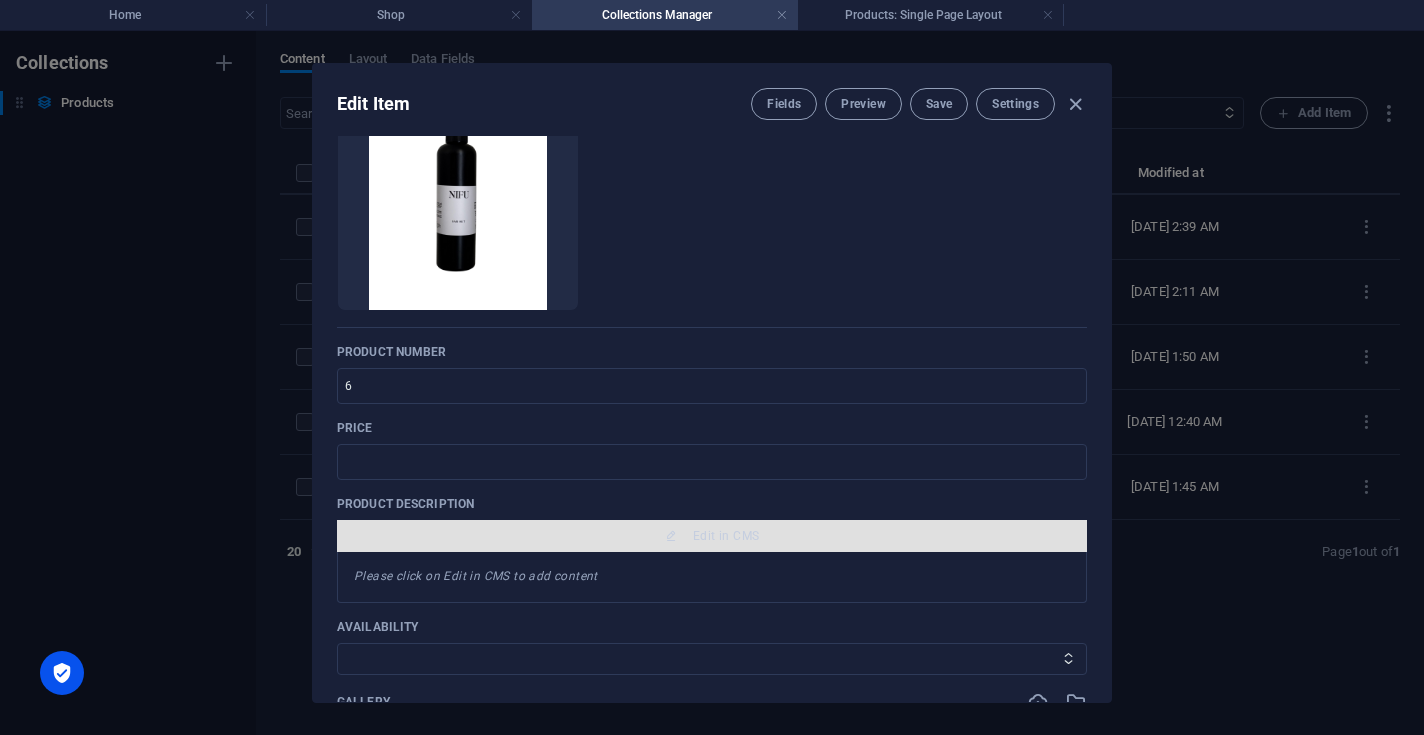 click on "Edit in CMS" at bounding box center (712, 536) 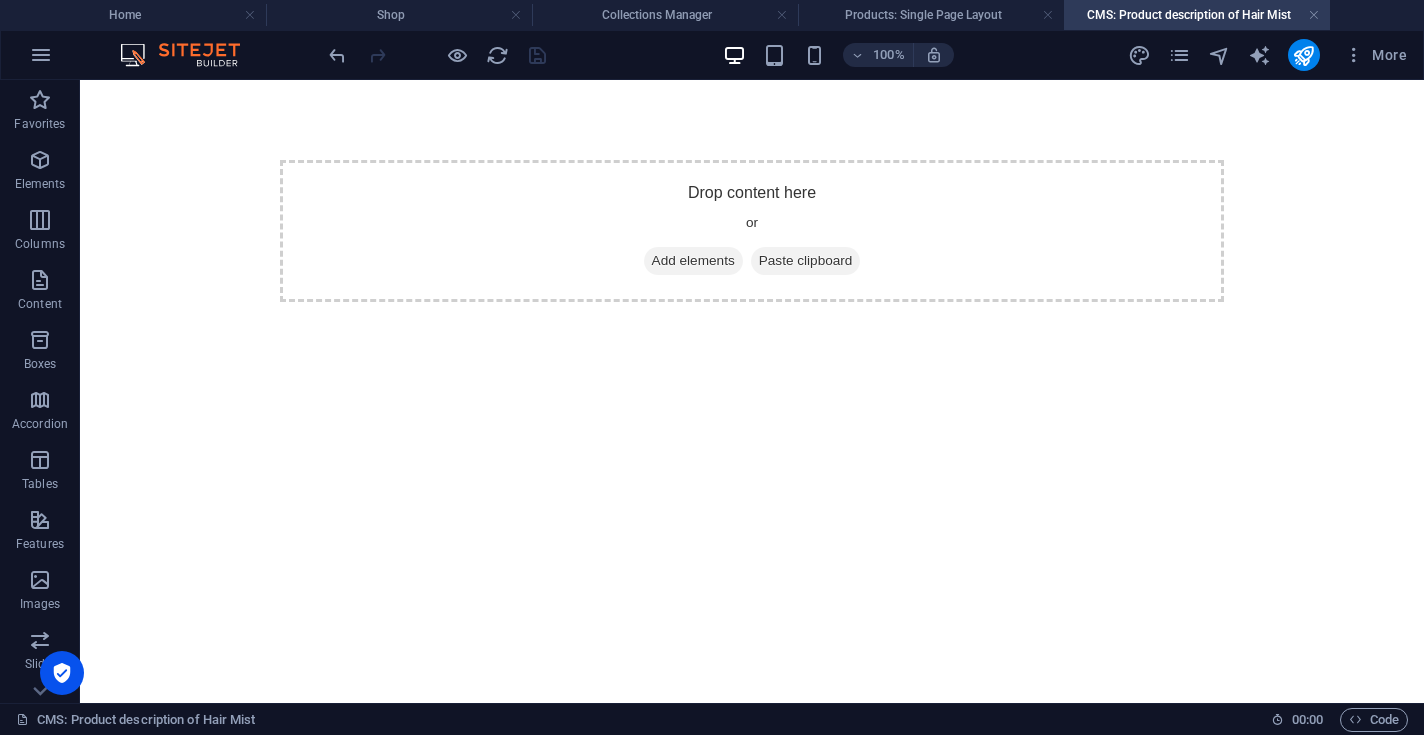 scroll, scrollTop: 0, scrollLeft: 0, axis: both 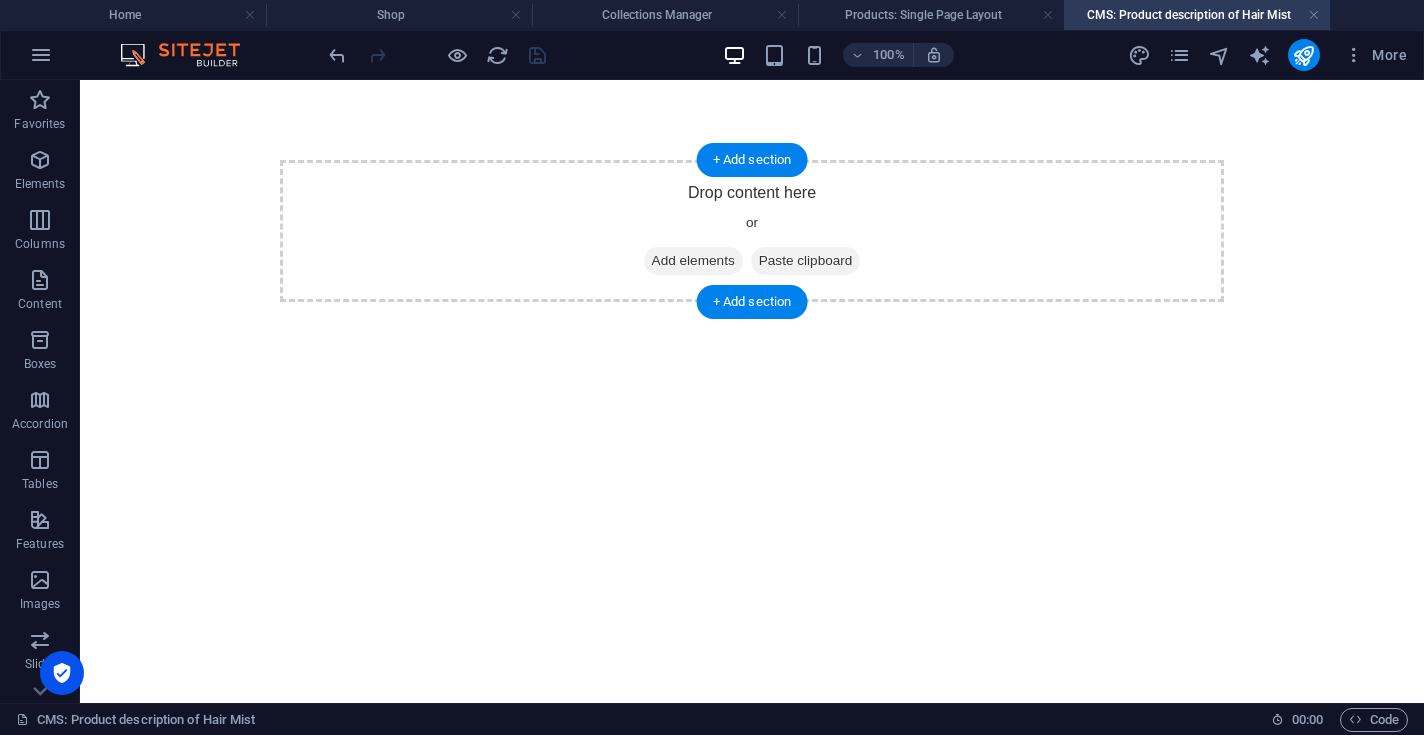 click on "Add elements" at bounding box center (693, 261) 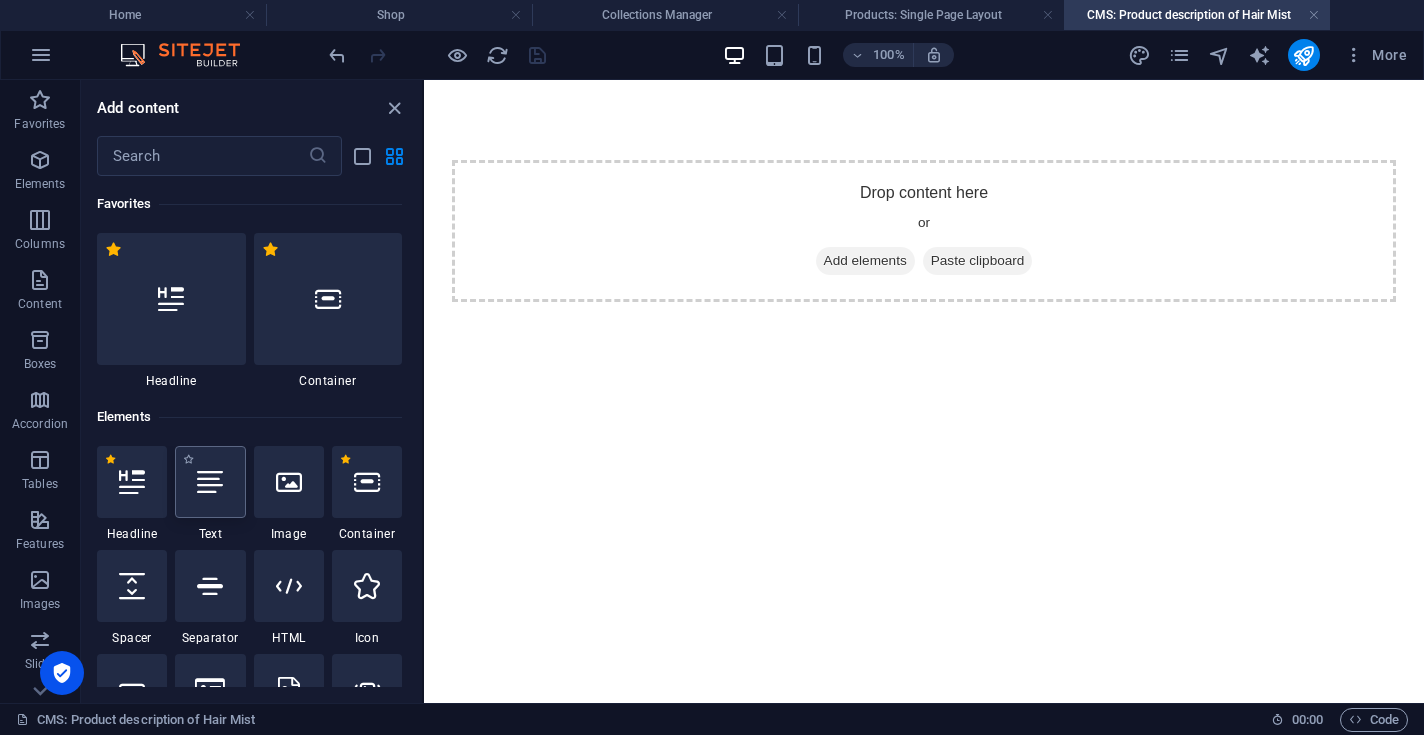 click at bounding box center [210, 482] 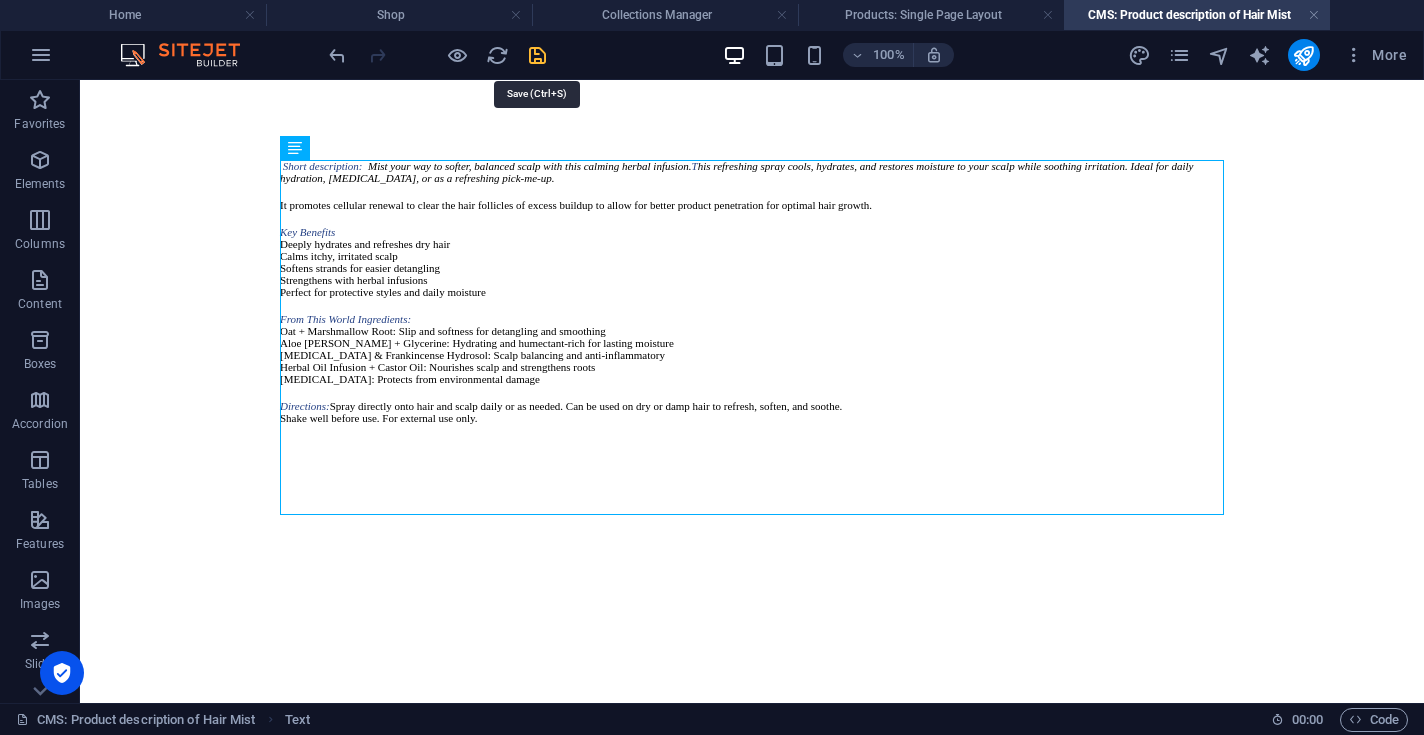 click at bounding box center [537, 55] 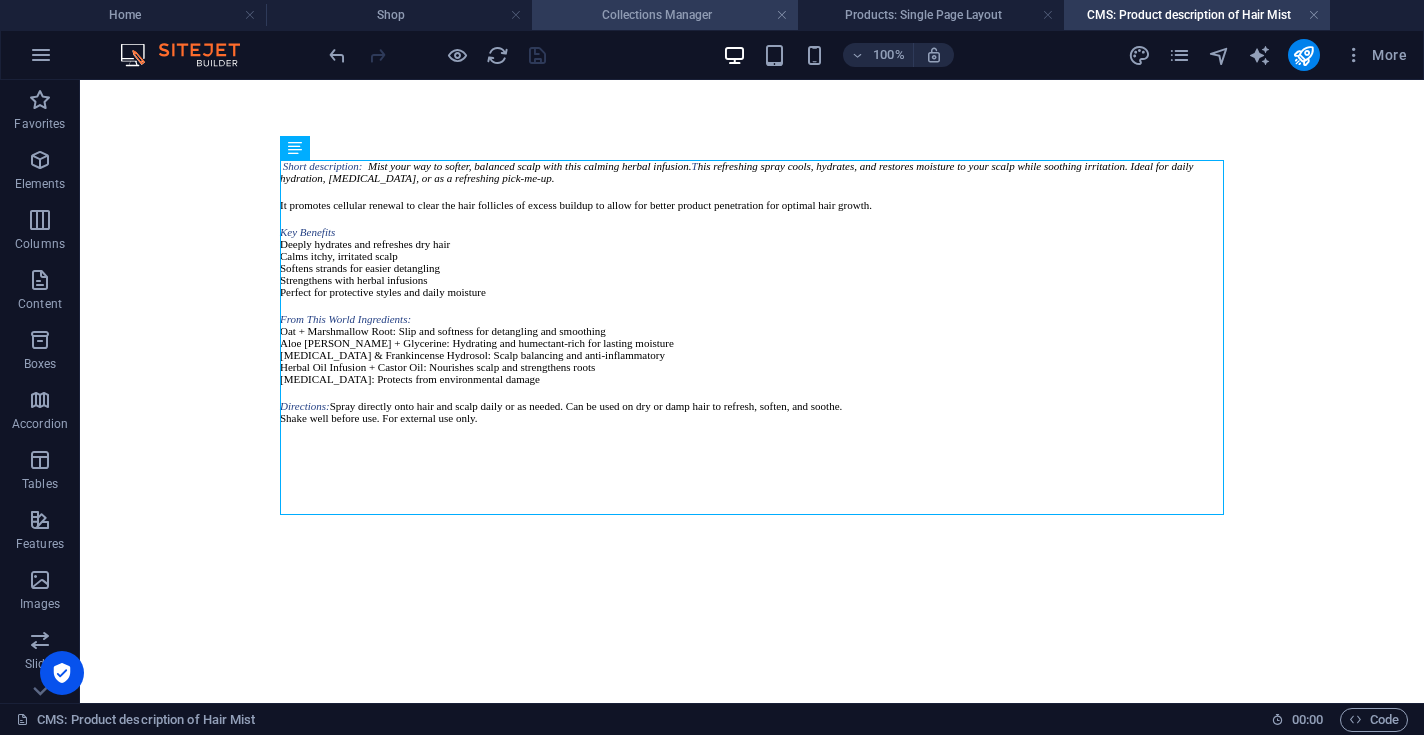 click on "Collections Manager" at bounding box center (665, 15) 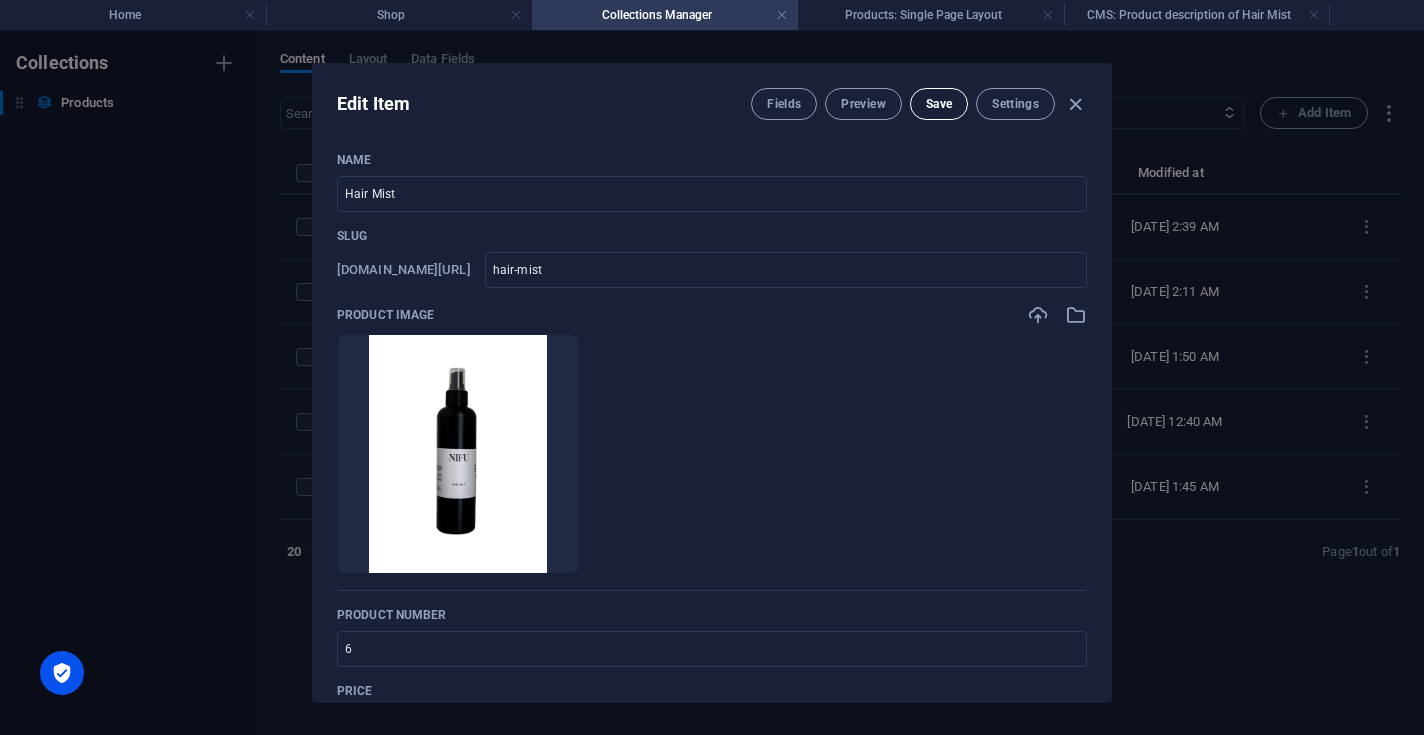scroll, scrollTop: 0, scrollLeft: 0, axis: both 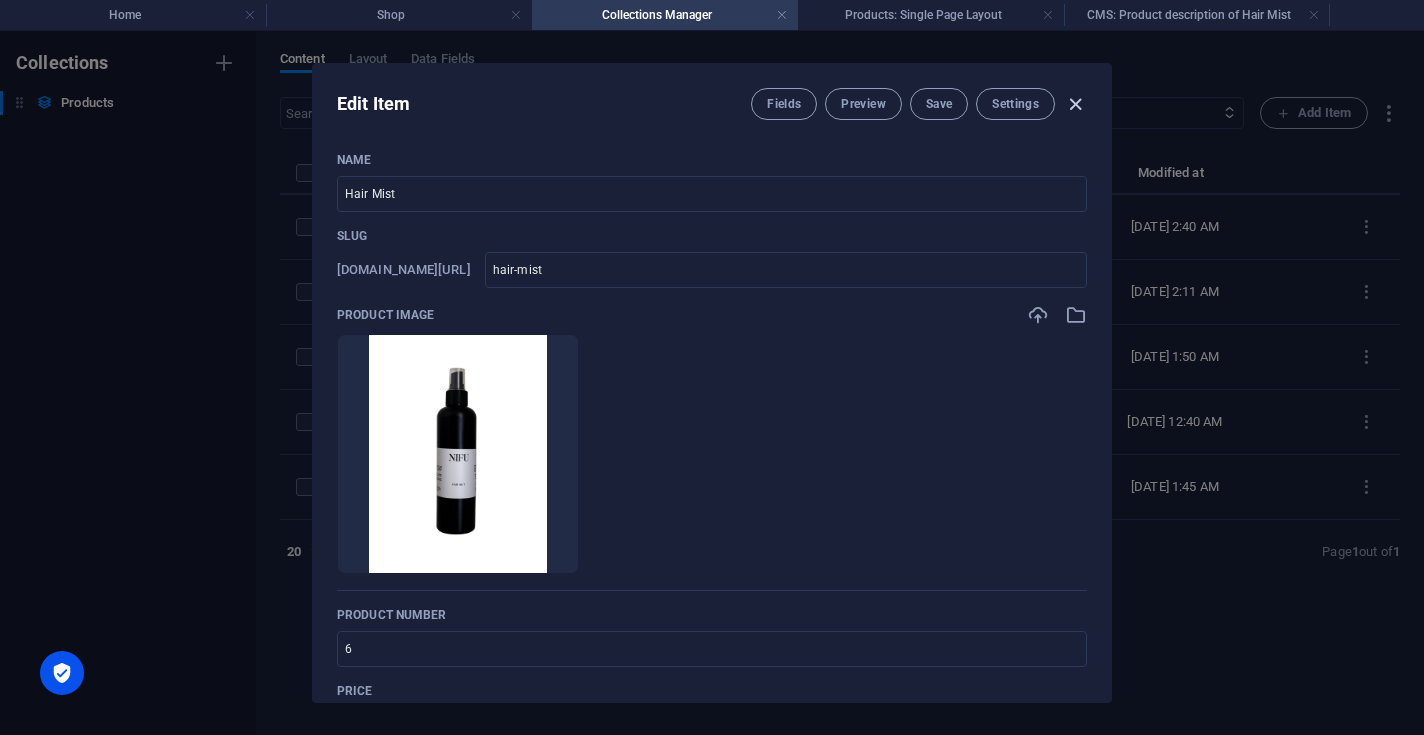 click at bounding box center [1075, 104] 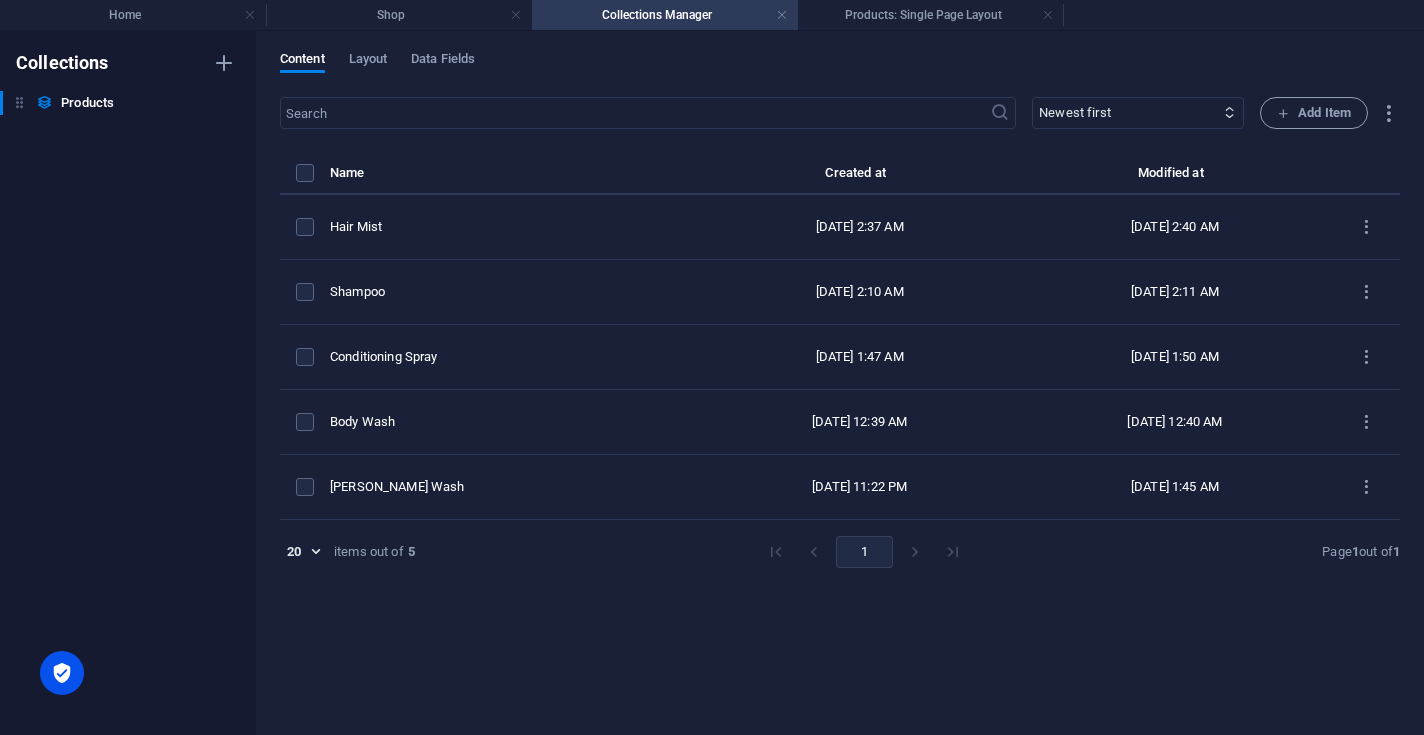 scroll, scrollTop: 0, scrollLeft: 0, axis: both 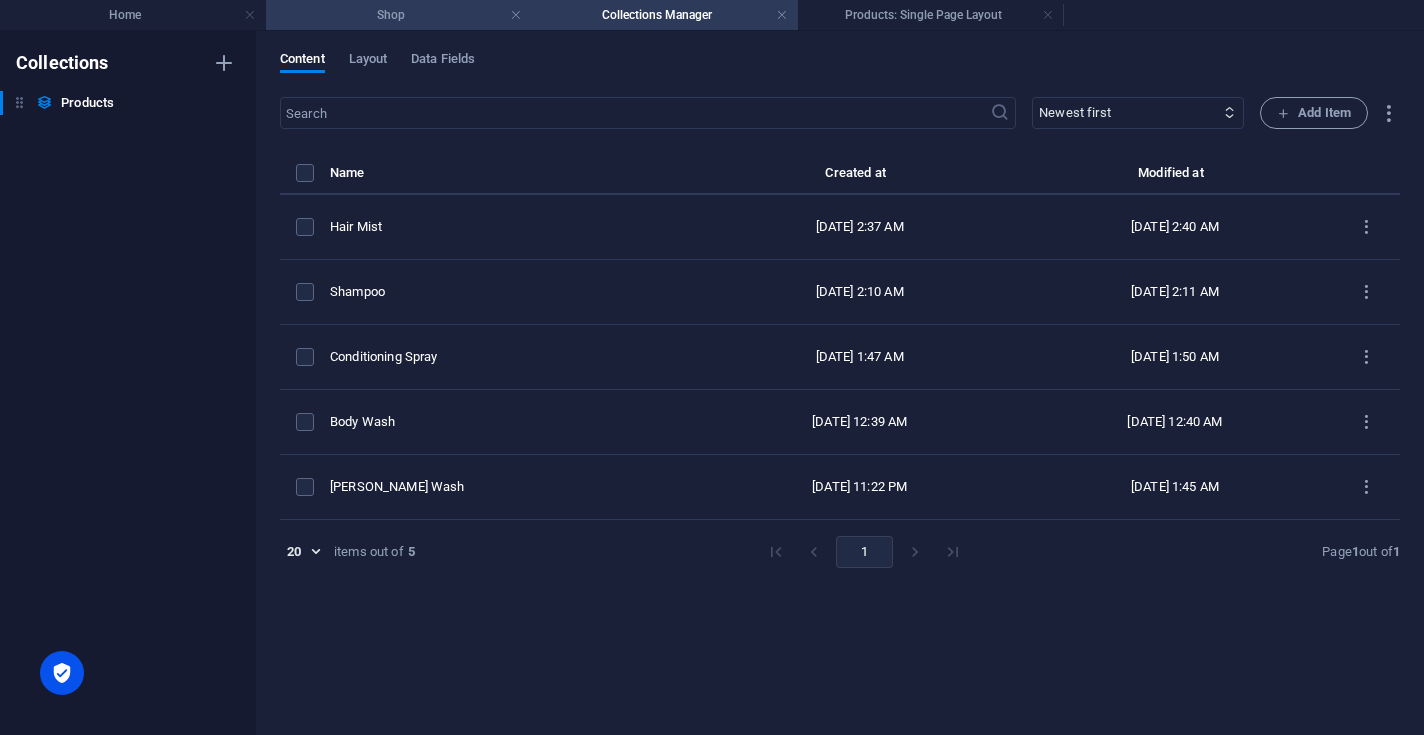 click on "Shop" at bounding box center (399, 15) 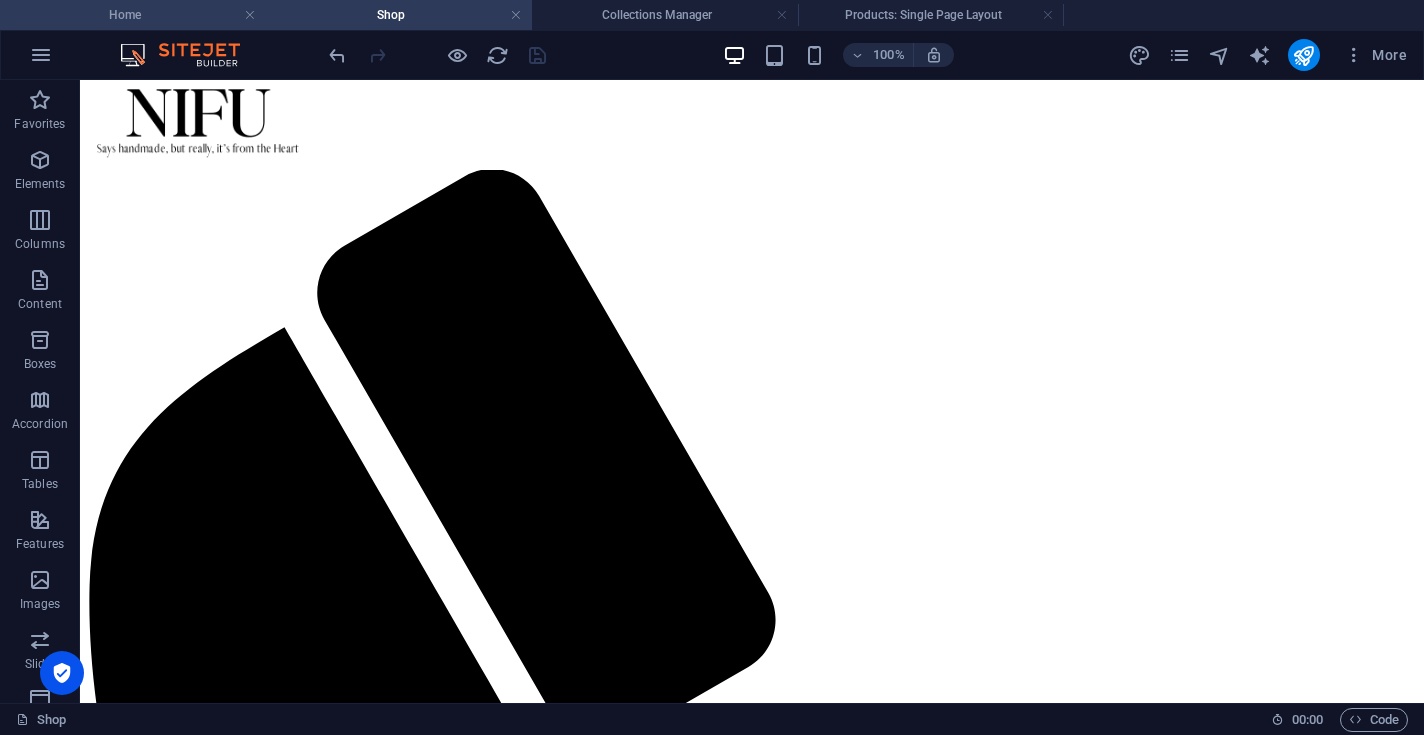 click on "Home" at bounding box center (133, 15) 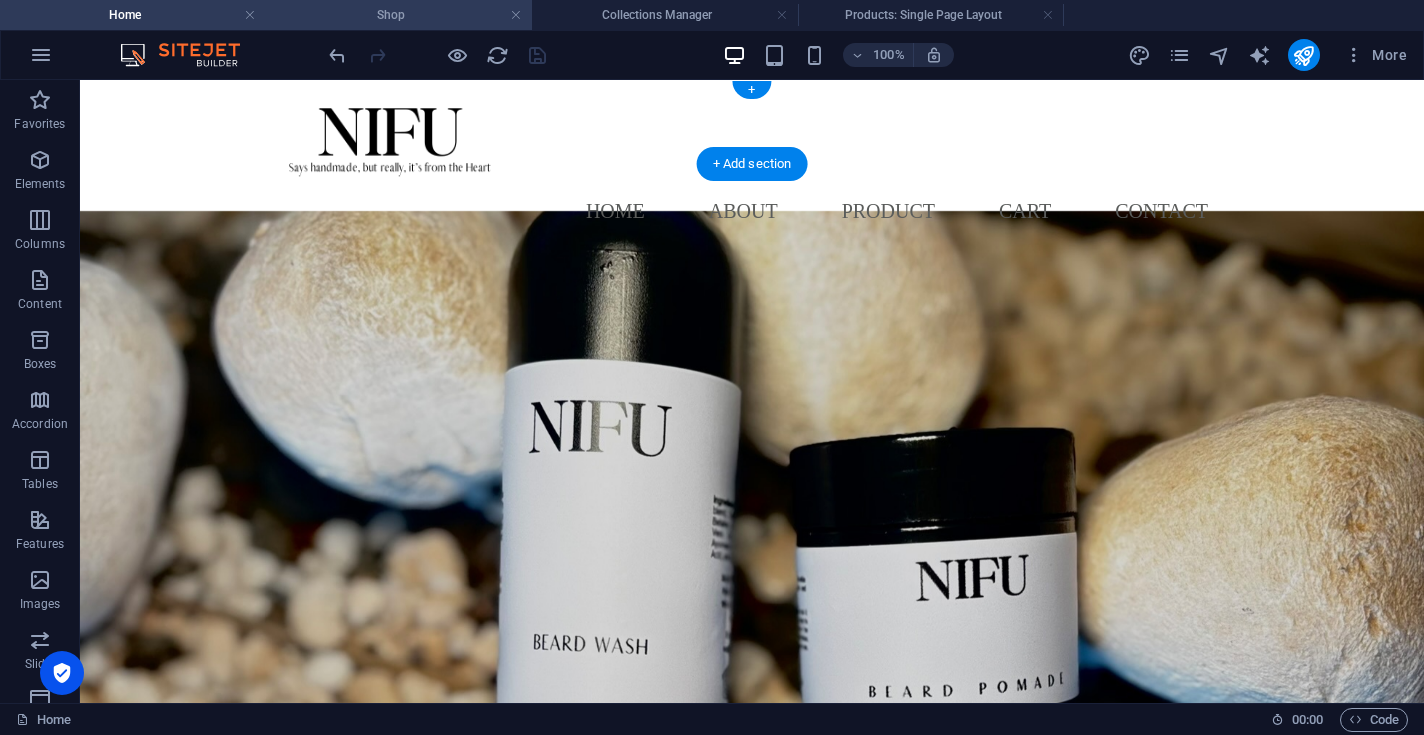 click on "Shop" at bounding box center (399, 15) 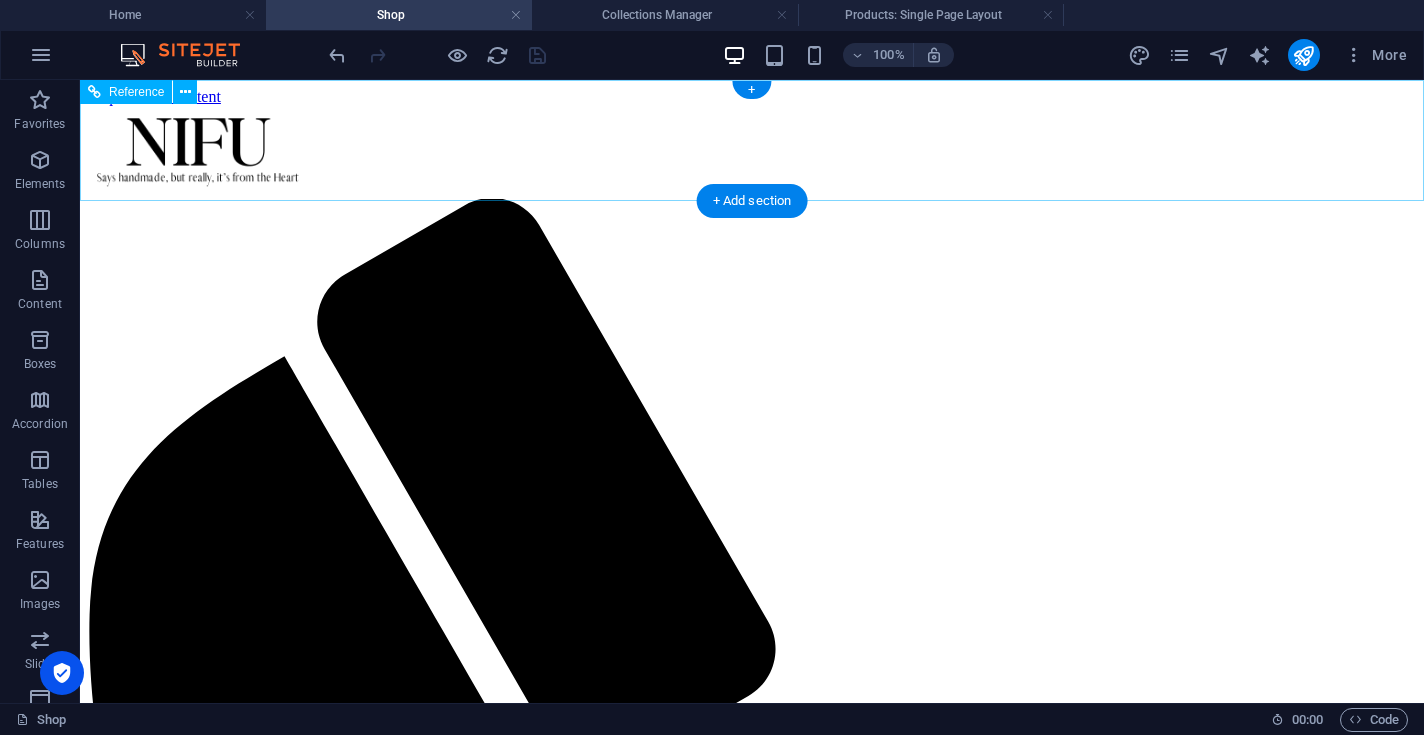 scroll, scrollTop: 0, scrollLeft: 0, axis: both 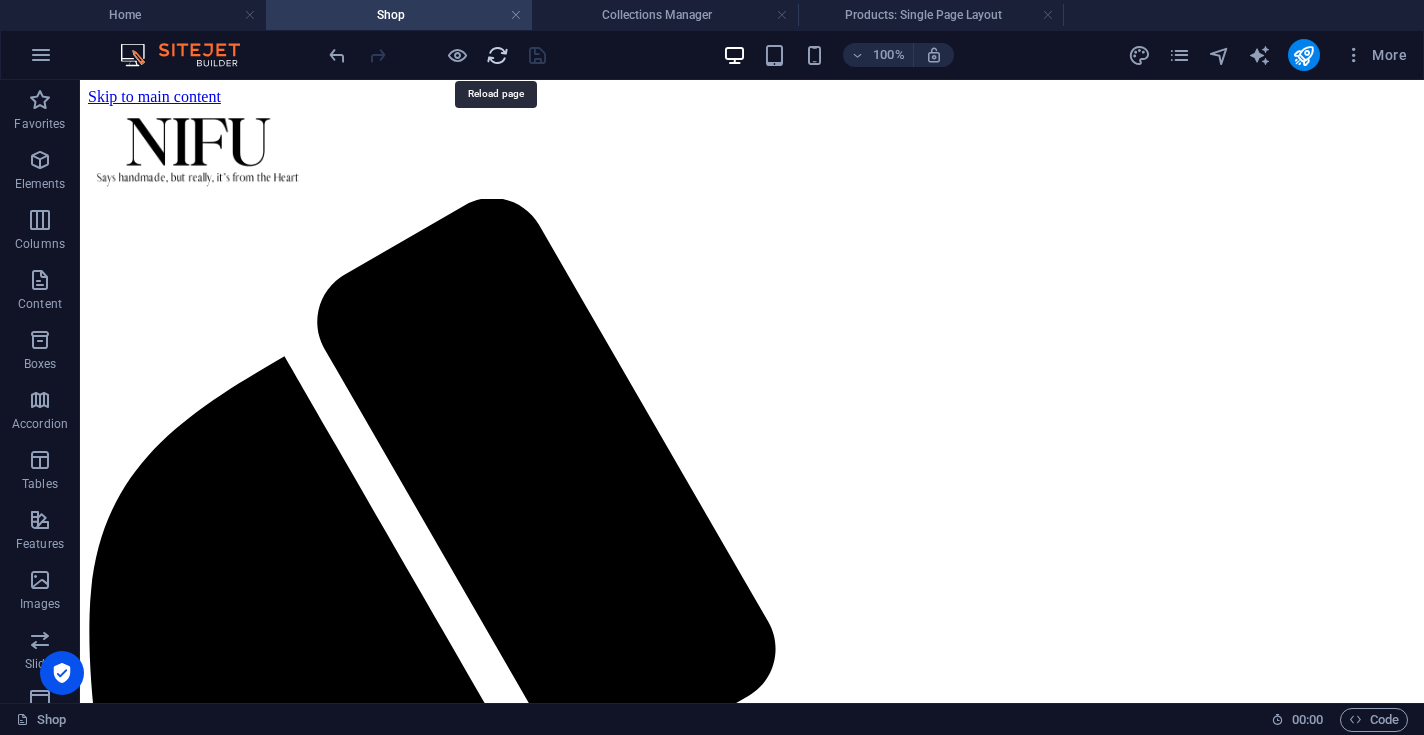 click at bounding box center [497, 55] 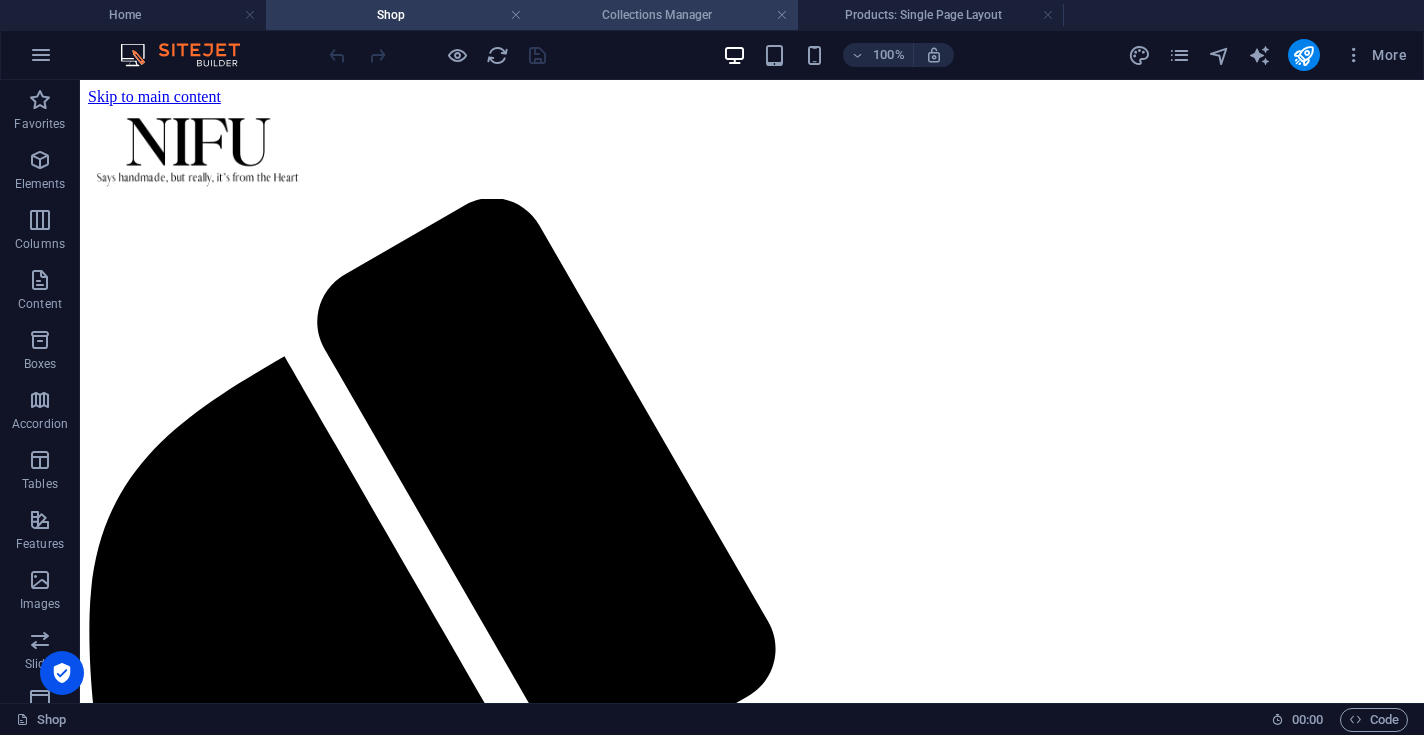 click on "Collections Manager" at bounding box center (665, 15) 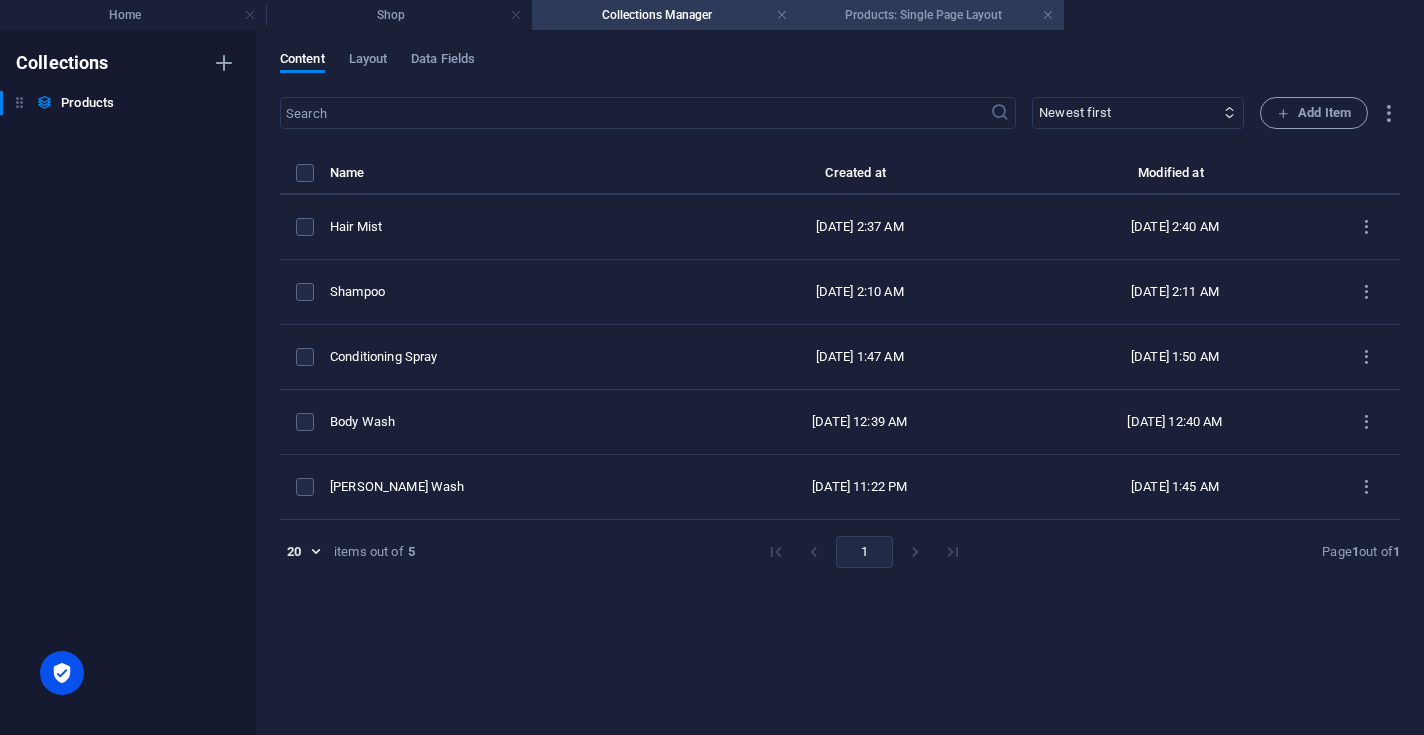 click on "Products: Single Page Layout" at bounding box center [931, 15] 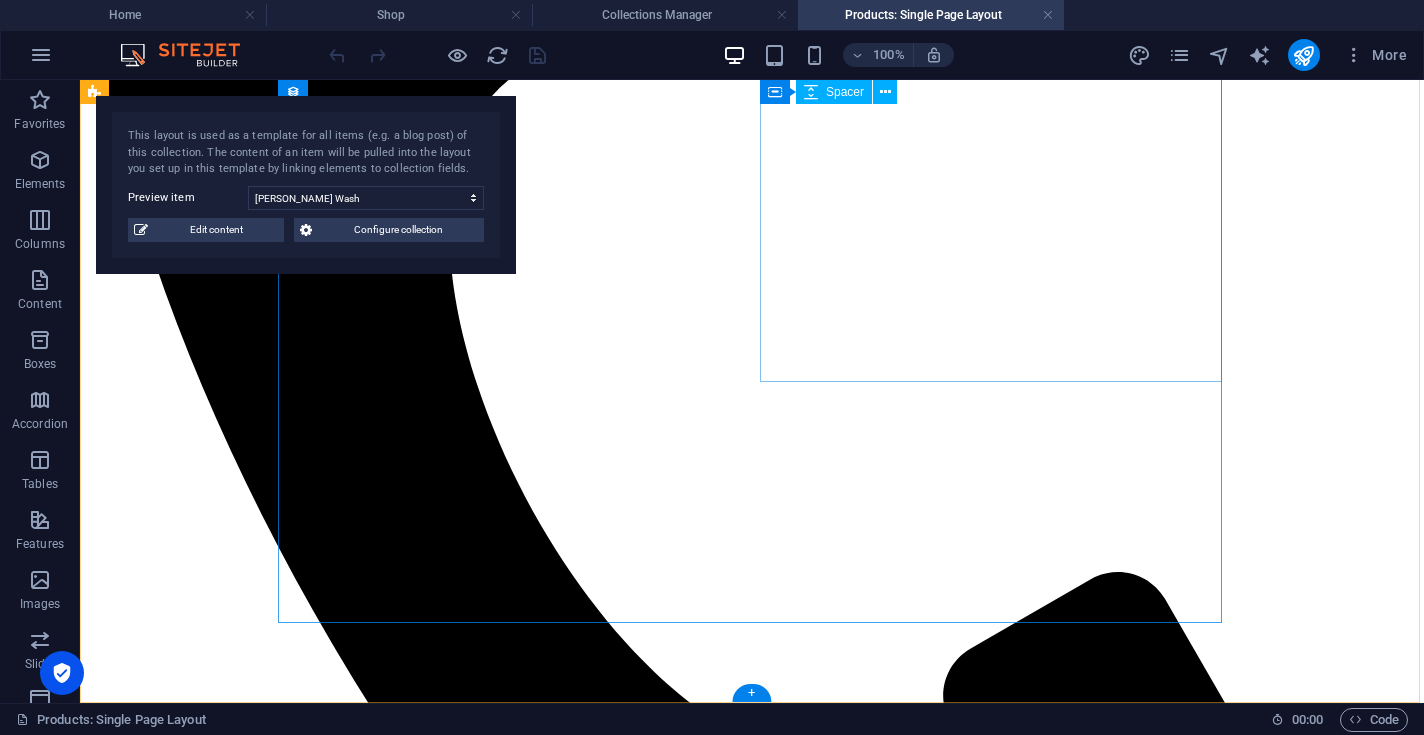 scroll, scrollTop: 709, scrollLeft: 0, axis: vertical 